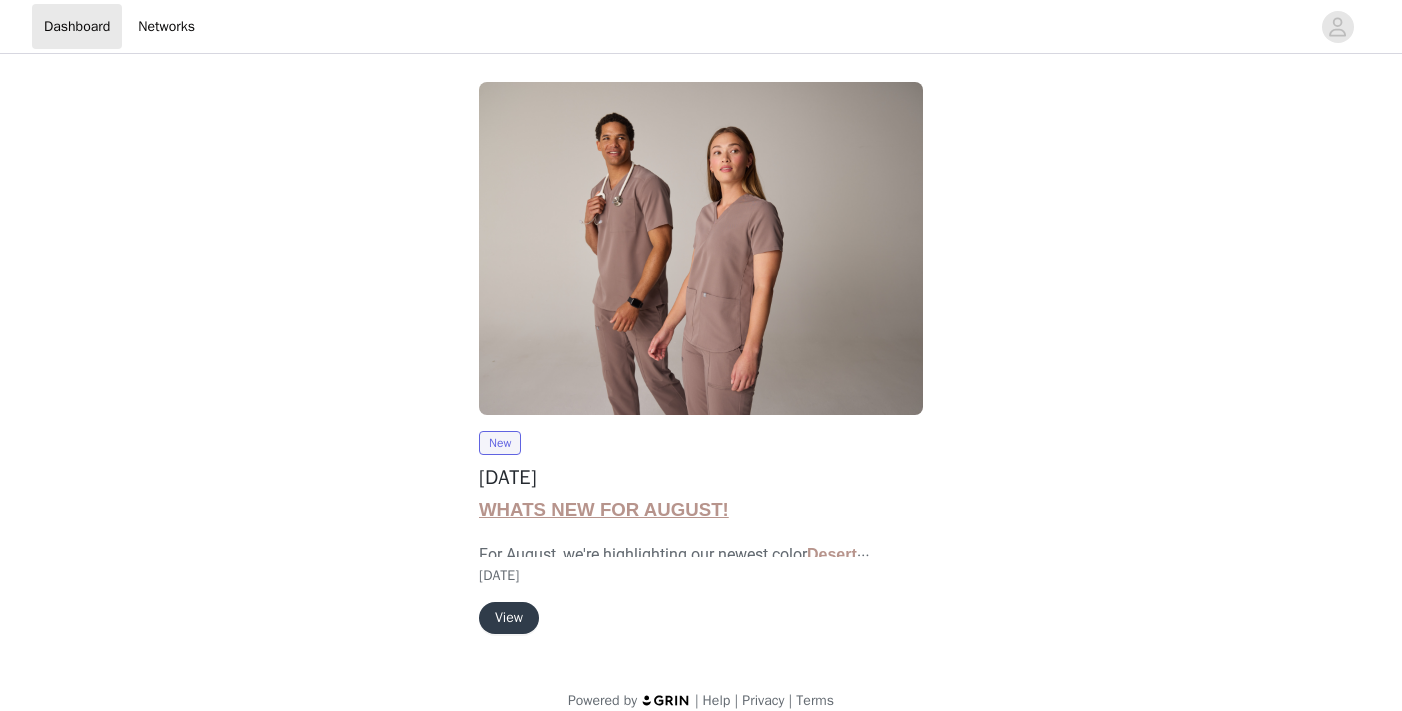 scroll, scrollTop: 0, scrollLeft: 0, axis: both 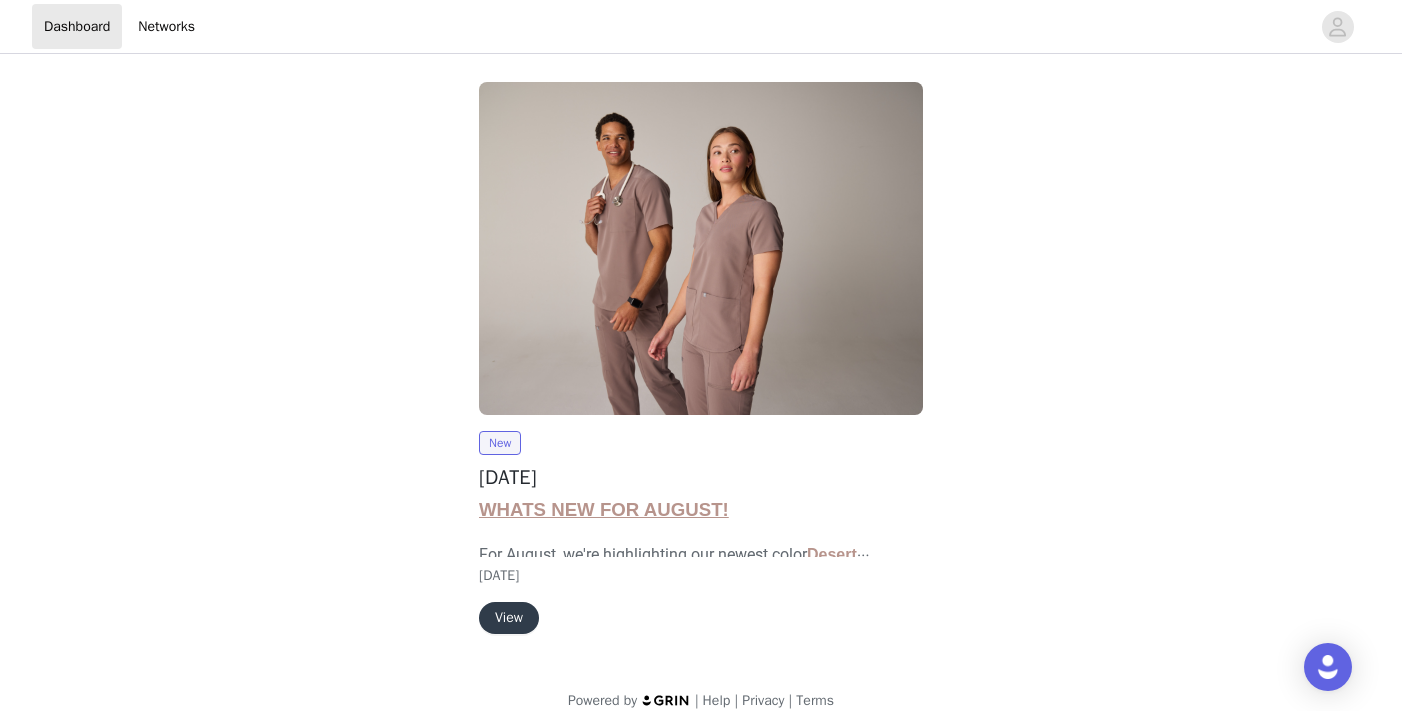 click on "View" at bounding box center [509, 618] 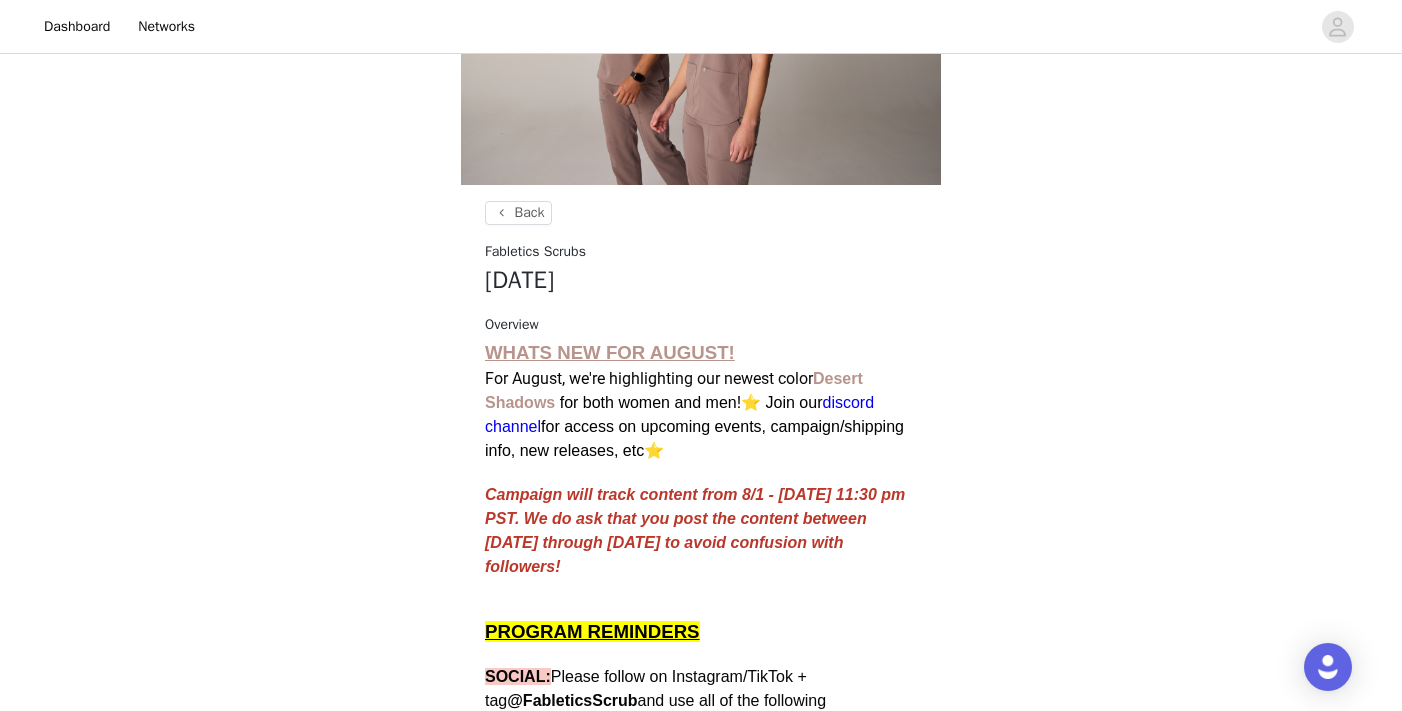 scroll, scrollTop: 419, scrollLeft: 0, axis: vertical 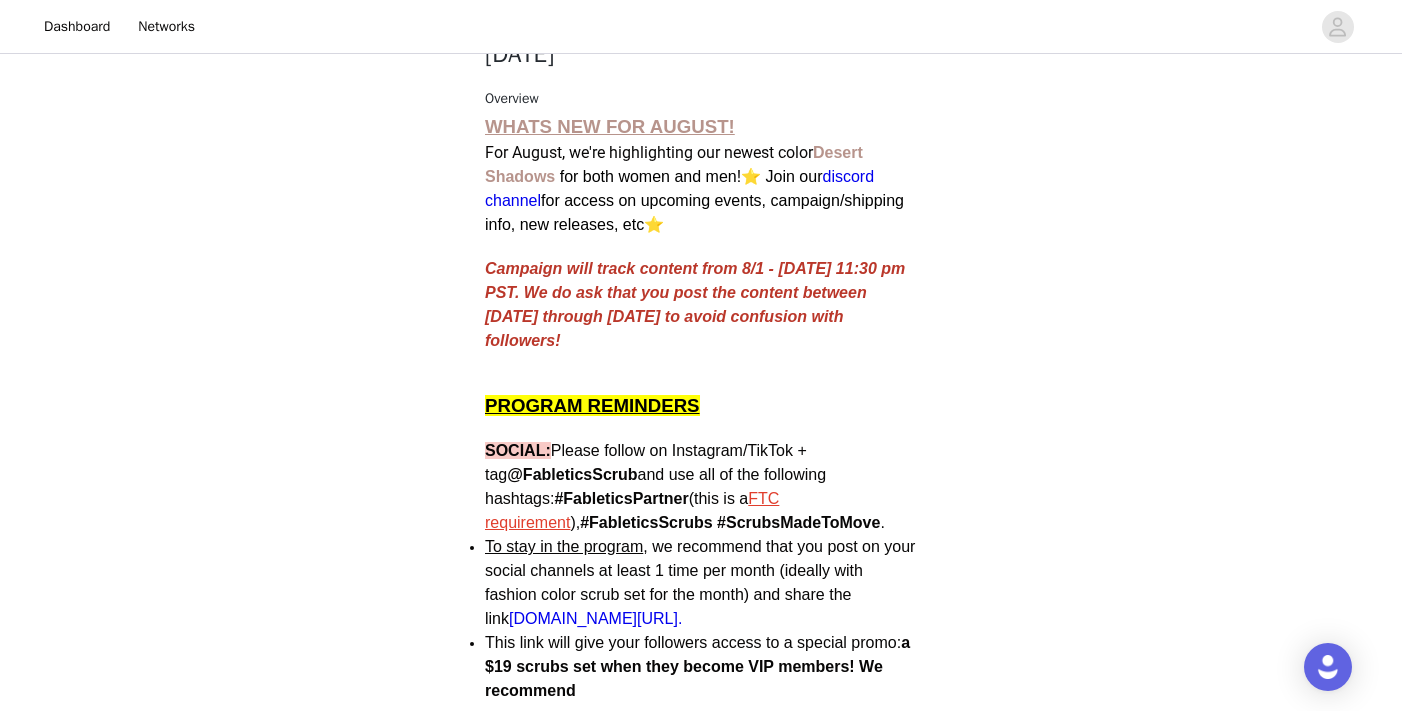click on "For August, we're highlighting our newest color  Desert Shadows   for both women and men!  ⭐️ Join our  discord channel  for access on upcoming events, campaign/shipping info, new releases, etc⭐️" at bounding box center (701, 189) 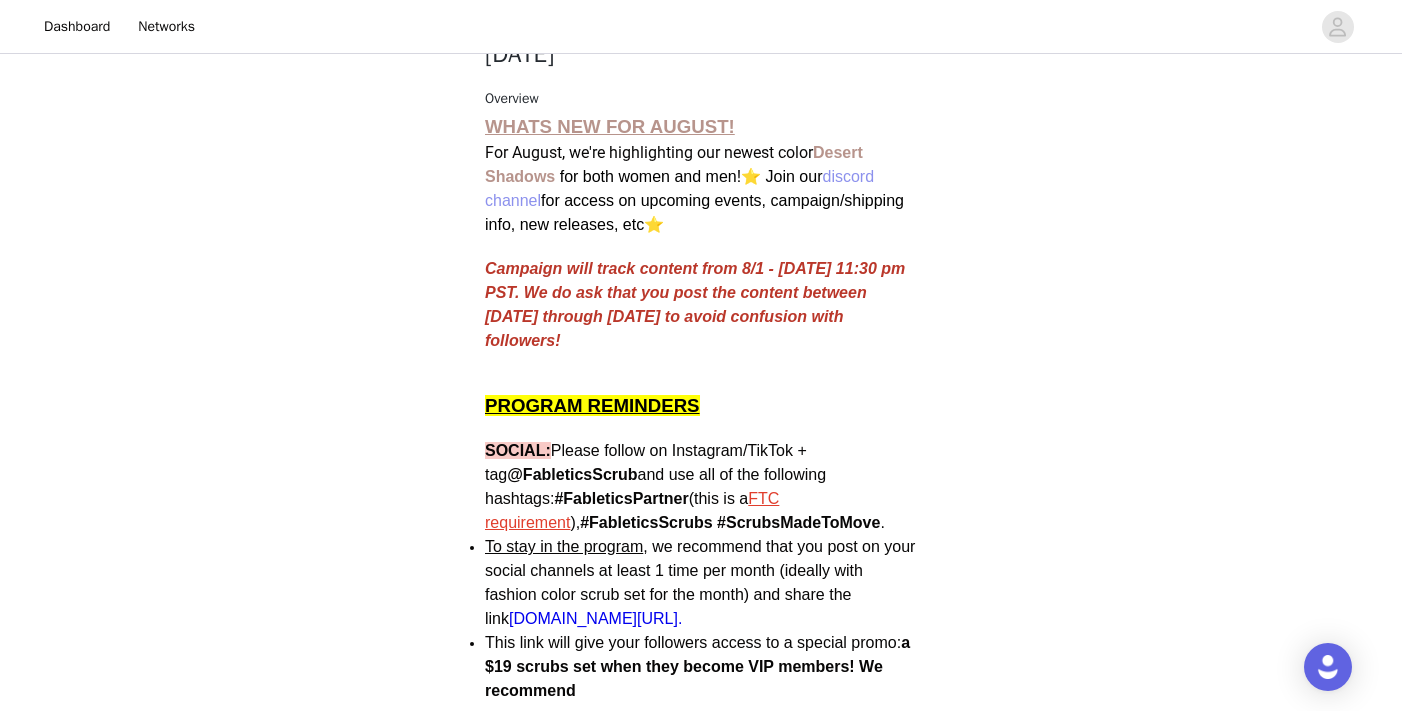 click on "discord channel" at bounding box center (679, 188) 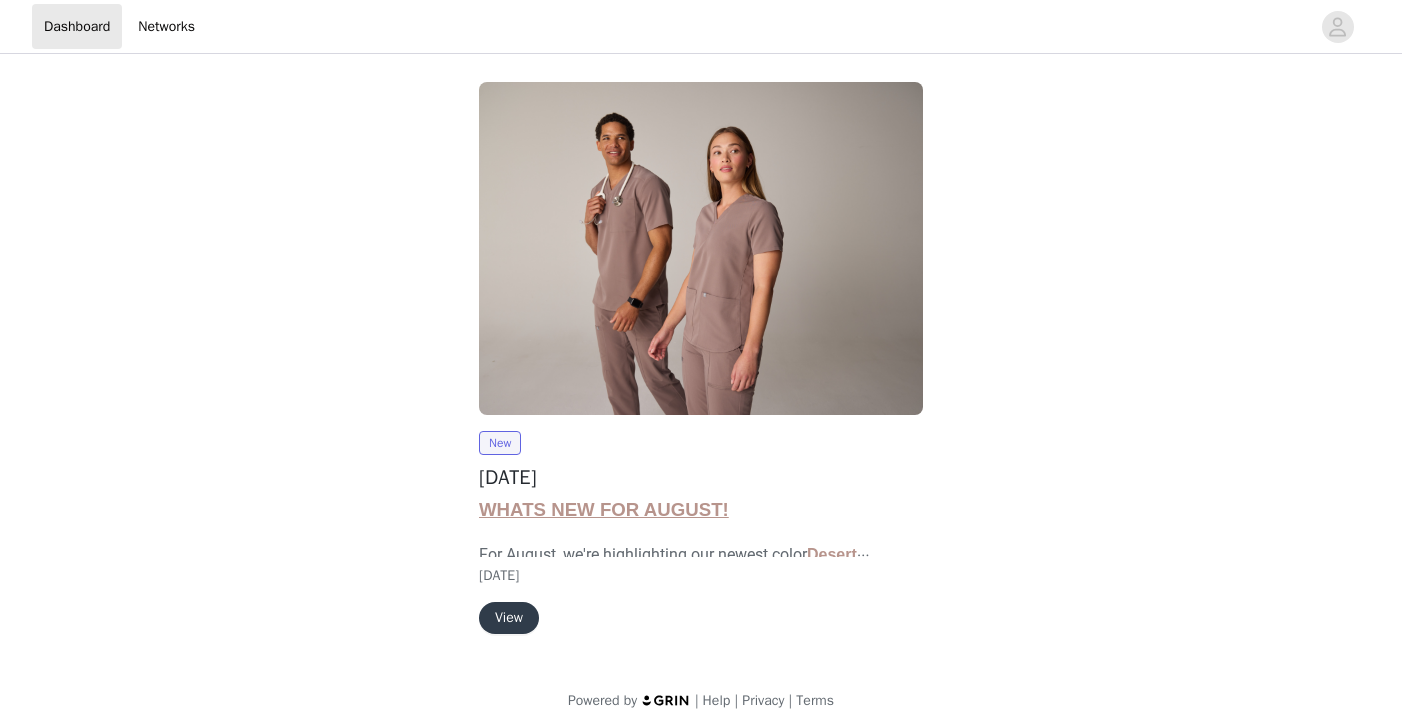 scroll, scrollTop: 0, scrollLeft: 0, axis: both 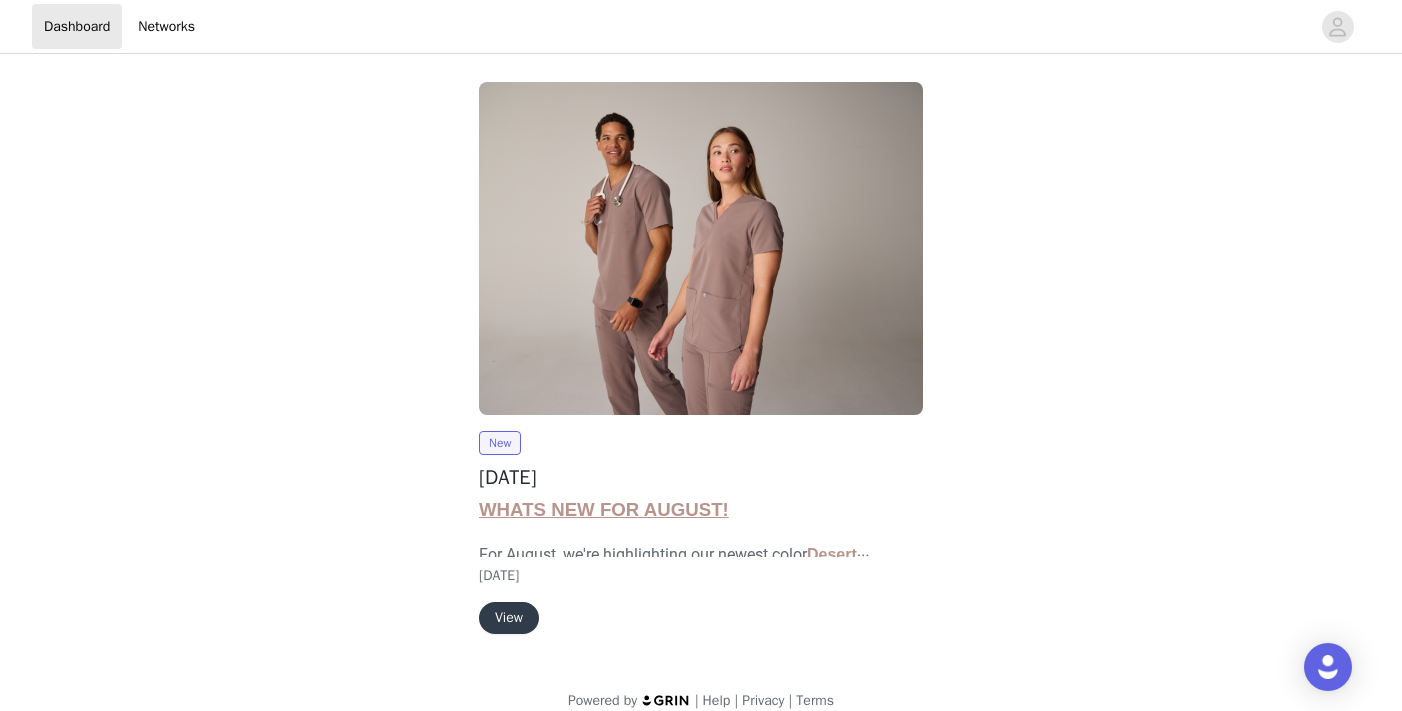click on "View" at bounding box center [509, 618] 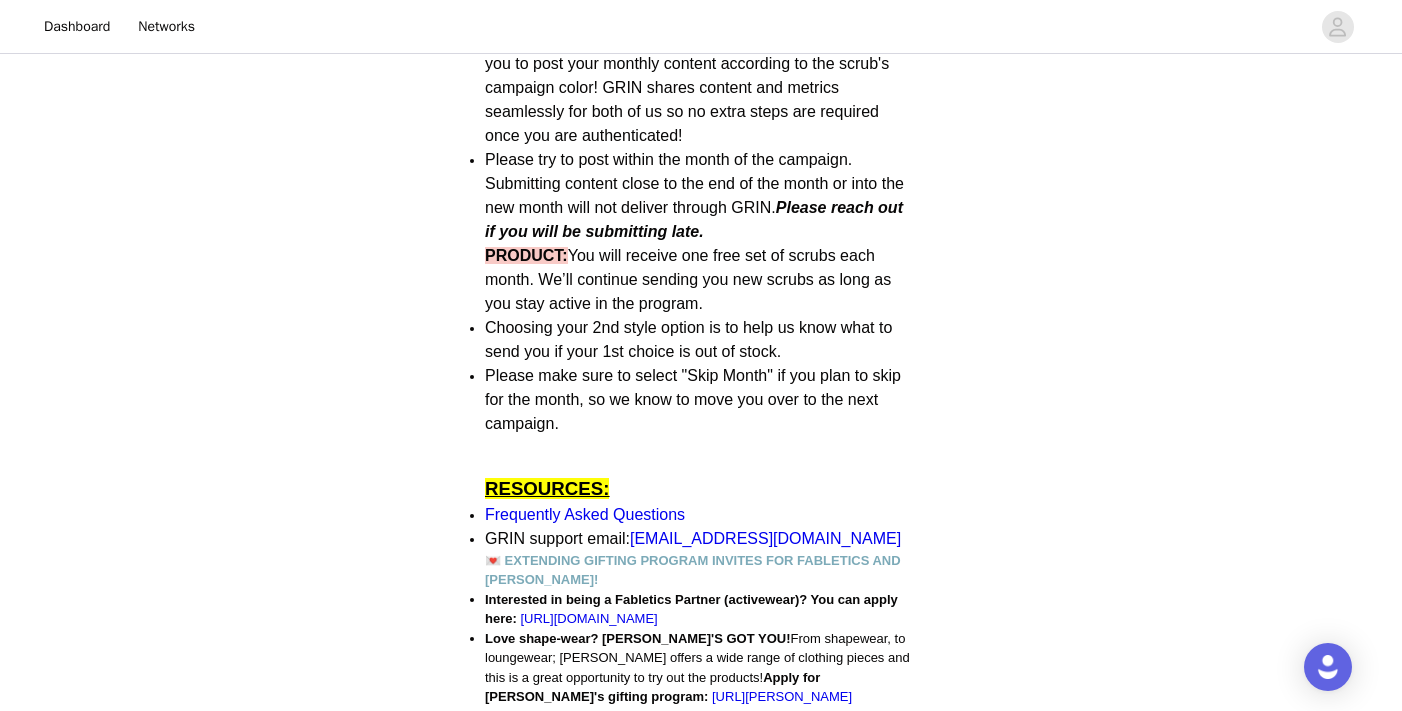 scroll, scrollTop: 1280, scrollLeft: 0, axis: vertical 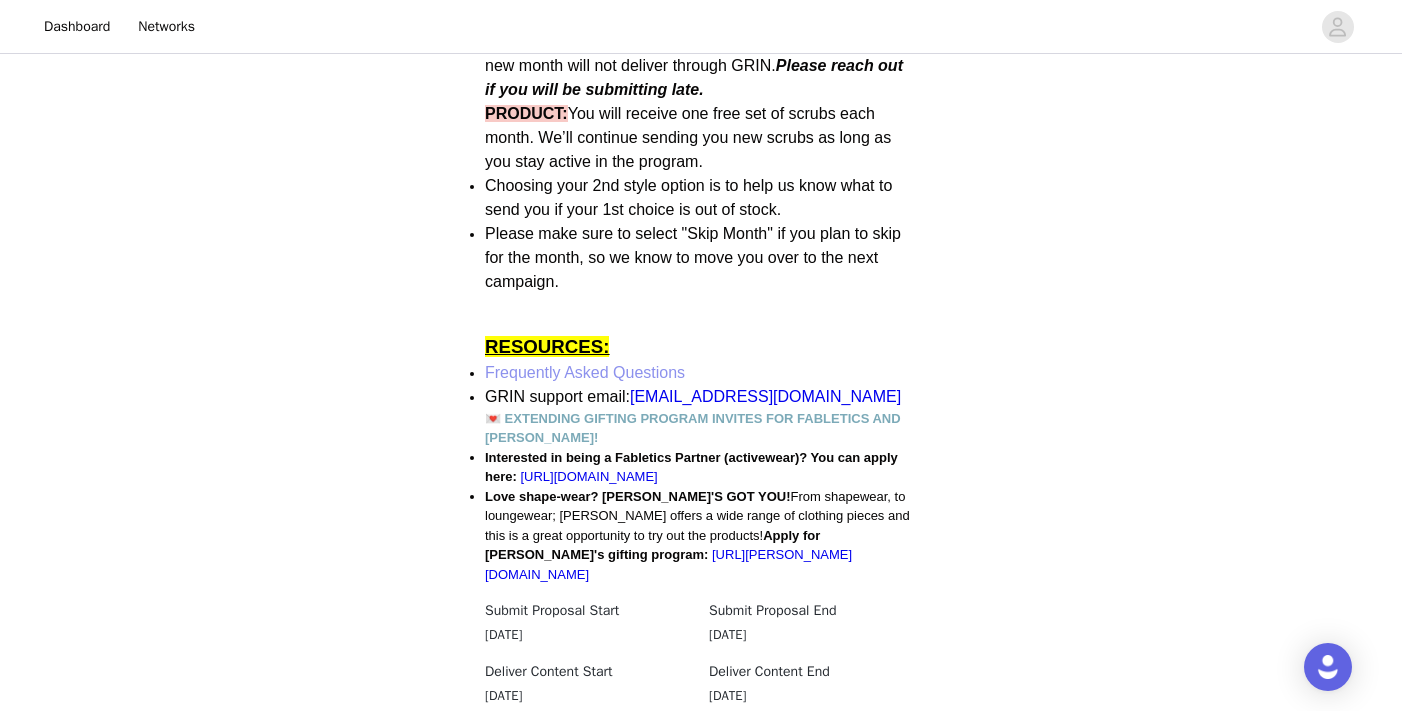 click on "Frequently Asked Questions" at bounding box center [585, 372] 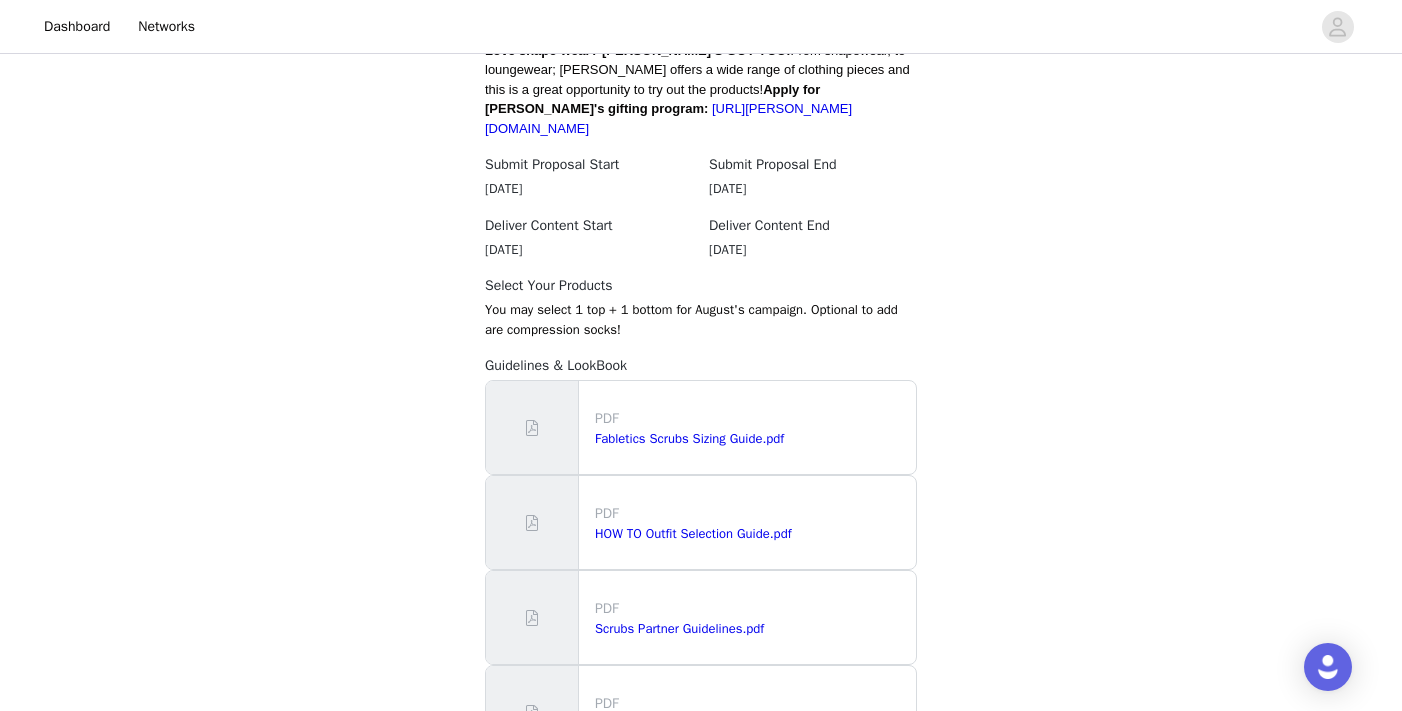 scroll, scrollTop: 1728, scrollLeft: 0, axis: vertical 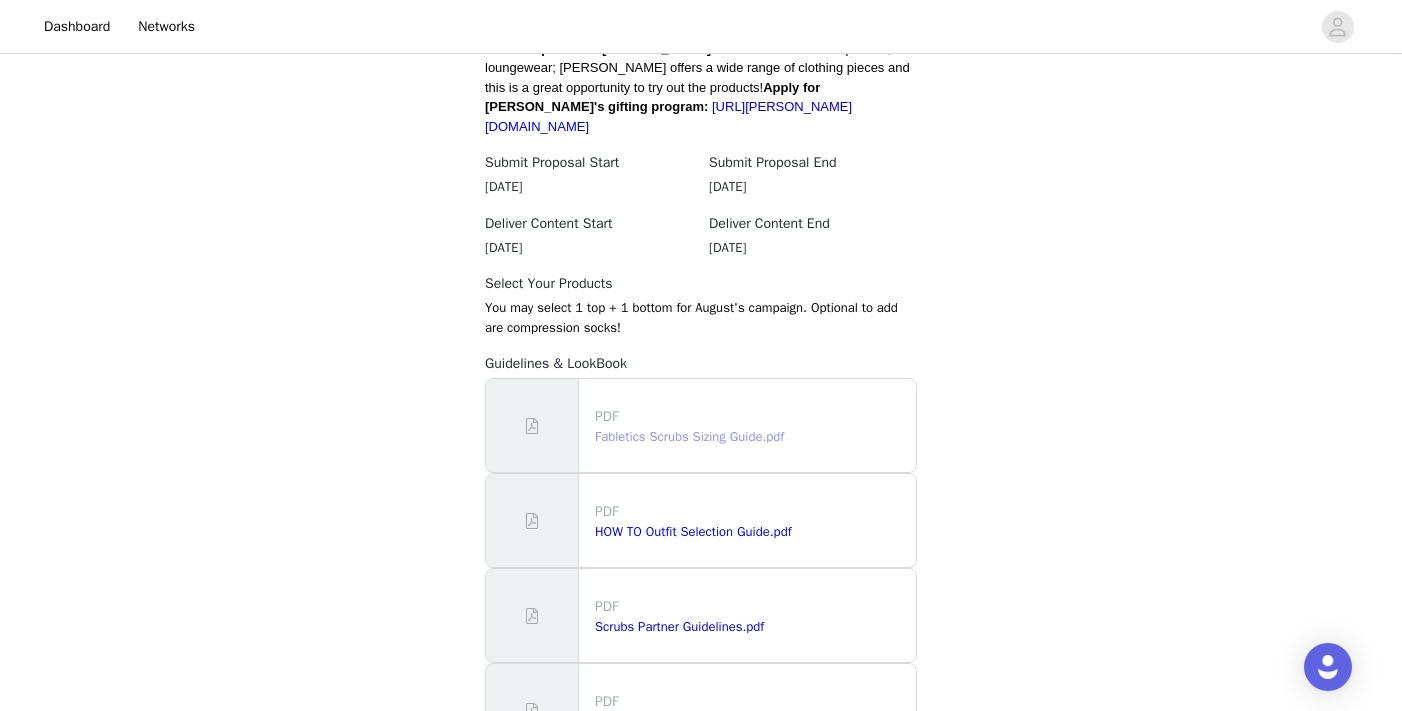 click on "Fabletics Scrubs Sizing Guide.pdf" at bounding box center [689, 436] 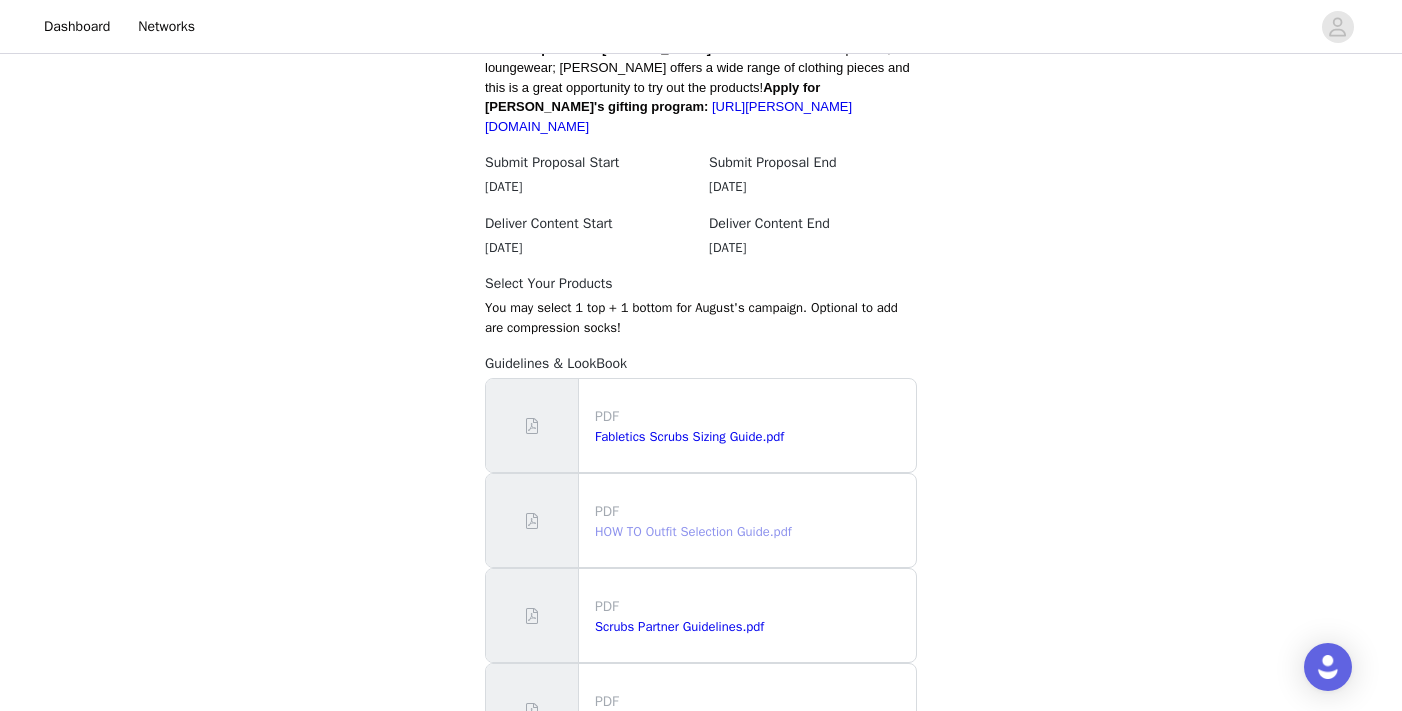 click on "HOW TO Outfit Selection Guide.pdf" at bounding box center [693, 531] 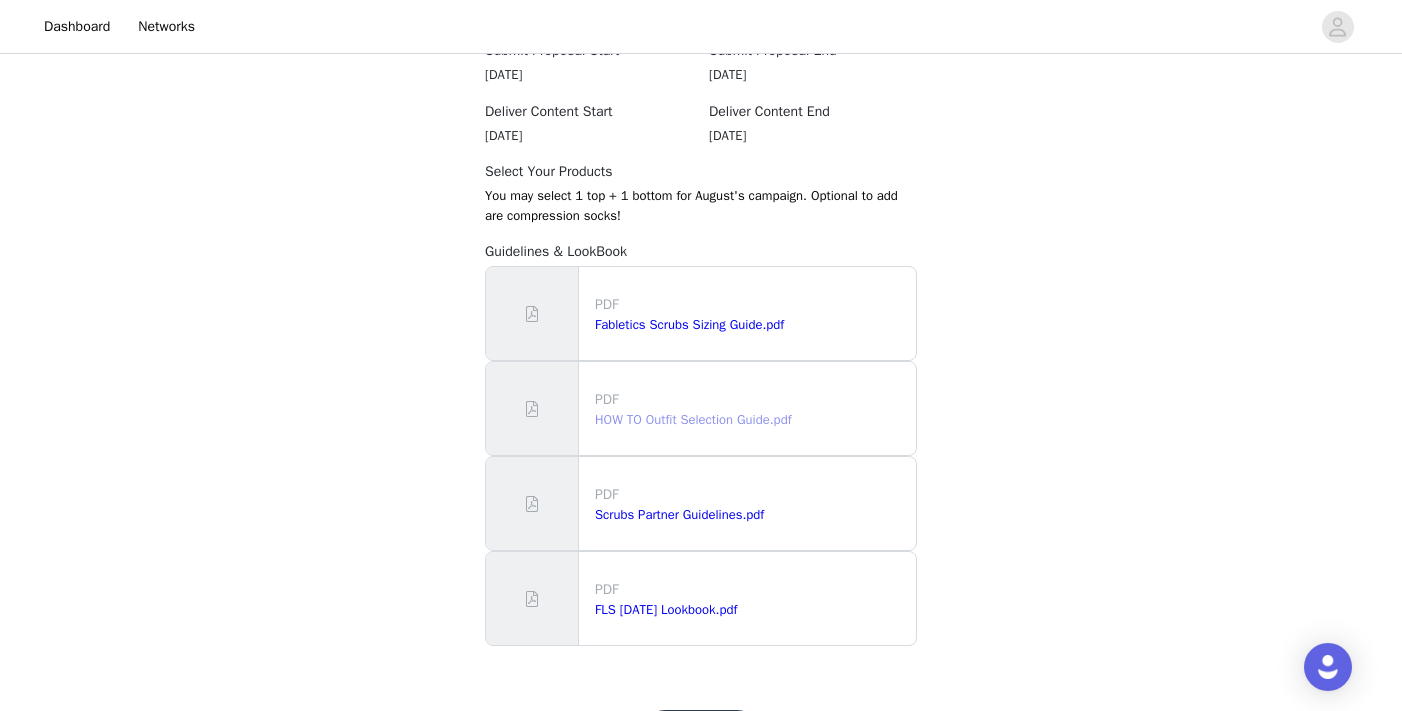 scroll, scrollTop: 1841, scrollLeft: 0, axis: vertical 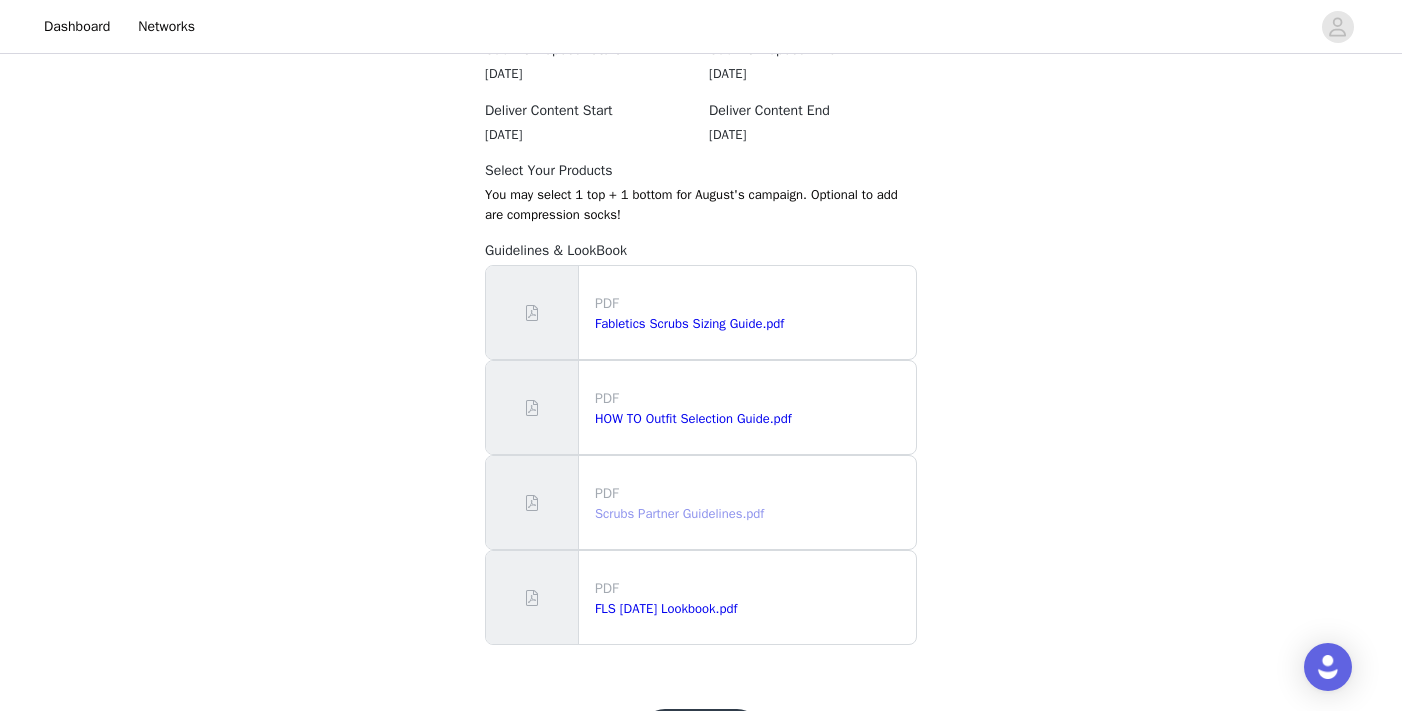 click on "Scrubs Partner Guidelines.pdf" at bounding box center (679, 513) 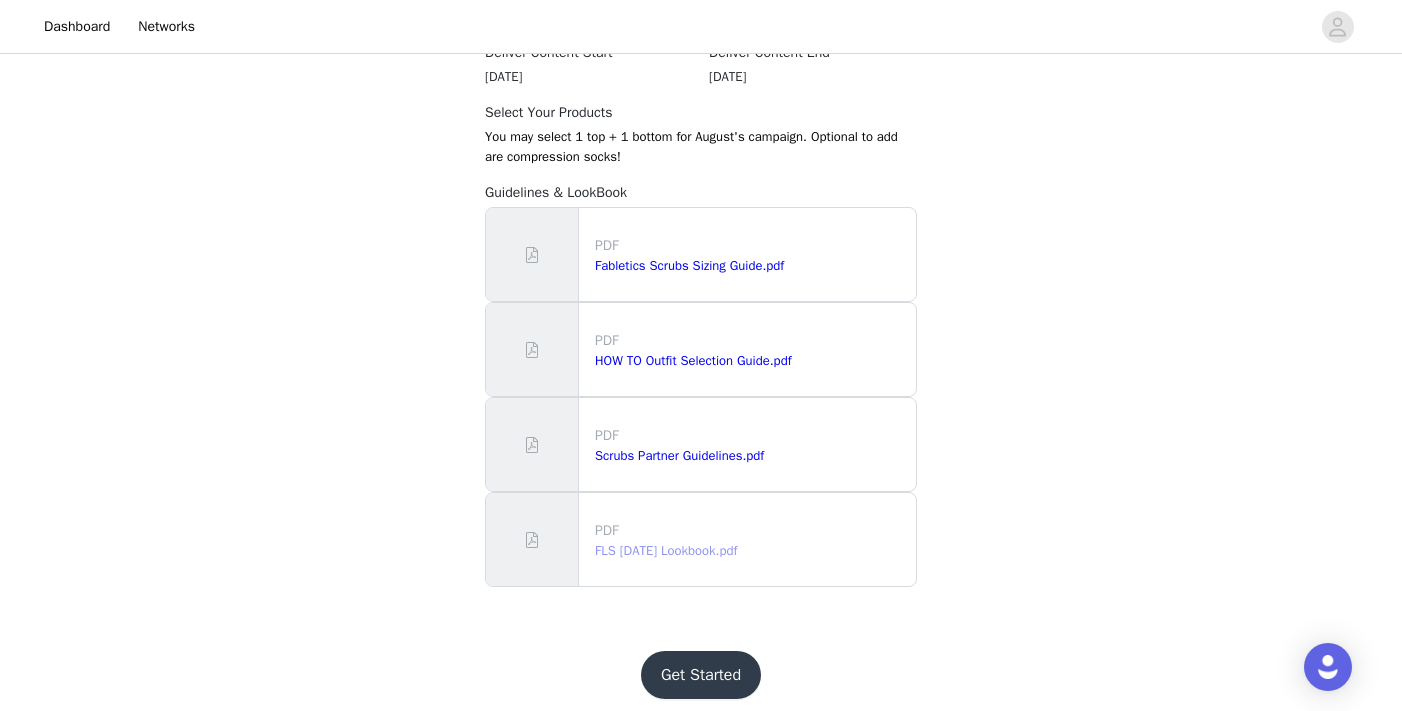 click on "FLS [DATE] Lookbook.pdf" at bounding box center [666, 550] 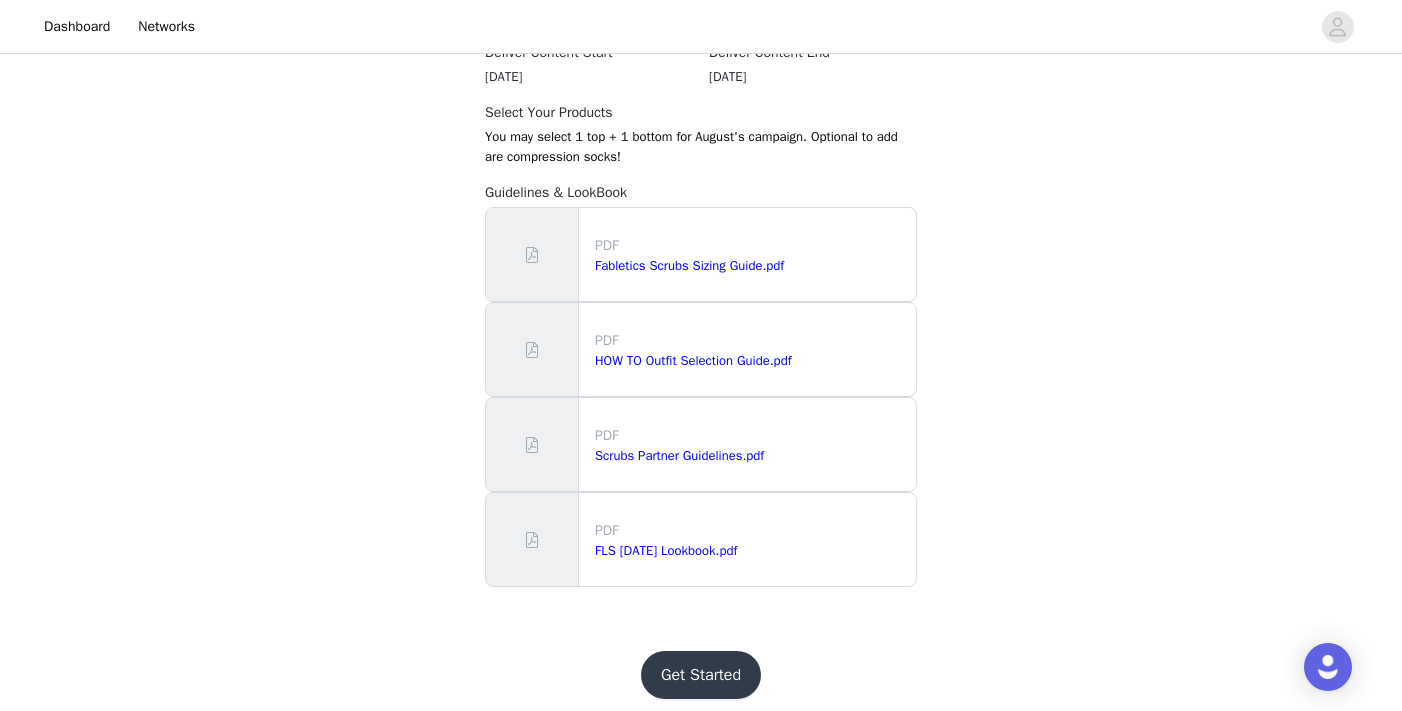 click on "Get Started" at bounding box center [701, 675] 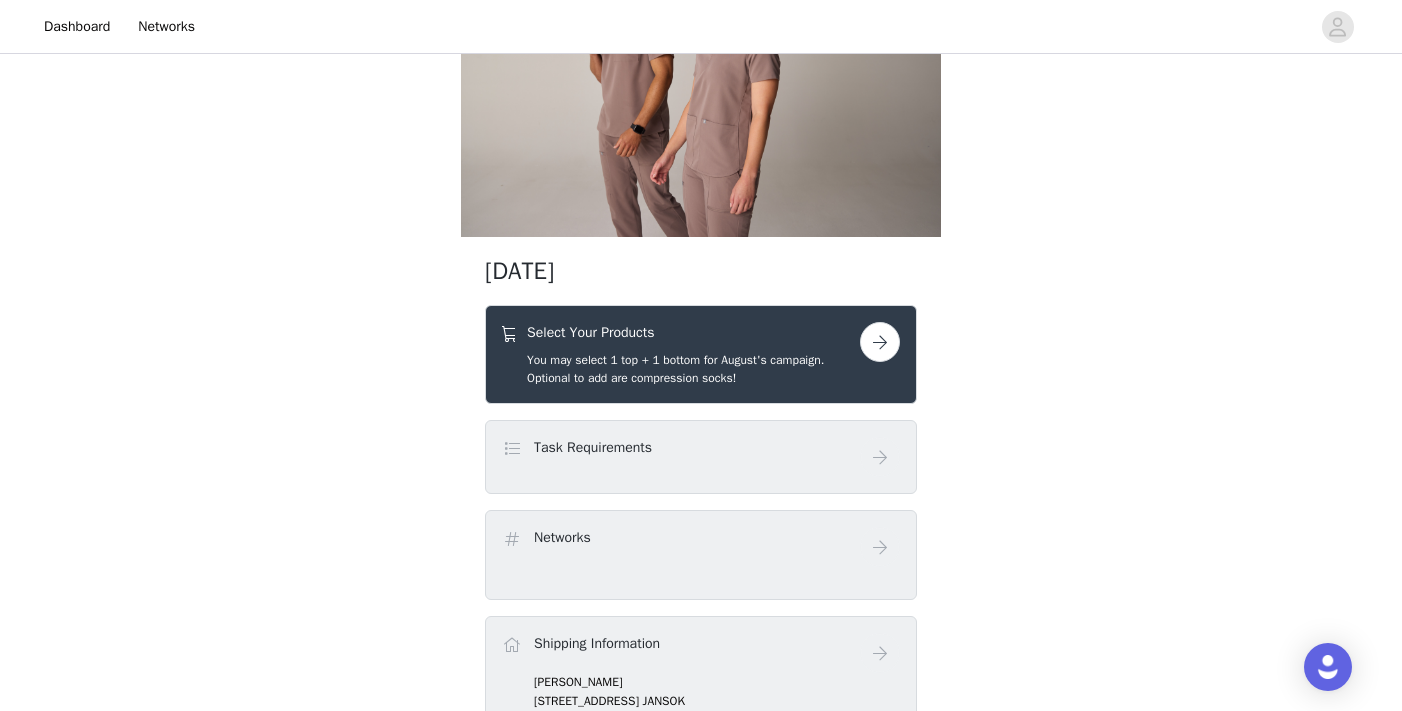scroll, scrollTop: 187, scrollLeft: 0, axis: vertical 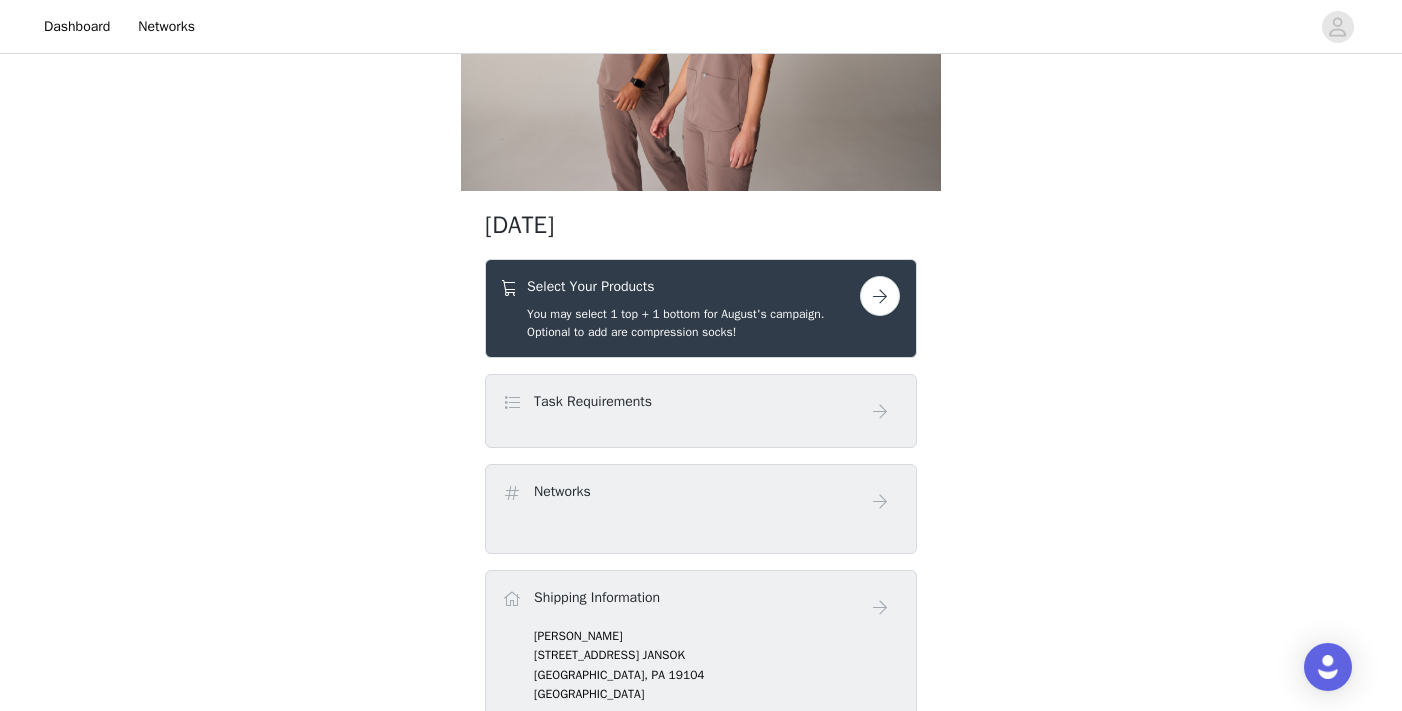 click at bounding box center [880, 296] 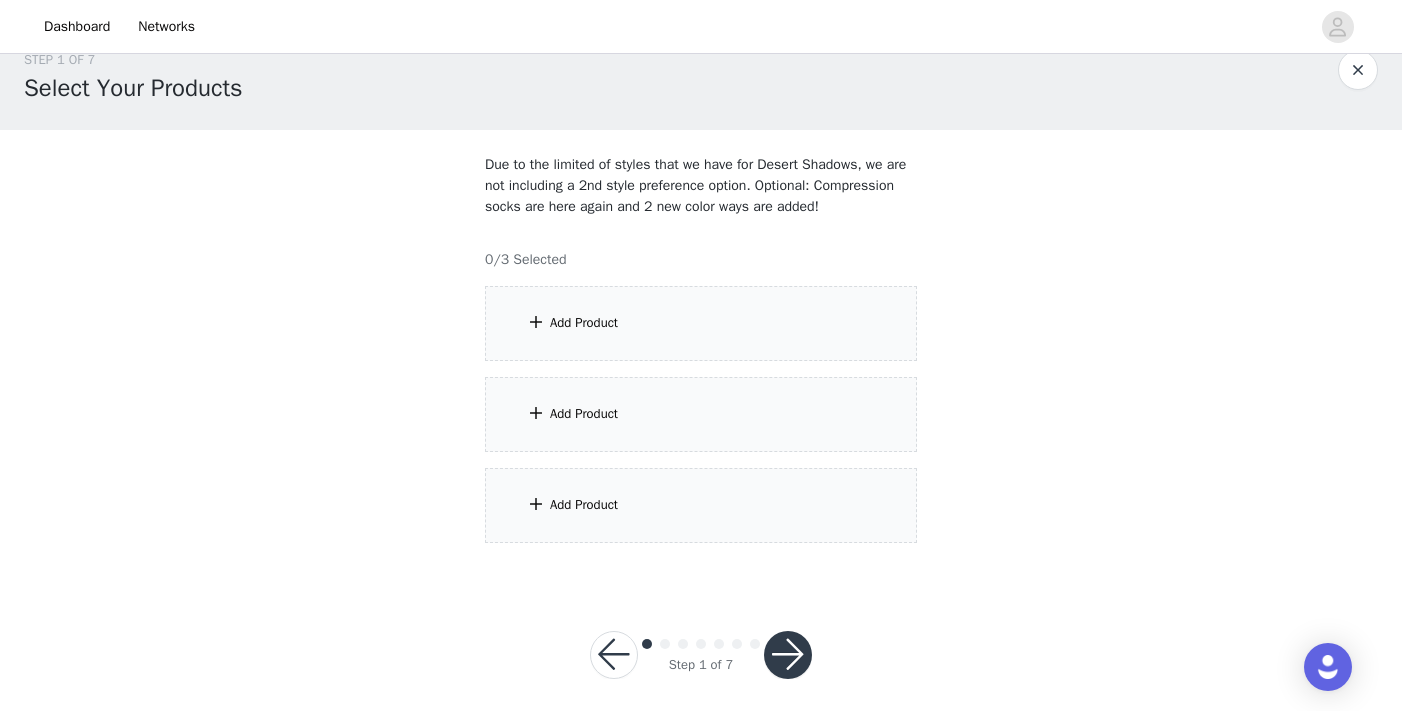 scroll, scrollTop: 35, scrollLeft: 0, axis: vertical 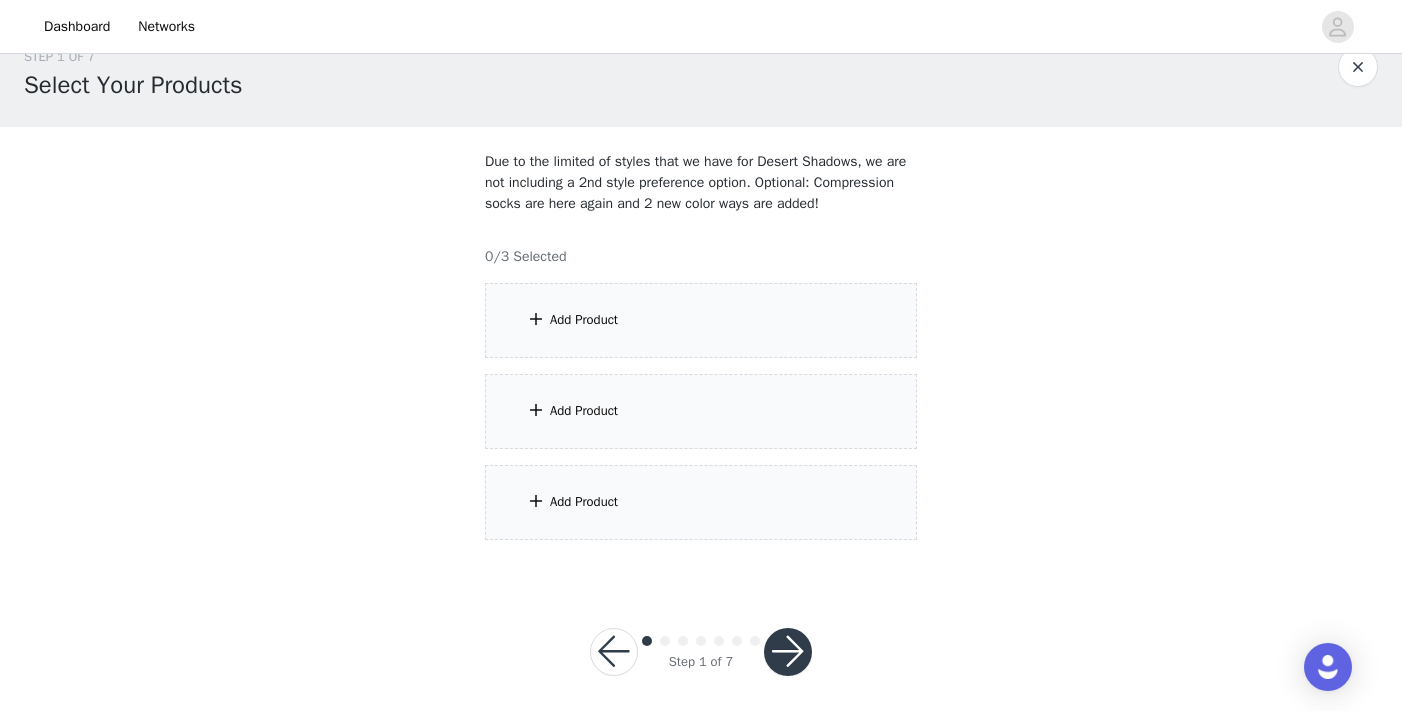 click at bounding box center (536, 319) 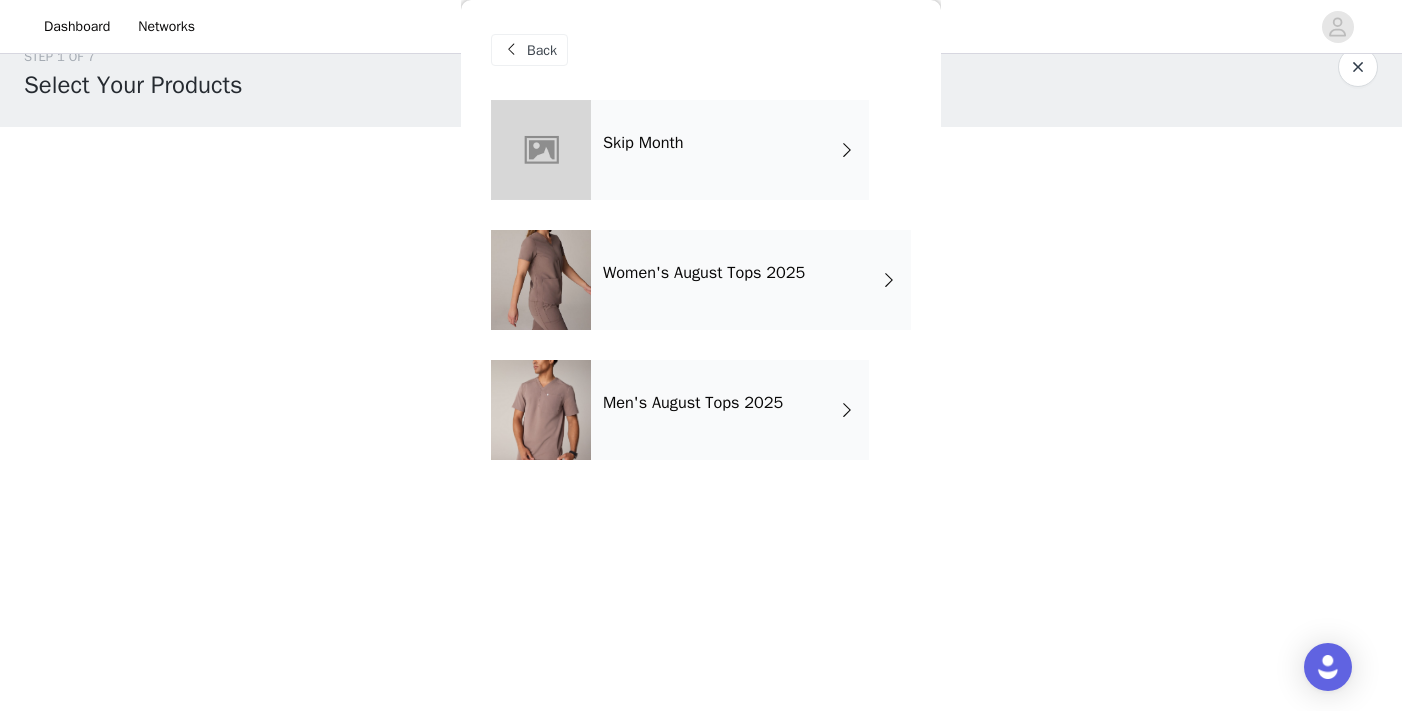 click at bounding box center (889, 280) 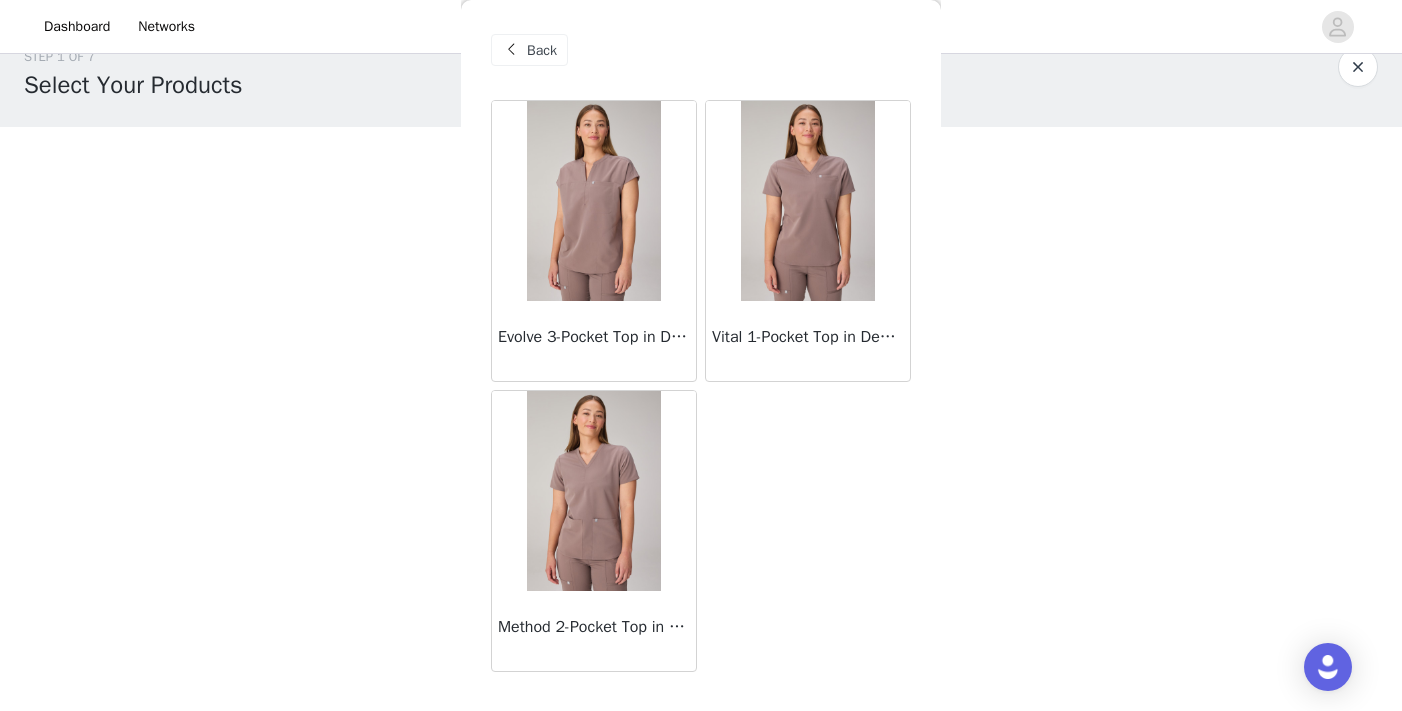 click at bounding box center (807, 201) 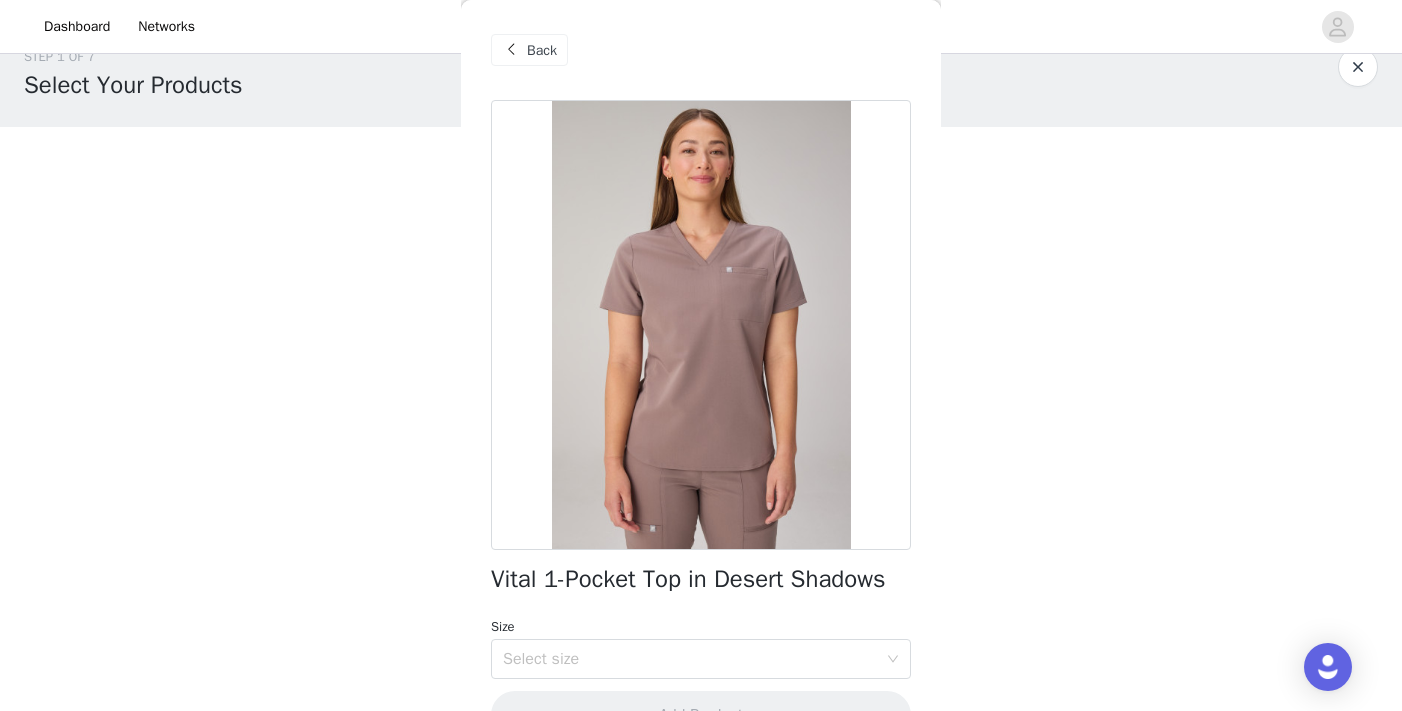 scroll, scrollTop: 51, scrollLeft: 0, axis: vertical 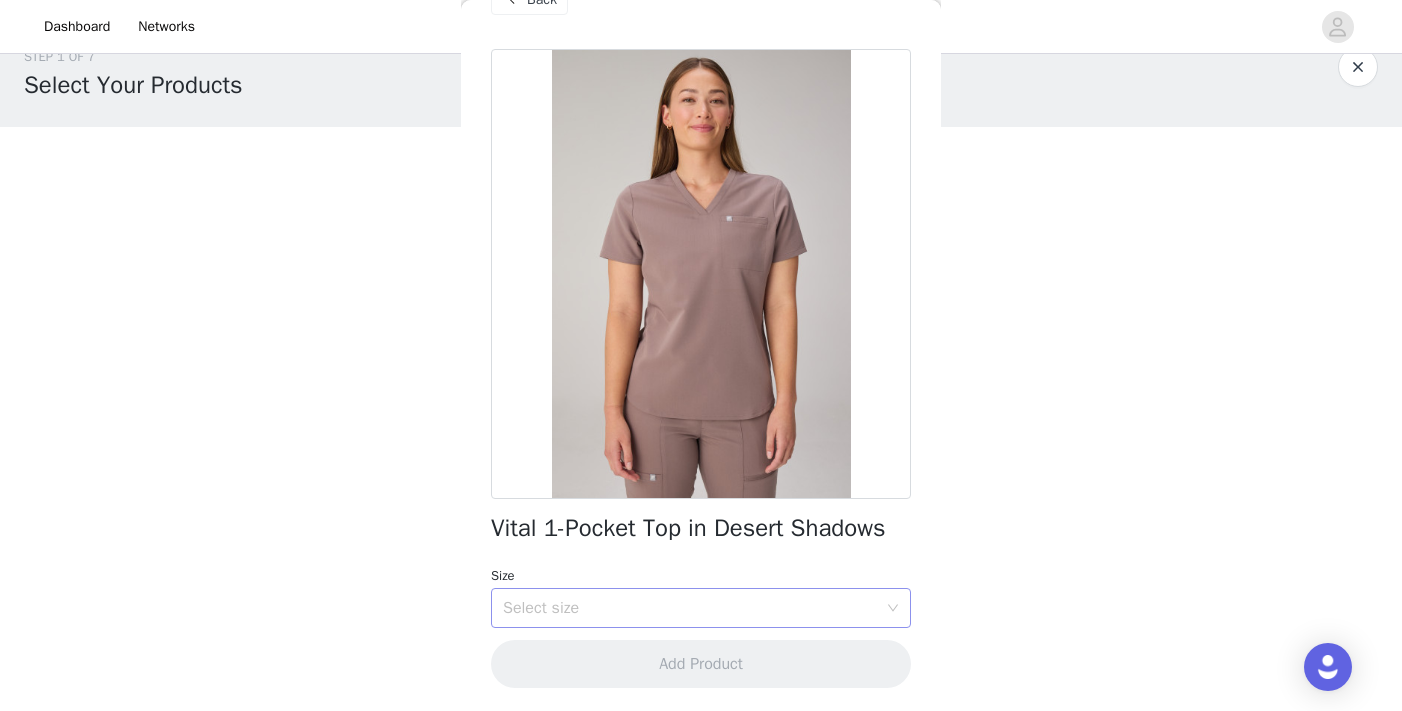 click on "Select size" at bounding box center (690, 608) 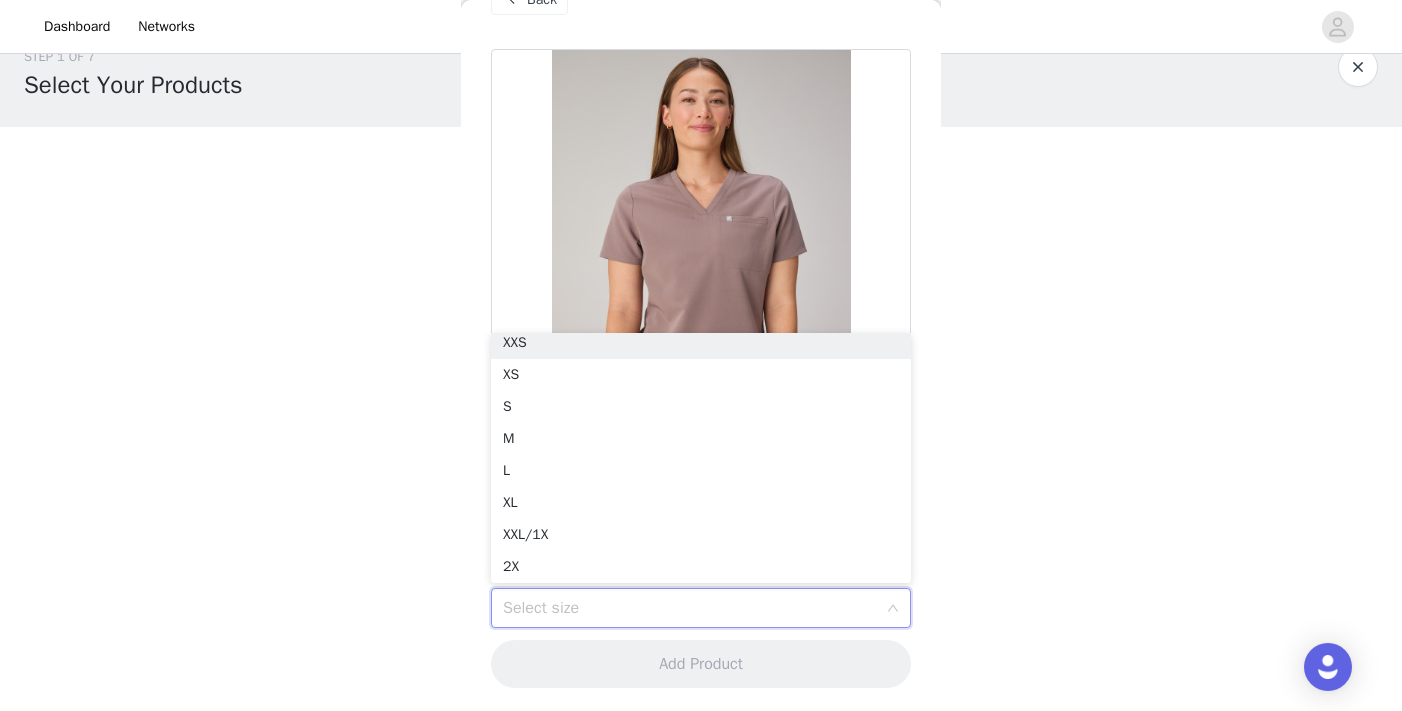 scroll, scrollTop: 4, scrollLeft: 0, axis: vertical 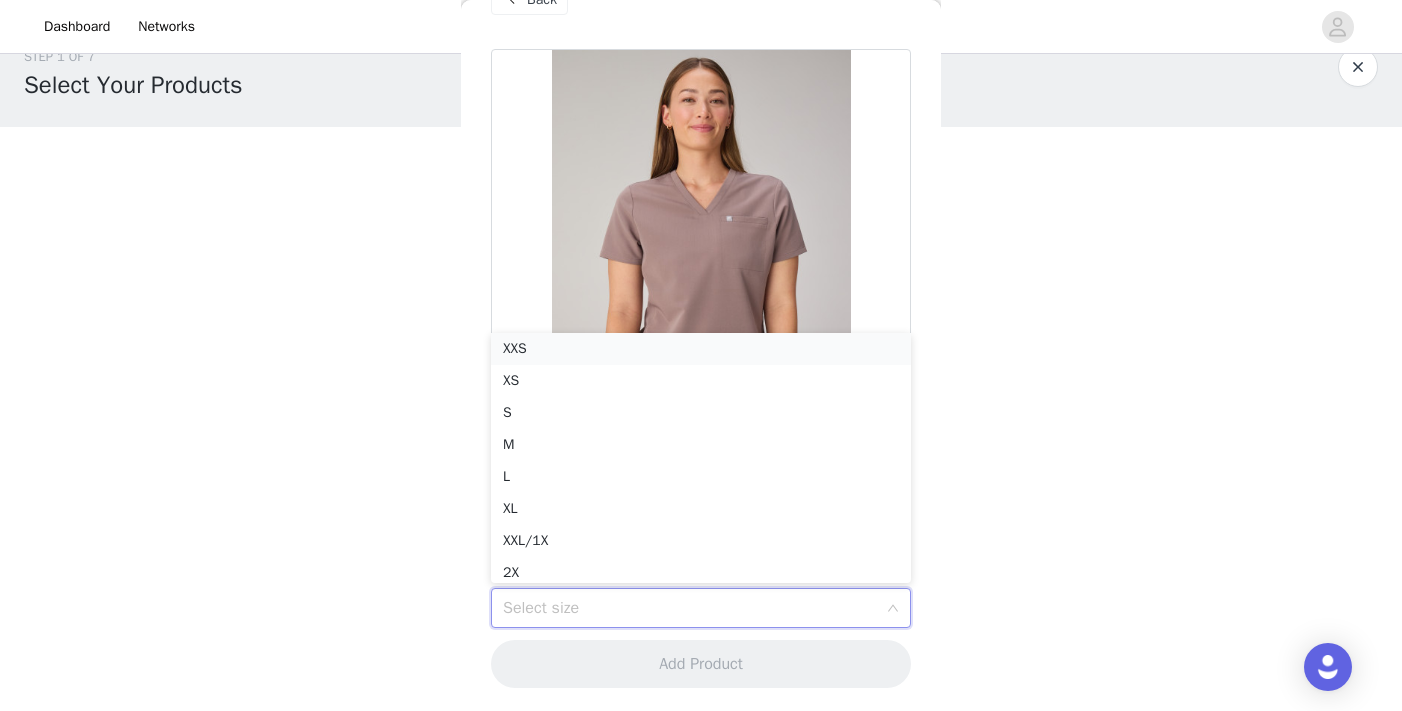 click on "XXS" at bounding box center (701, 349) 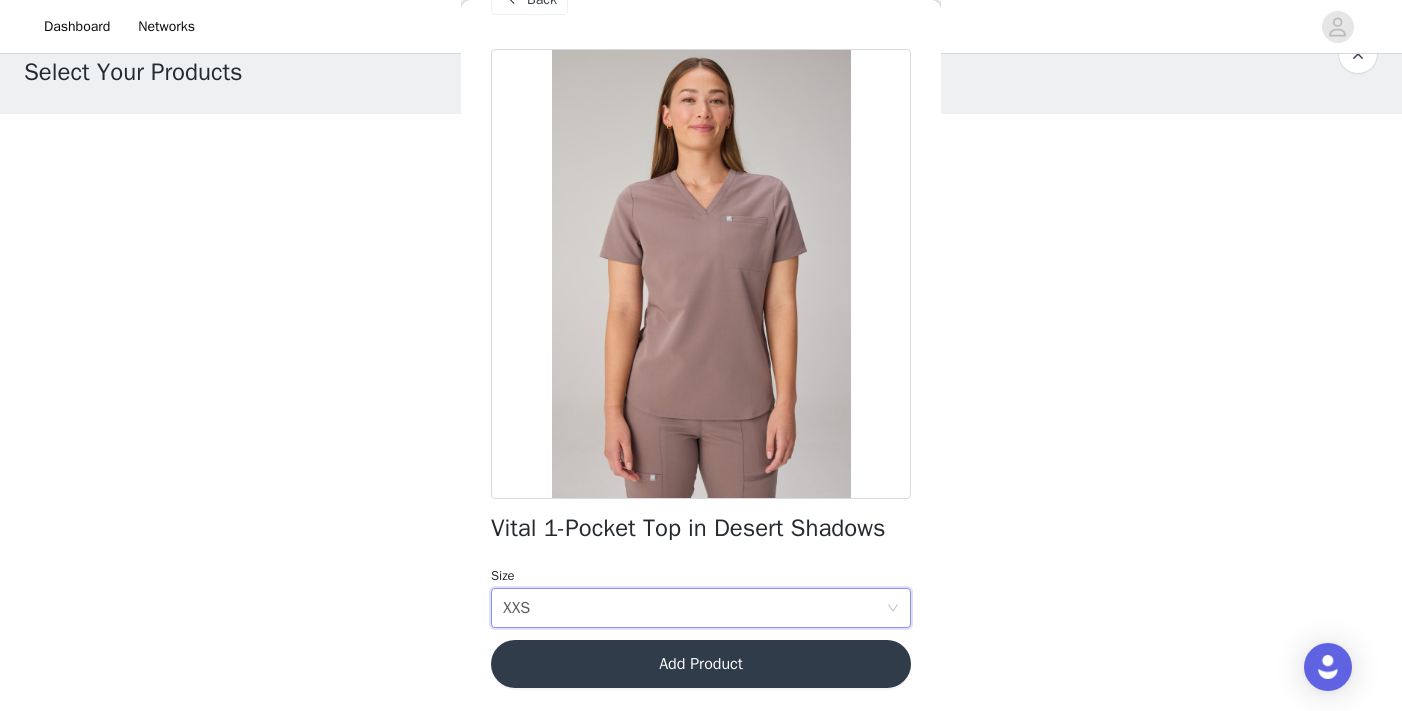 scroll, scrollTop: 60, scrollLeft: 0, axis: vertical 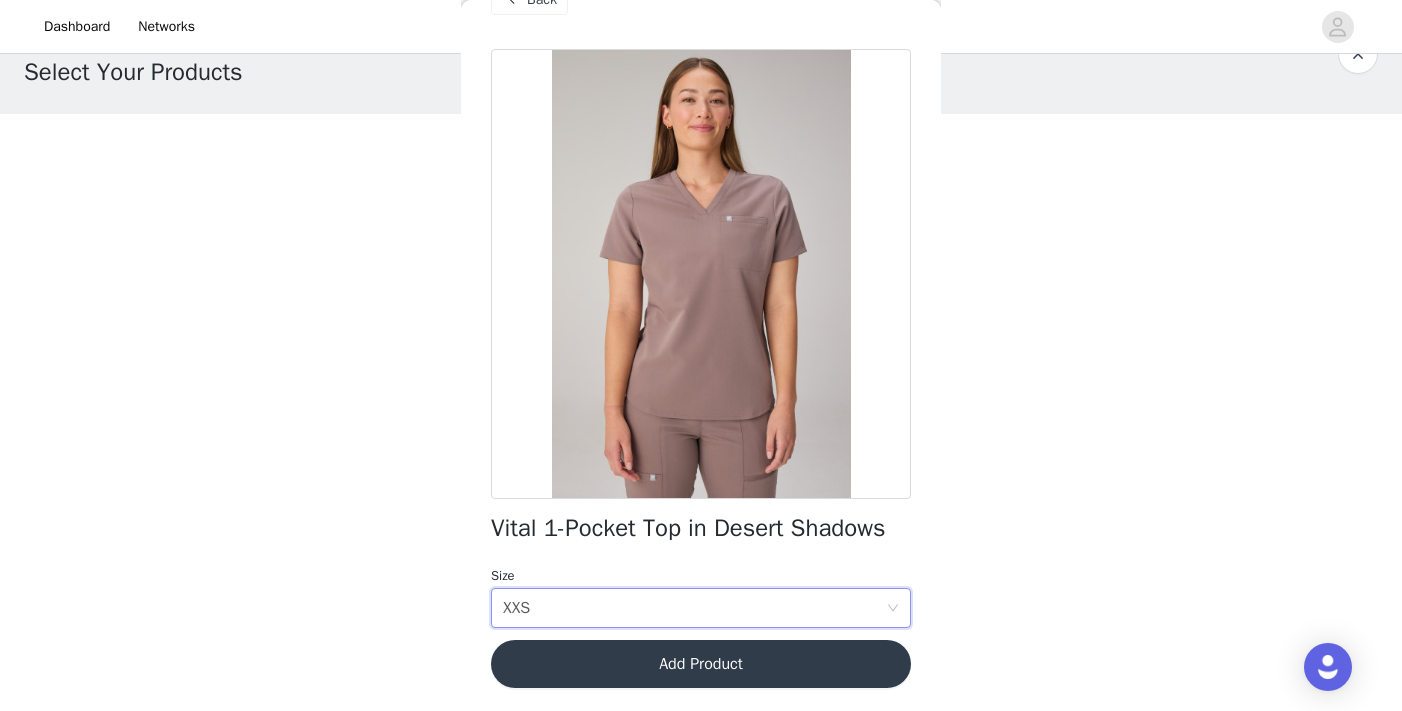 click on "Add Product" at bounding box center [701, 664] 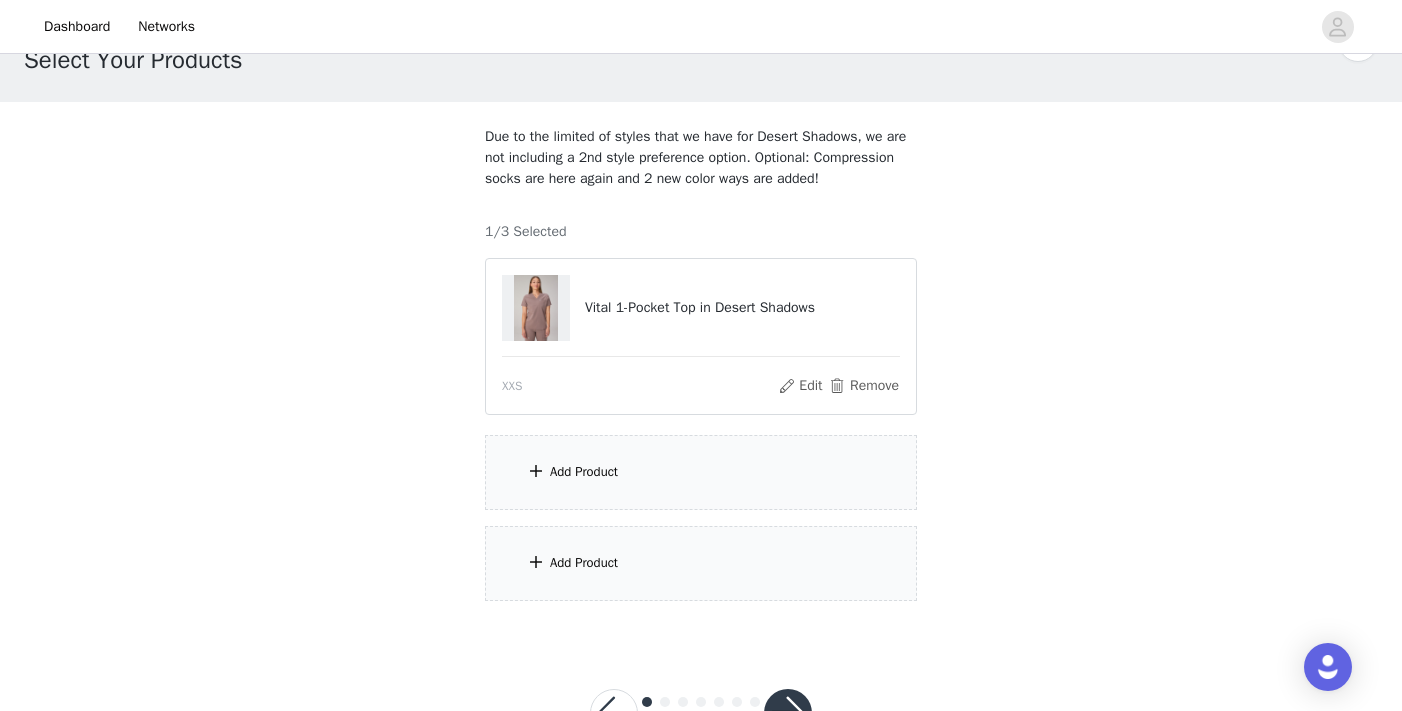 click on "Add Product" at bounding box center (584, 472) 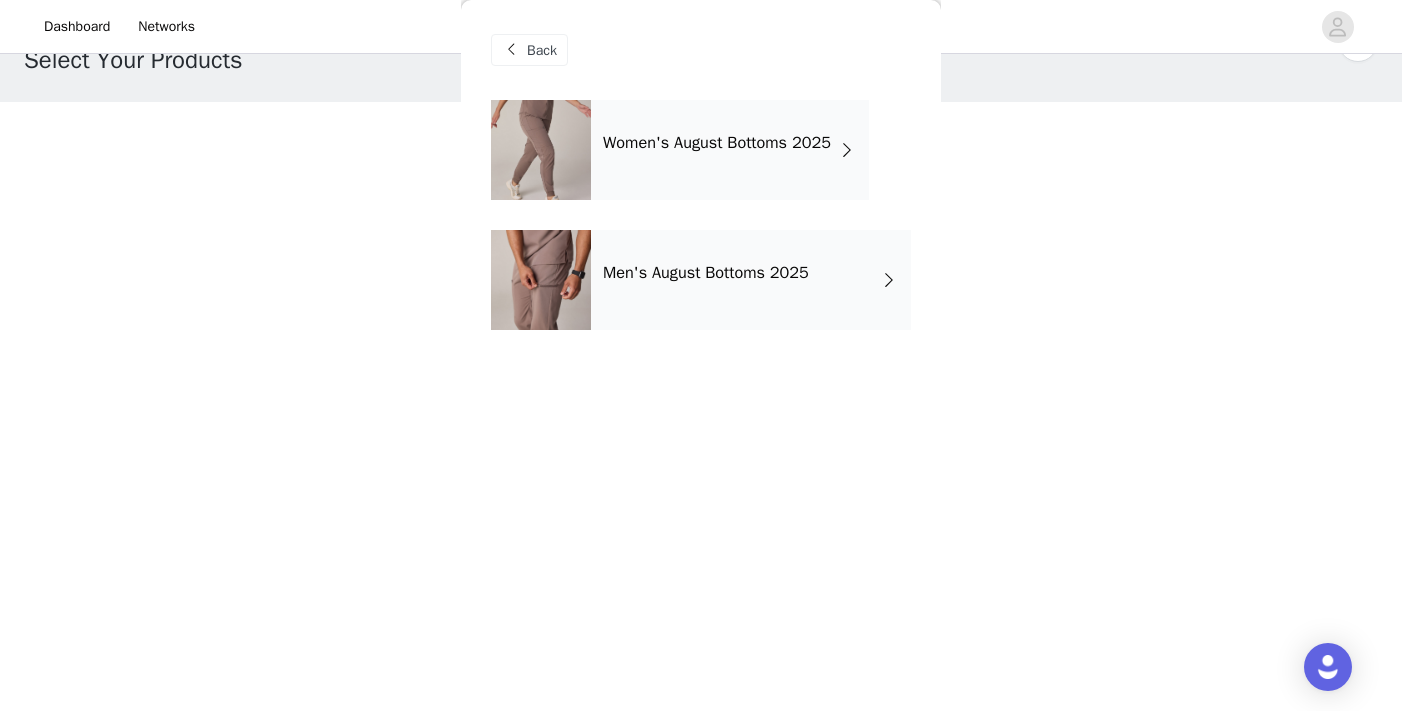 click at bounding box center [847, 150] 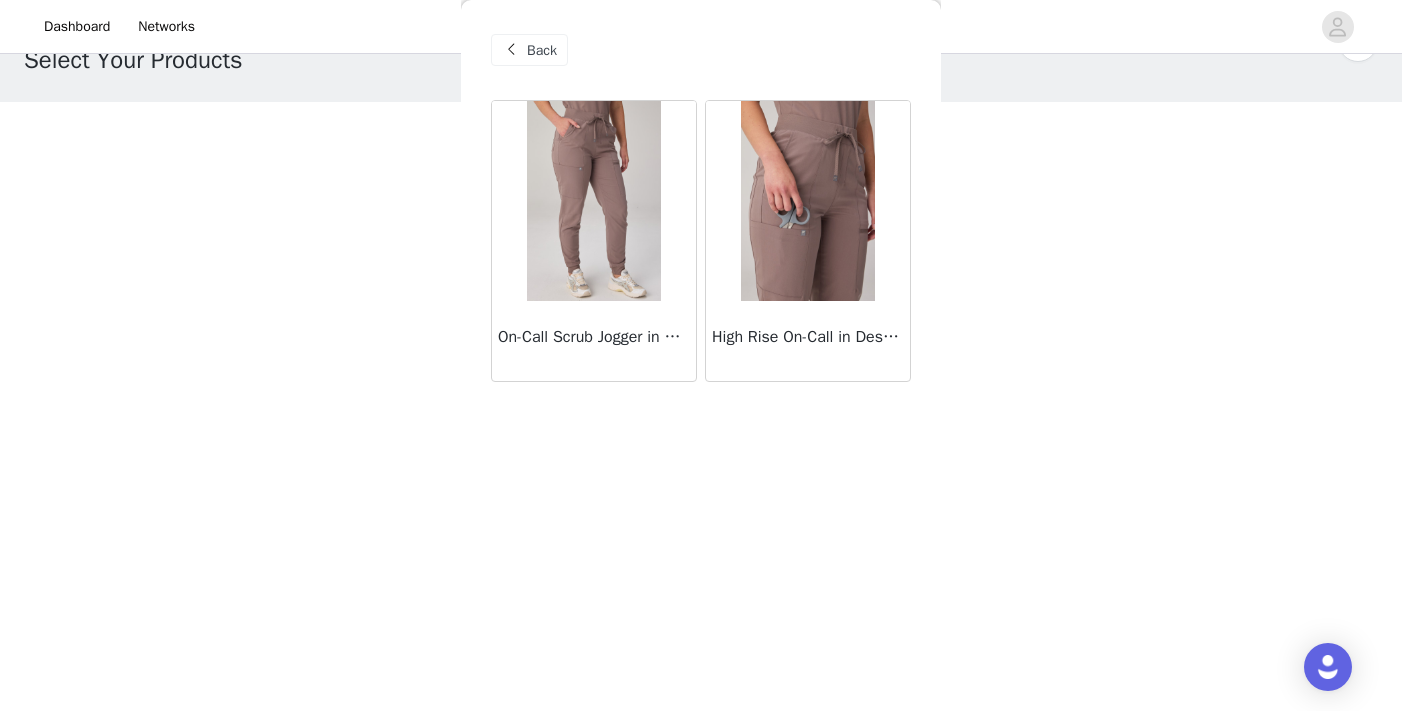 click at bounding box center (807, 201) 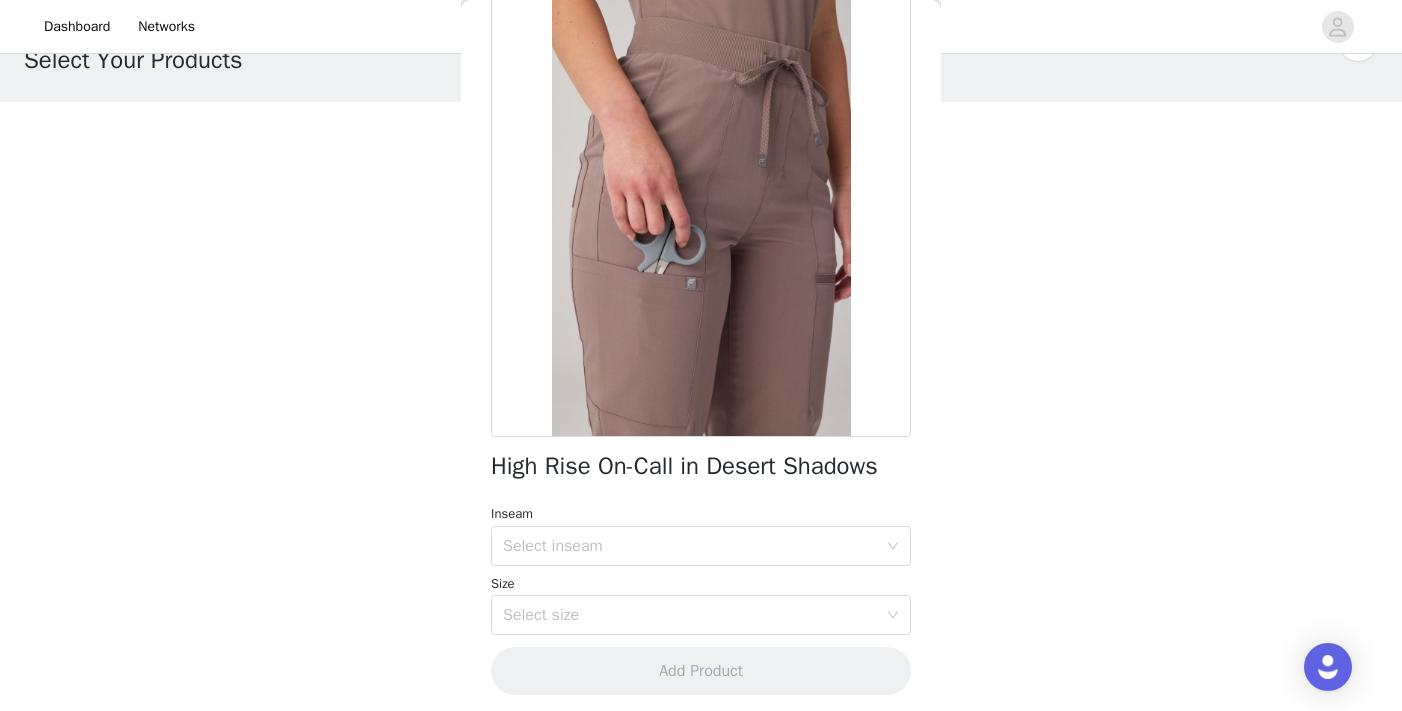 scroll, scrollTop: 121, scrollLeft: 0, axis: vertical 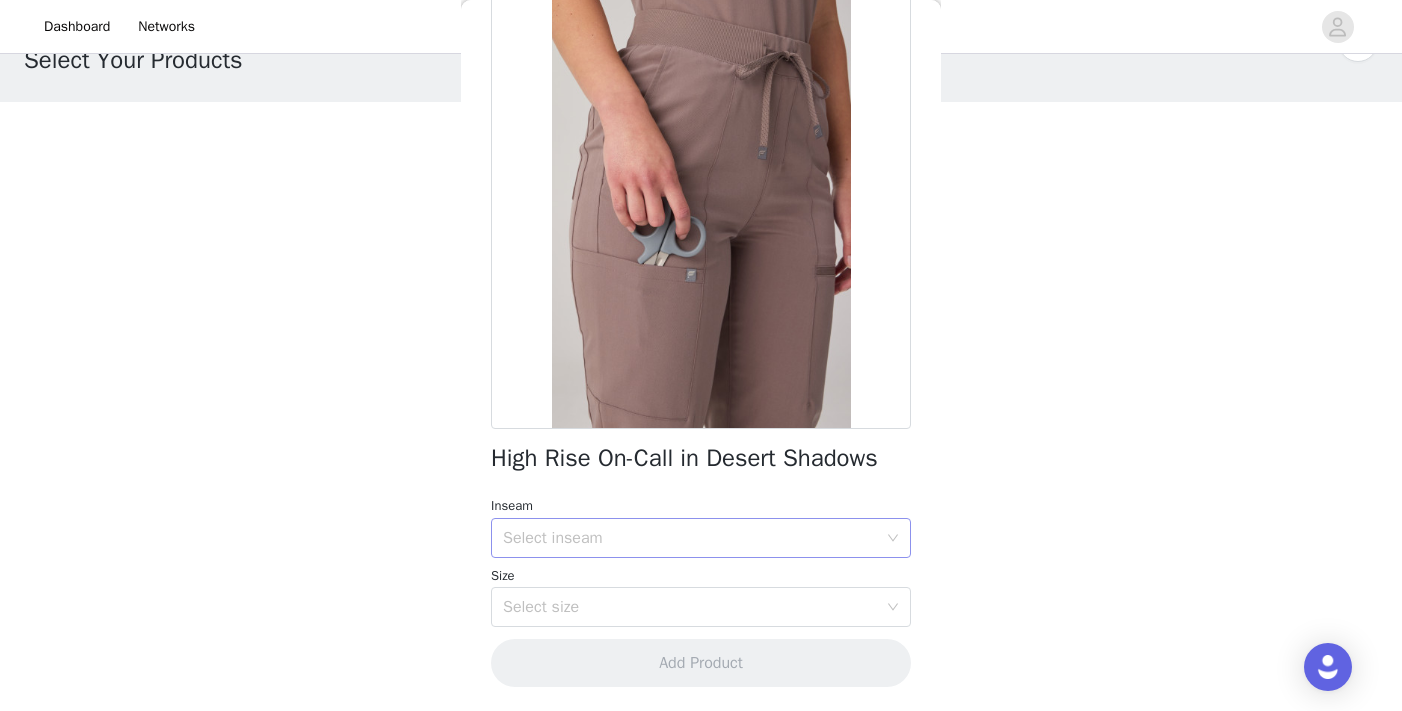 click on "Select inseam" at bounding box center (690, 538) 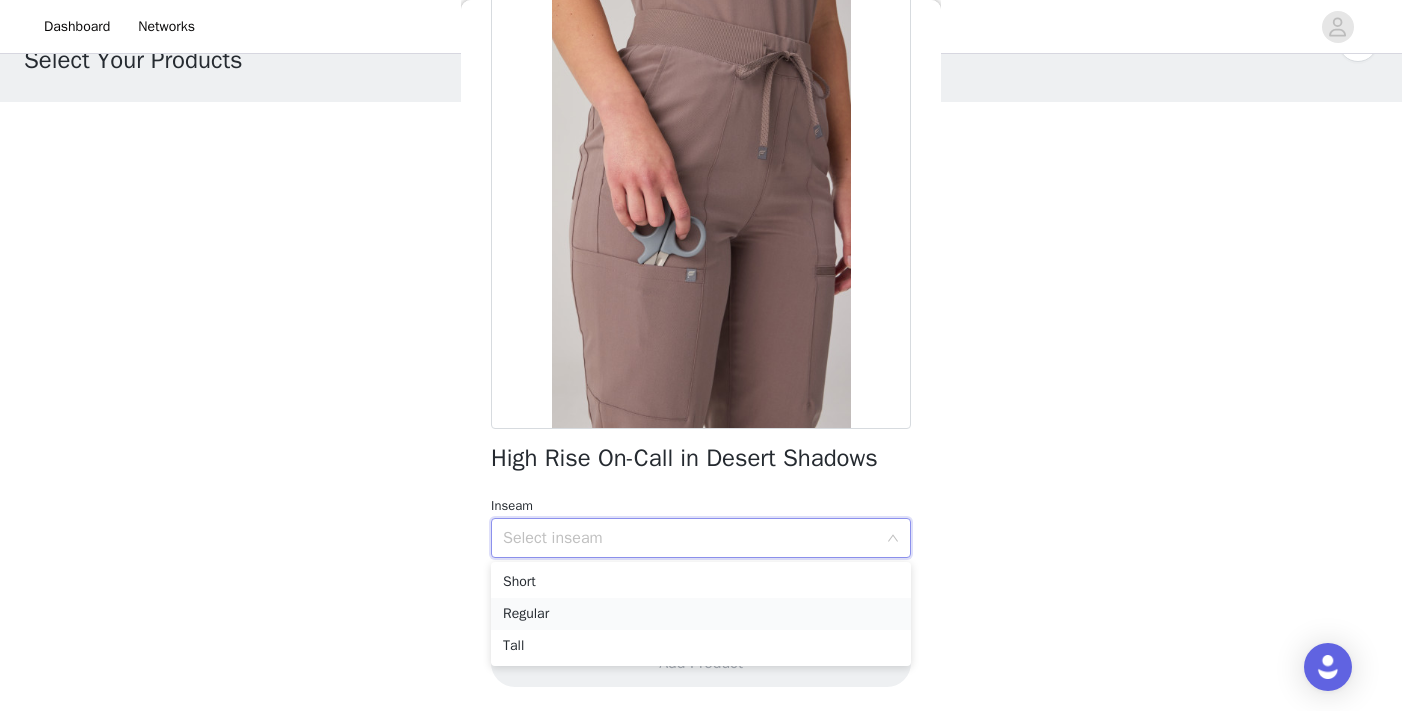 click on "Regular" at bounding box center (701, 614) 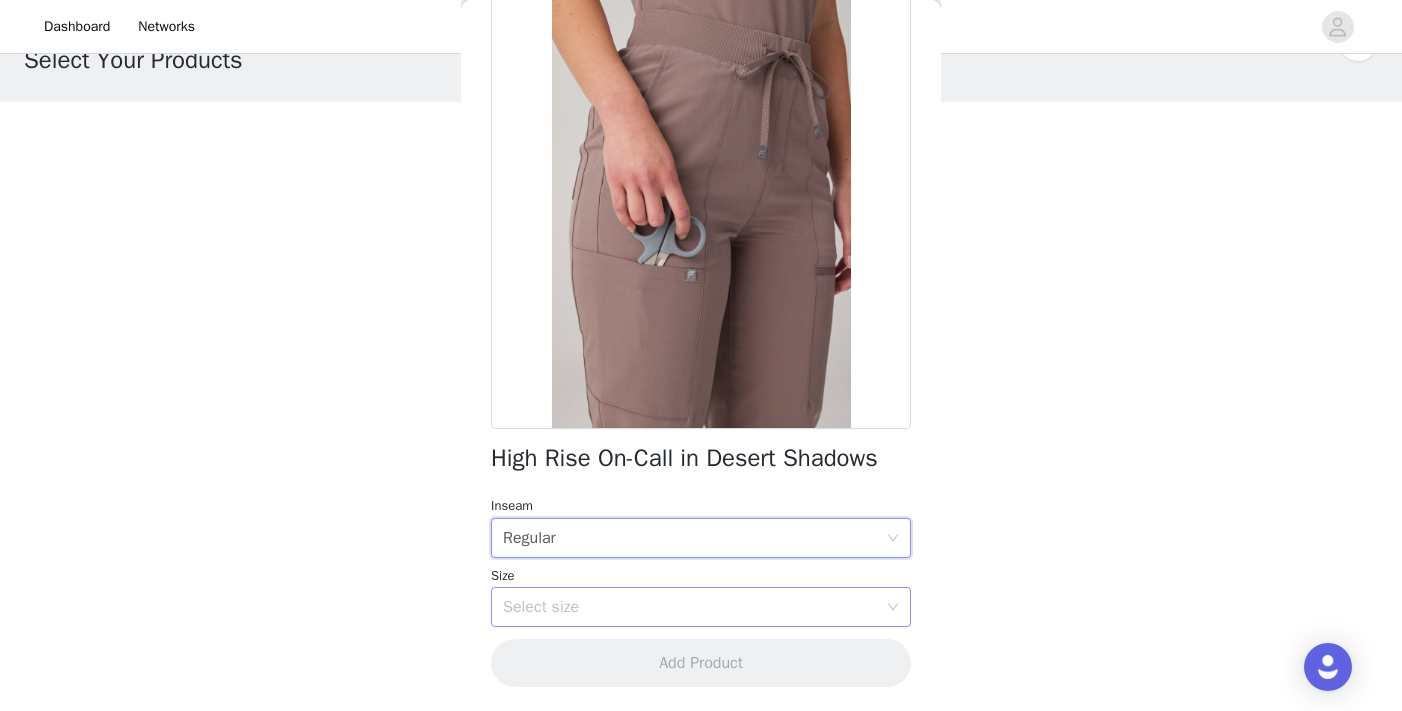 click on "Select size" at bounding box center (690, 607) 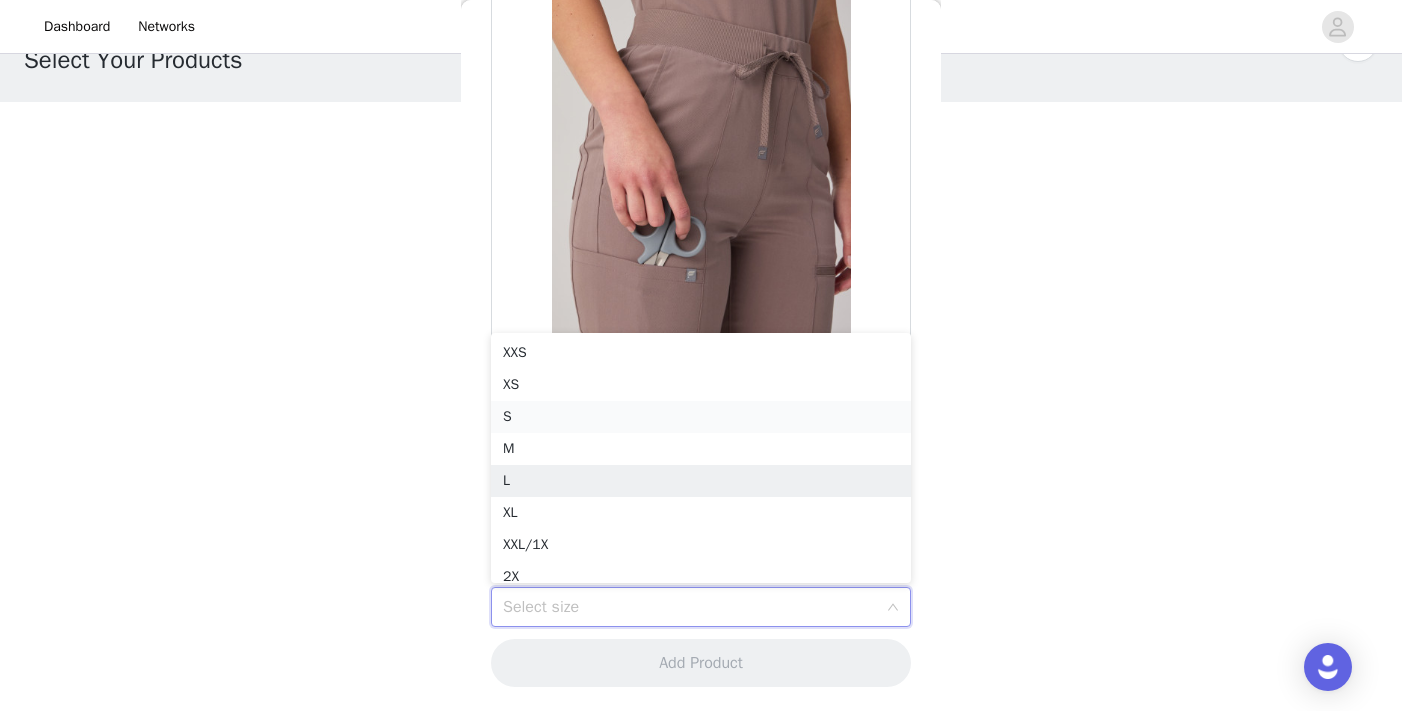 scroll, scrollTop: 10, scrollLeft: 0, axis: vertical 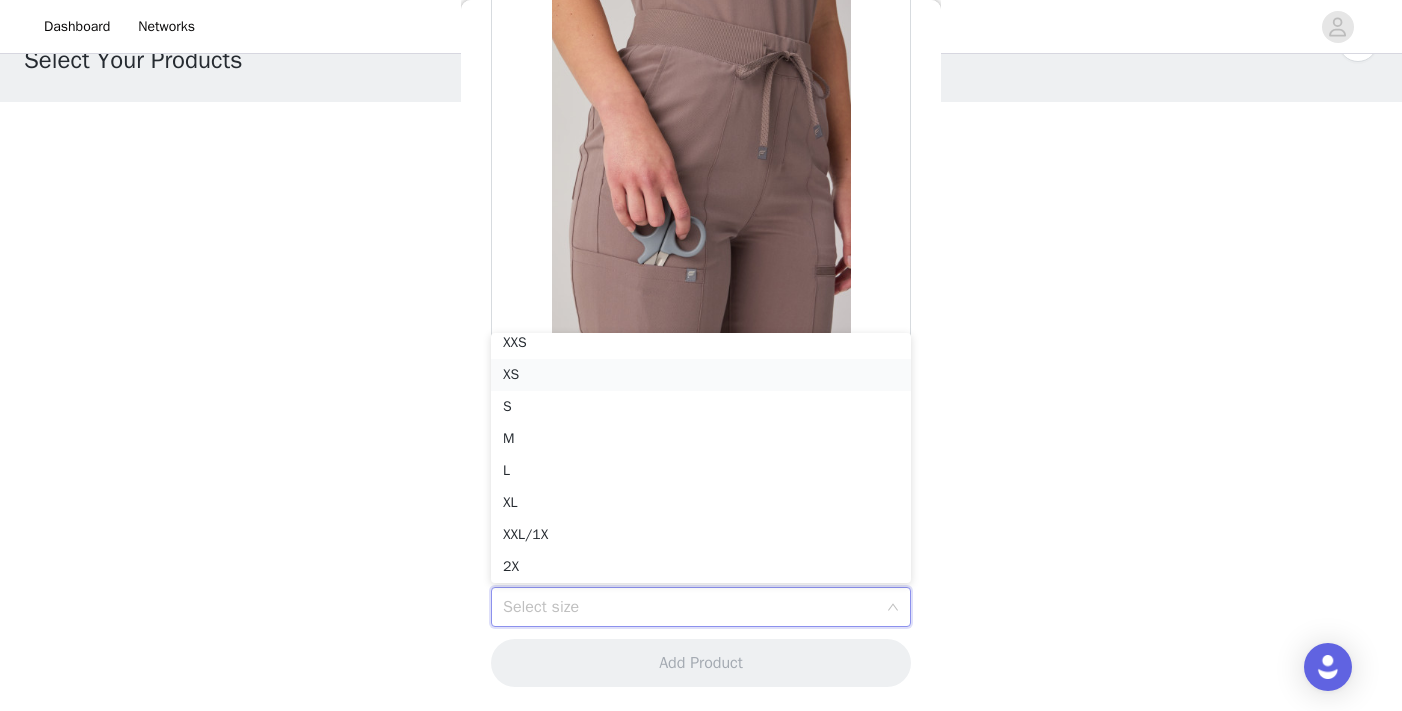 click on "XS" at bounding box center (701, 375) 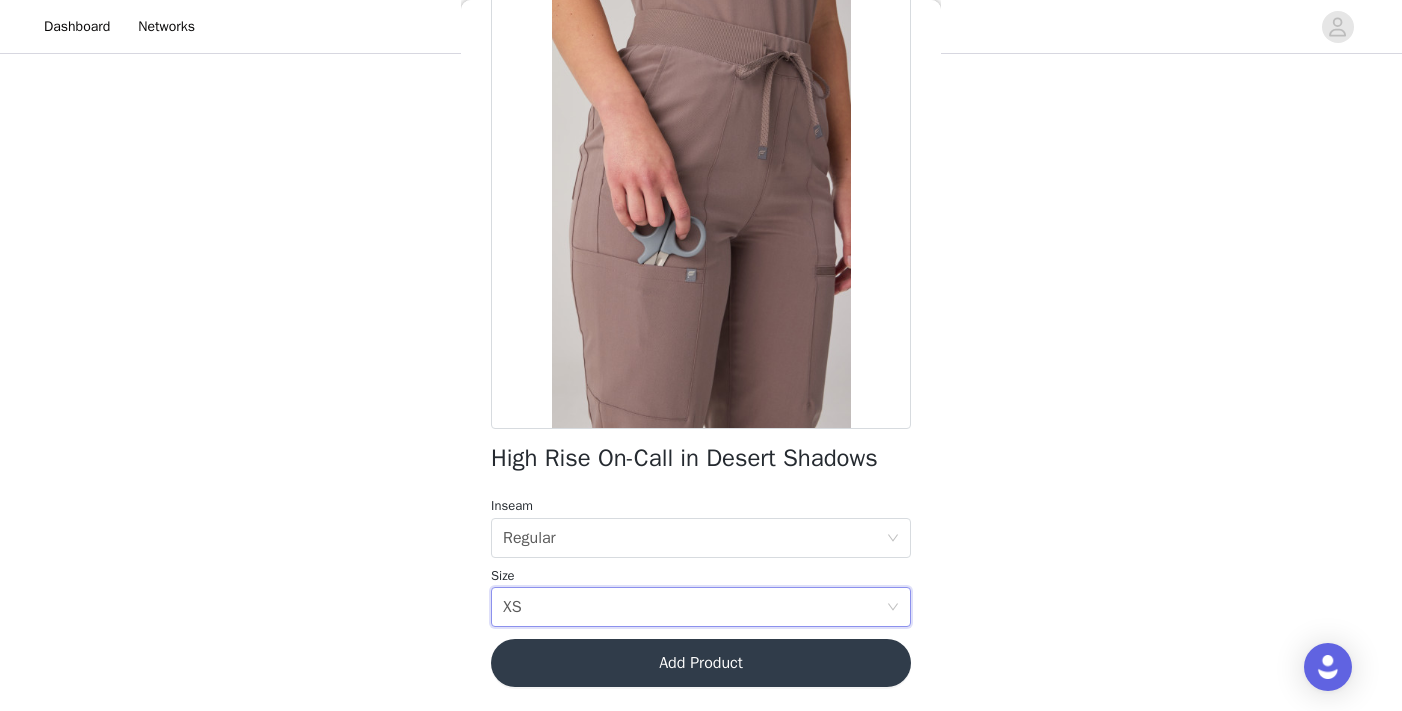 scroll, scrollTop: 154, scrollLeft: 0, axis: vertical 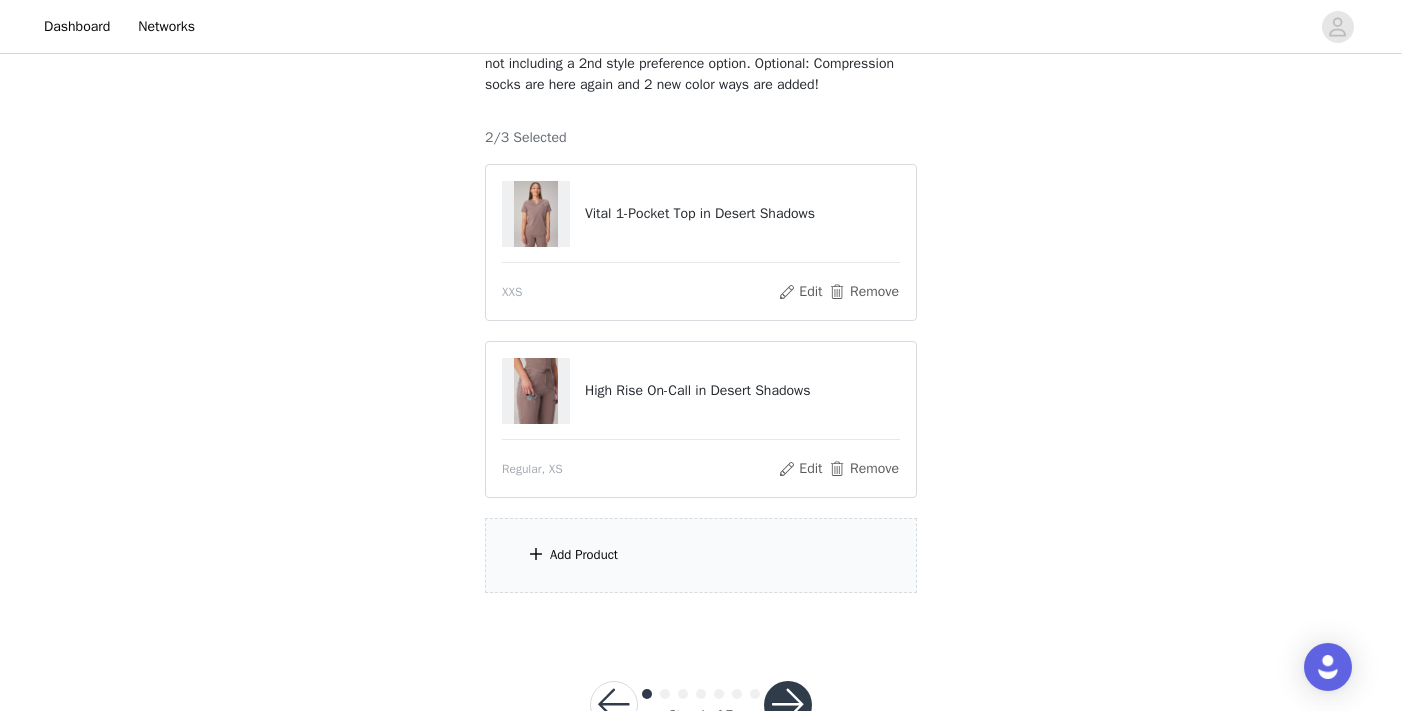 click on "Add Product" at bounding box center [701, 555] 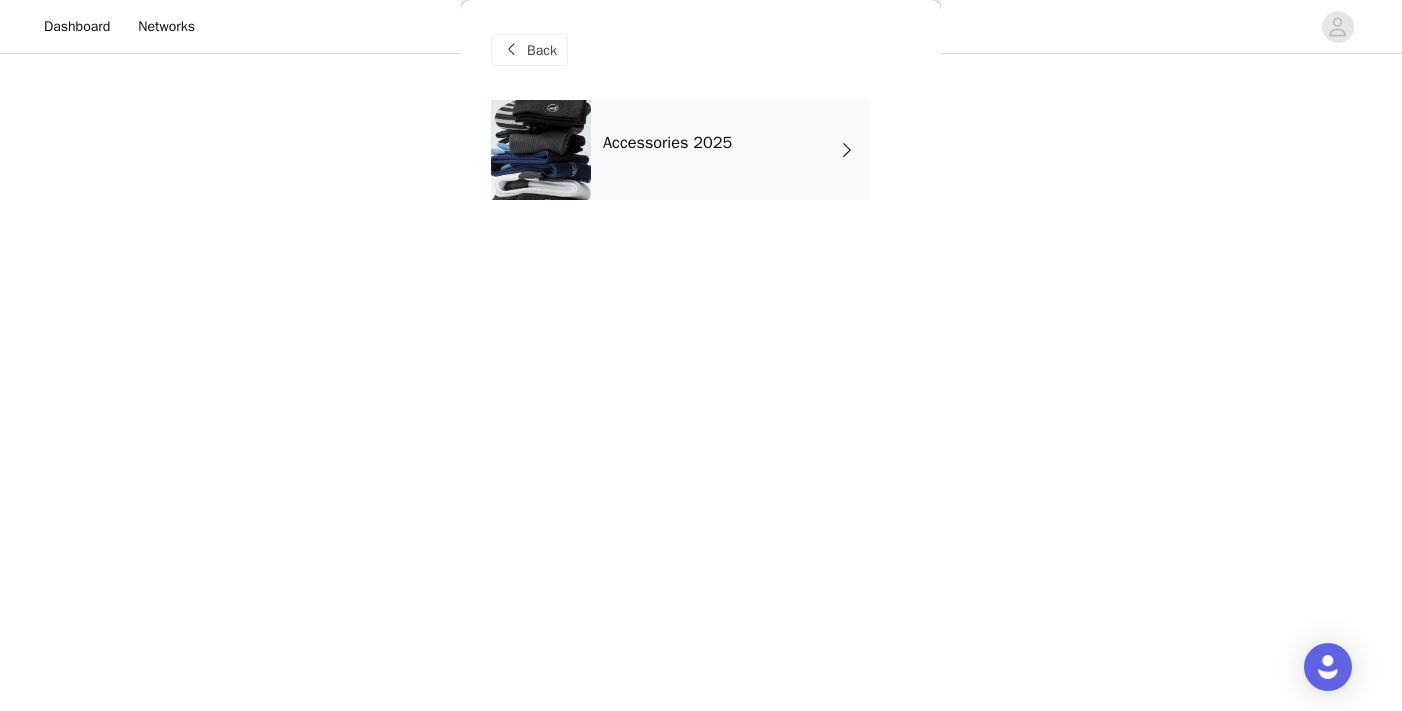 click on "Accessories 2025" at bounding box center (730, 150) 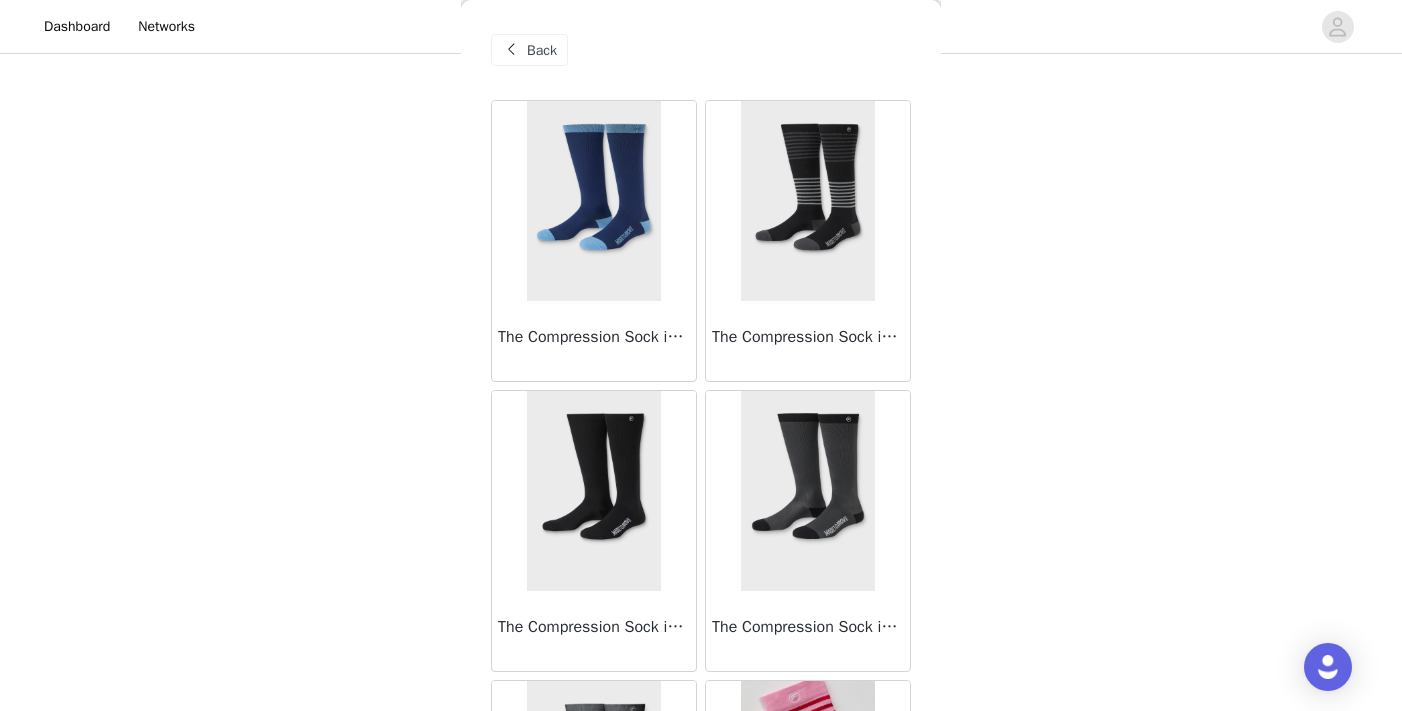 scroll, scrollTop: 240, scrollLeft: 0, axis: vertical 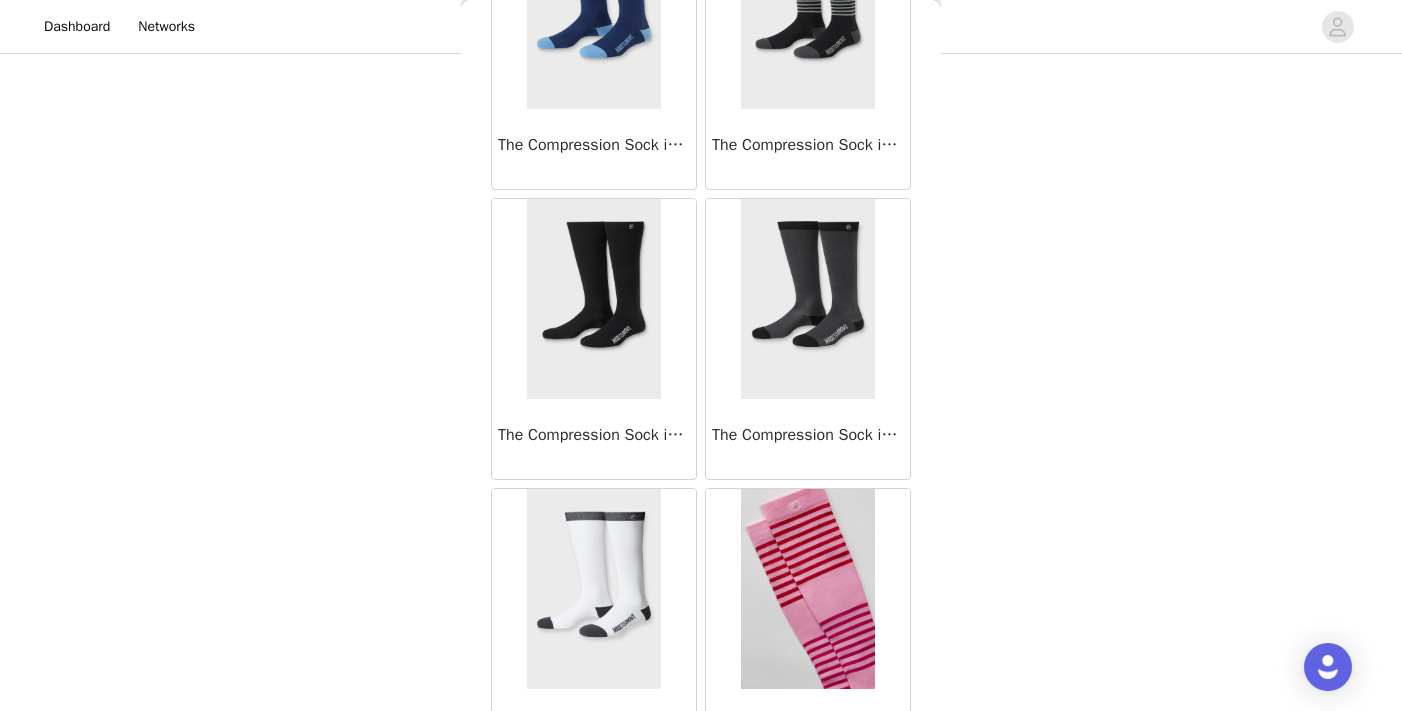 click at bounding box center (807, 589) 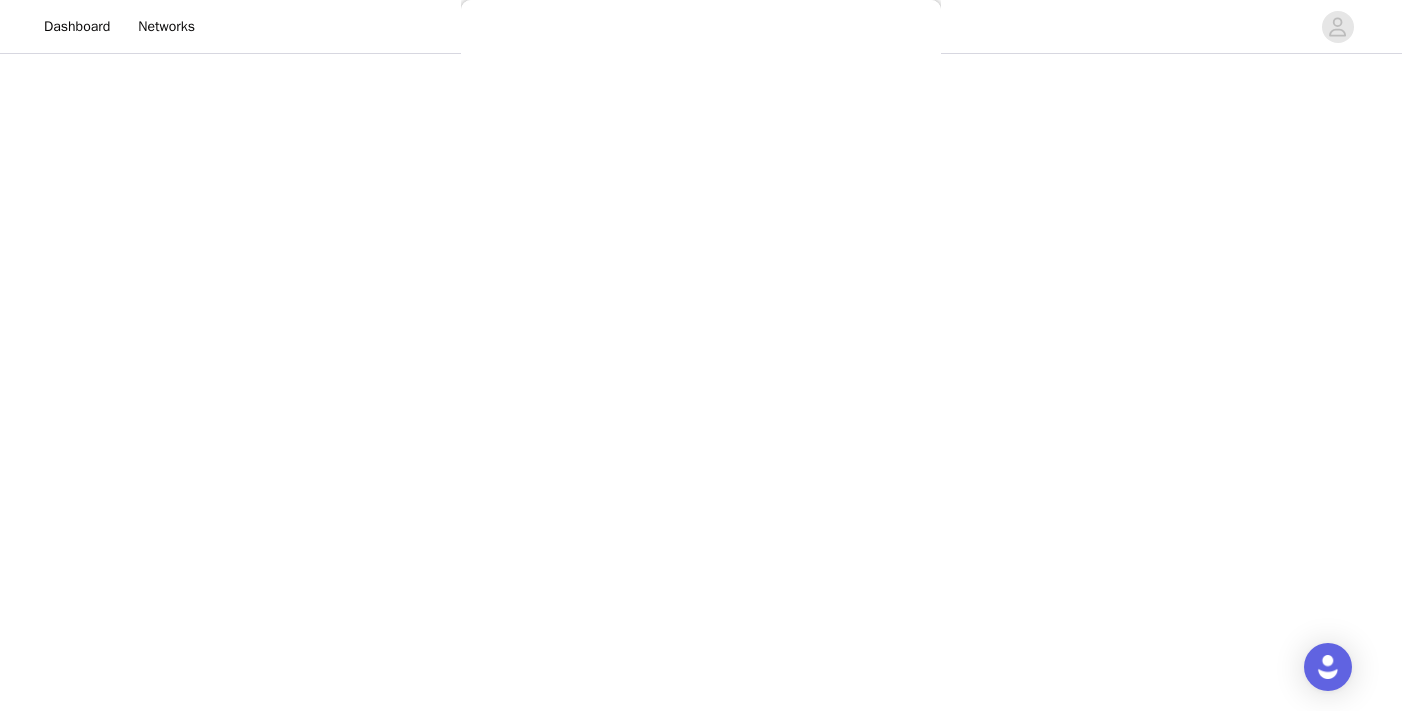 scroll, scrollTop: 105, scrollLeft: 0, axis: vertical 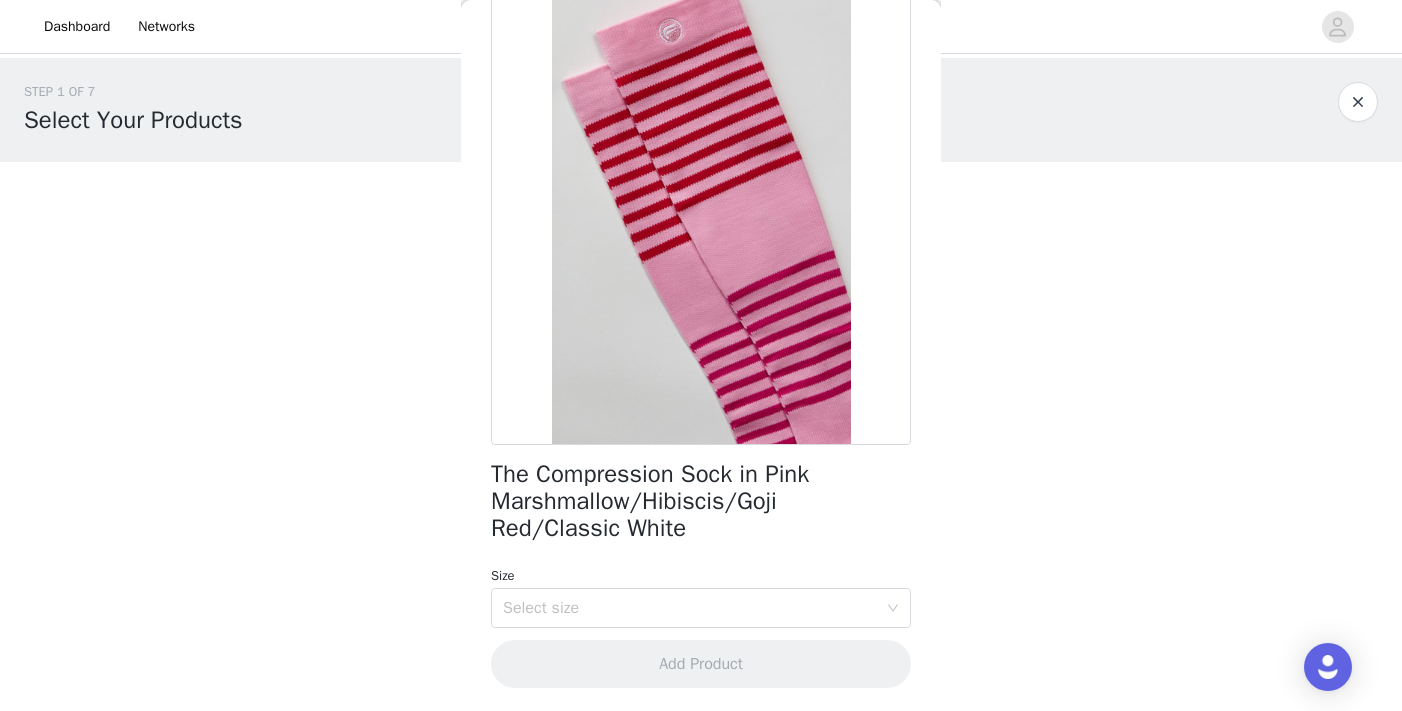click on "STEP 1 OF 7
Select Your Products
Due to the limited of styles that we have for Desert Shadows, we are not including a 2nd style preference option. Optional: Compression socks are here again and 2 new color ways are added!       2/3 Selected           Vital 1-Pocket Top in Desert Shadows           XXS       Edit   Remove     High Rise On-Call in Desert Shadows           Regular, XS       Edit   Remove     Add Product       Back     The Compression Sock in Pink Marshmallow/Hibiscis/Goji Red/Classic White               Size   Select size     Add Product" at bounding box center (701, 422) 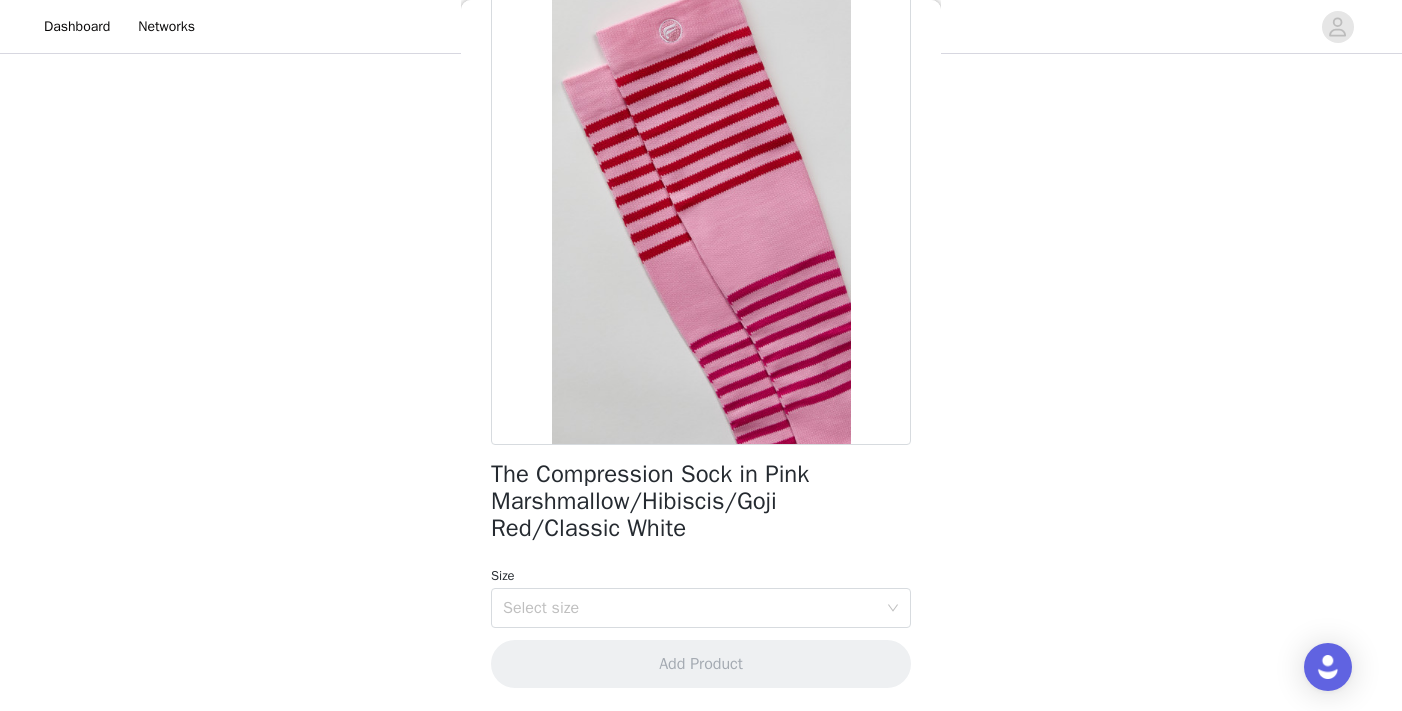 scroll, scrollTop: 240, scrollLeft: 0, axis: vertical 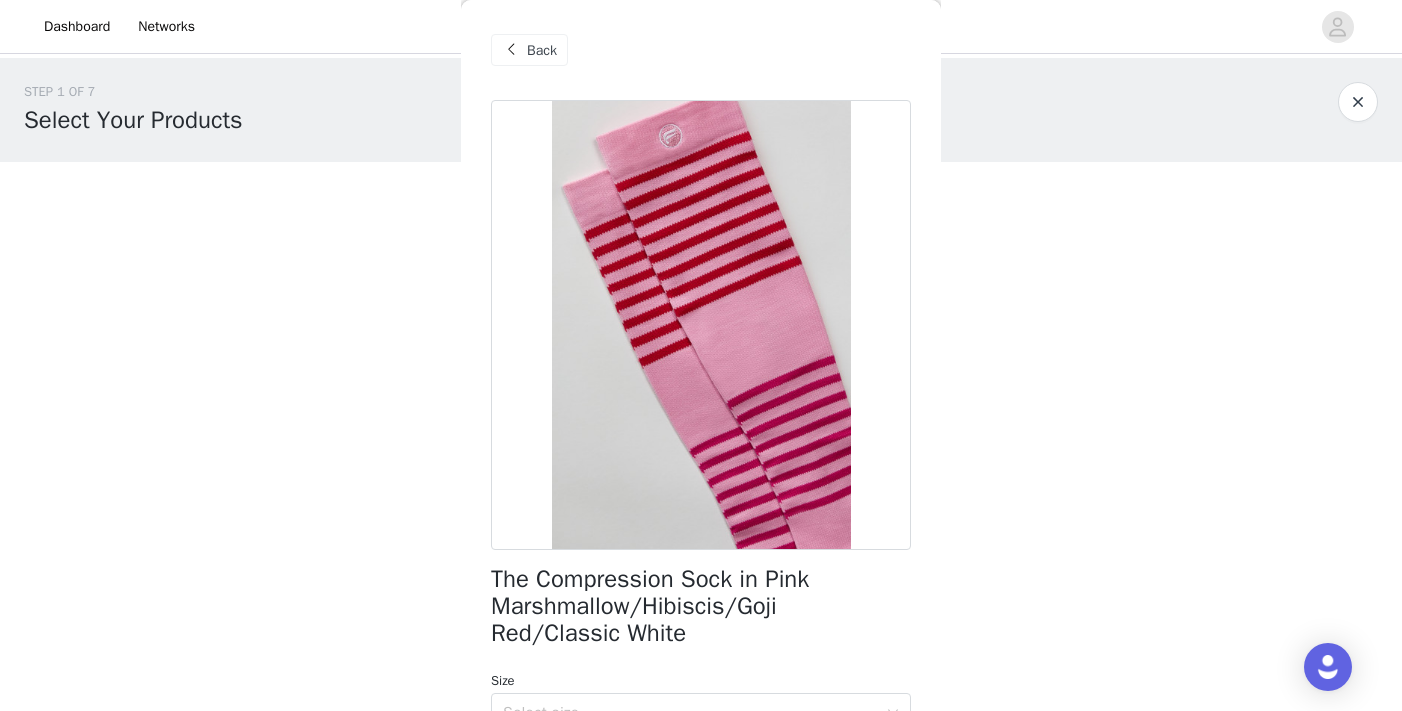 click on "Back" at bounding box center [542, 50] 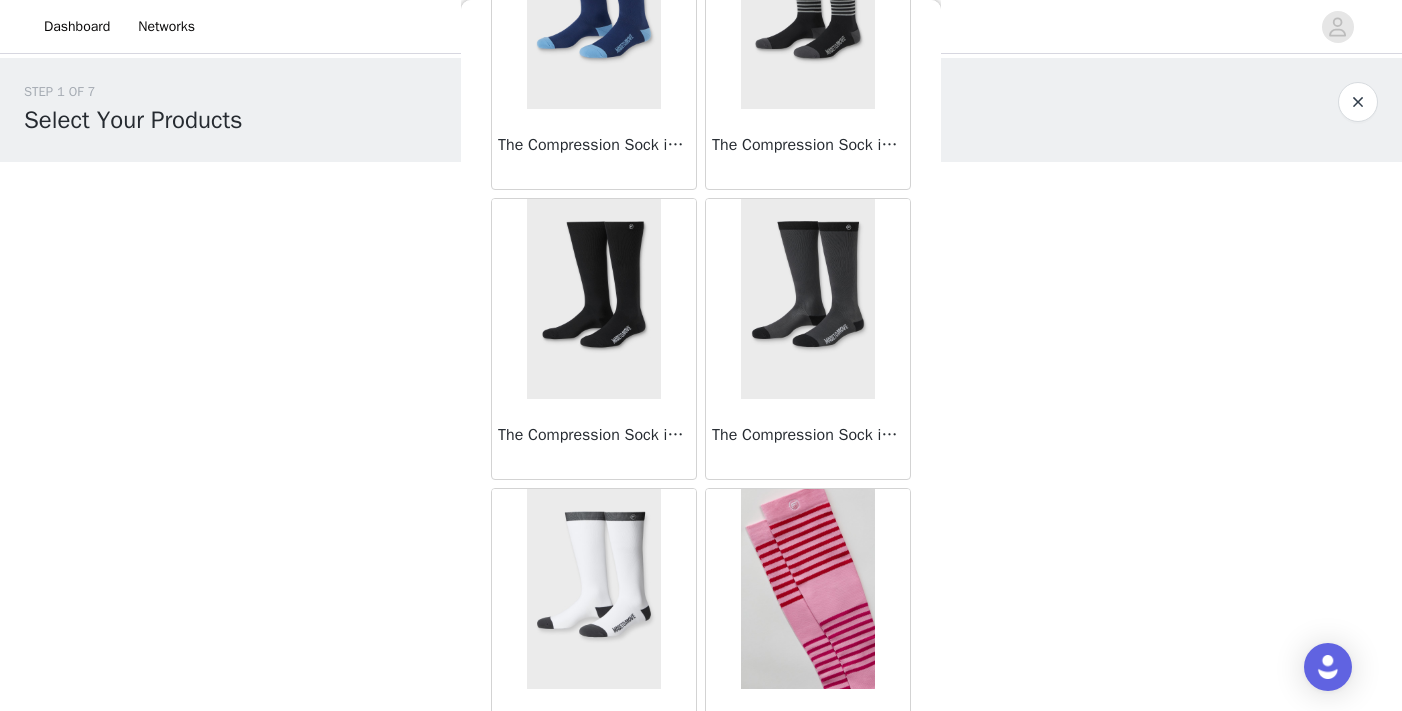 scroll, scrollTop: 512, scrollLeft: 0, axis: vertical 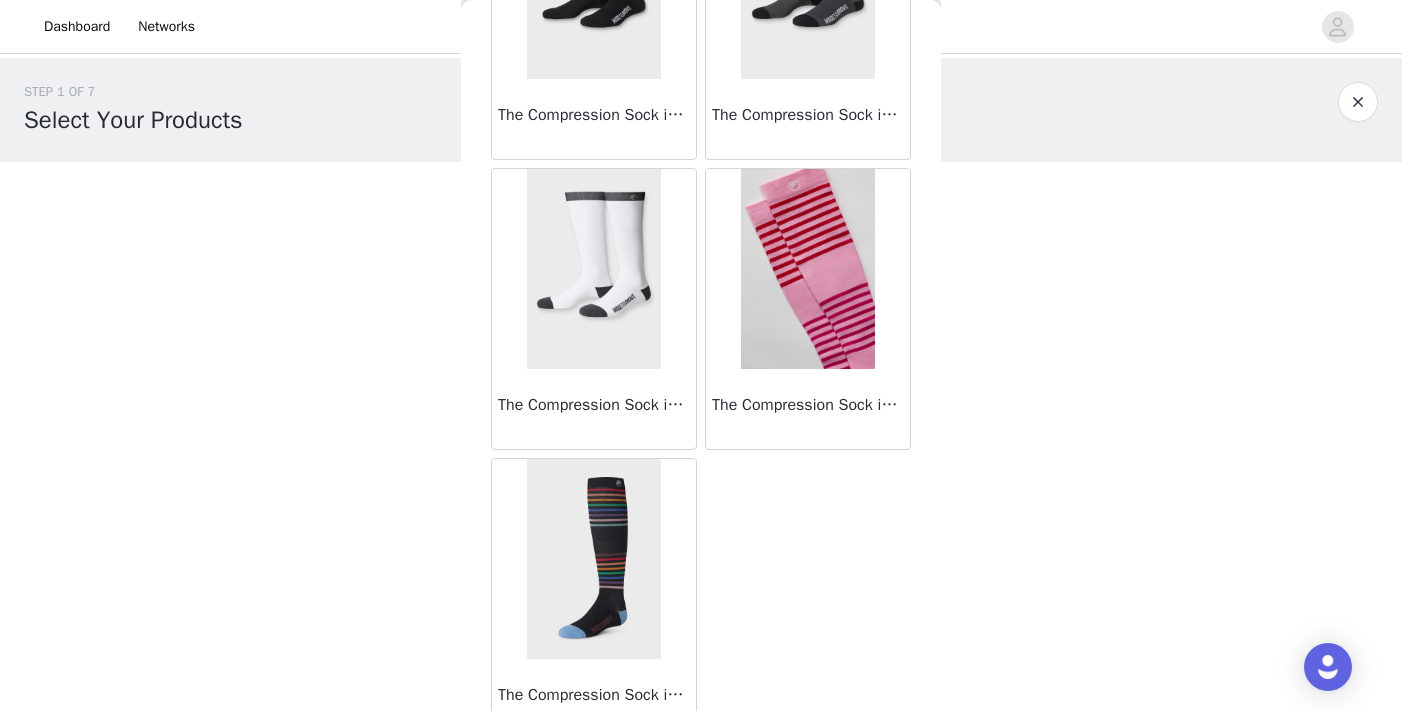 click on "The Compression Sock in Pink Marshmallow/Hibiscis/Goji Red/Classic White" at bounding box center (808, 405) 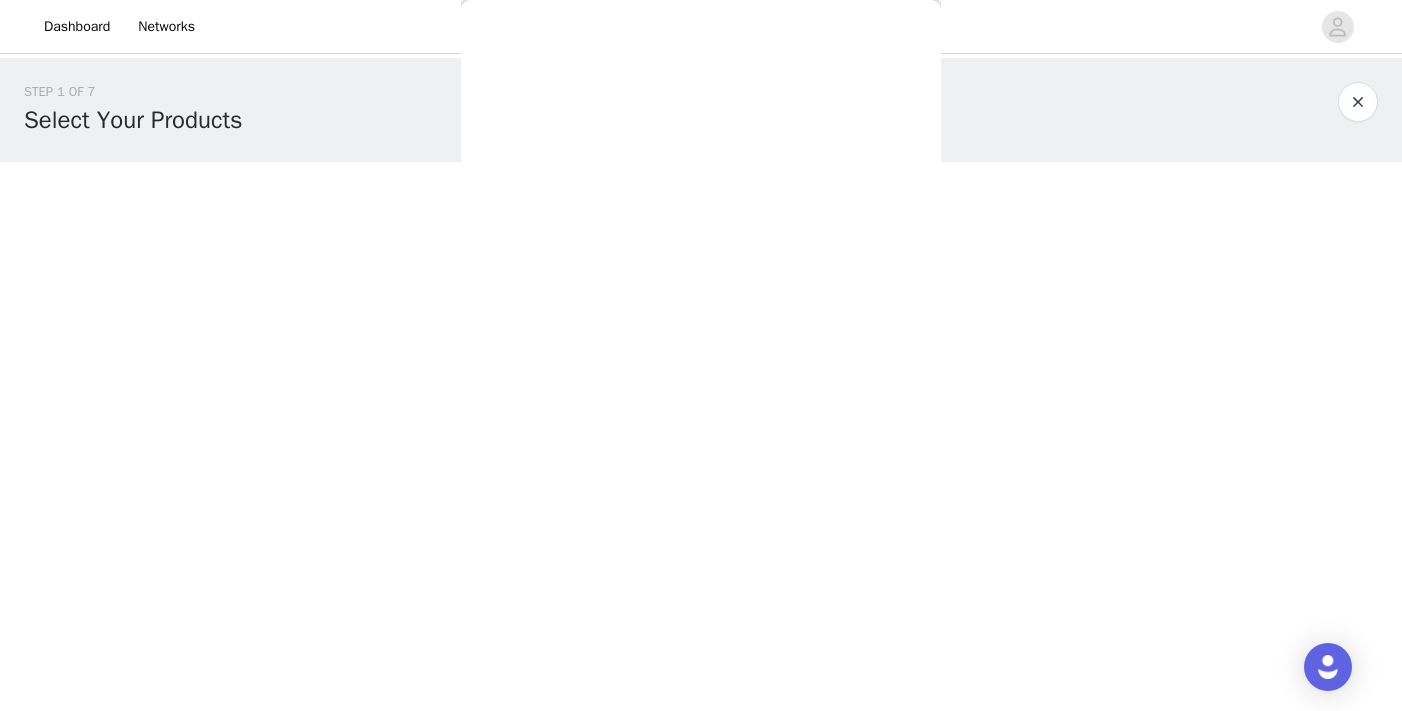 scroll, scrollTop: 105, scrollLeft: 0, axis: vertical 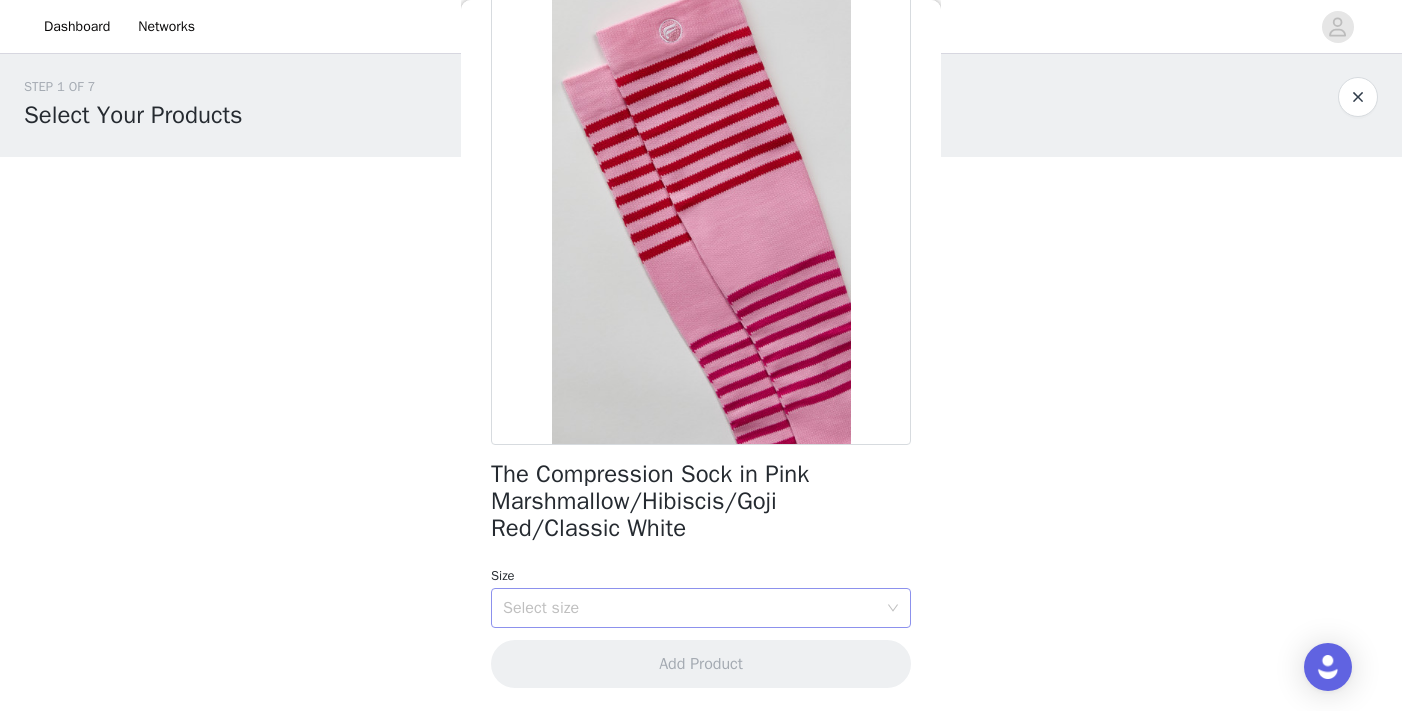 click on "Select size" at bounding box center [690, 608] 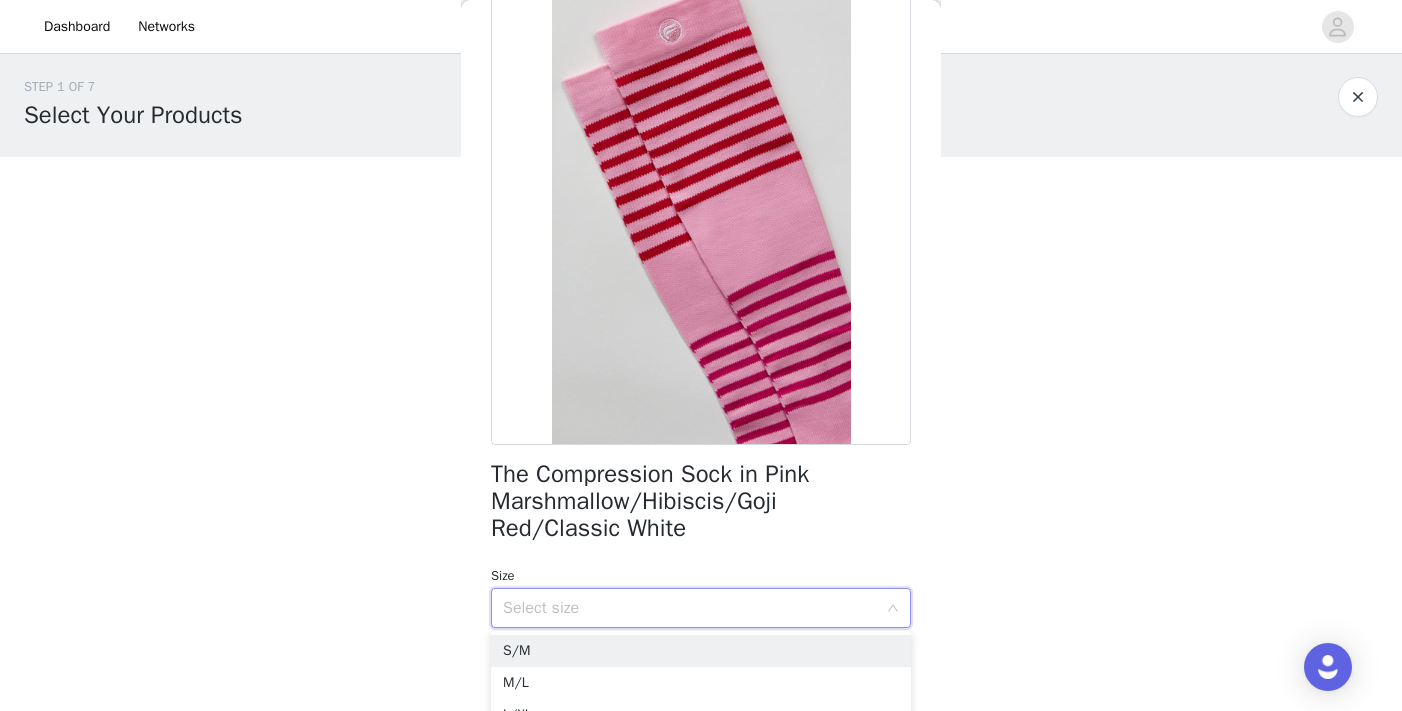 scroll, scrollTop: 117, scrollLeft: 0, axis: vertical 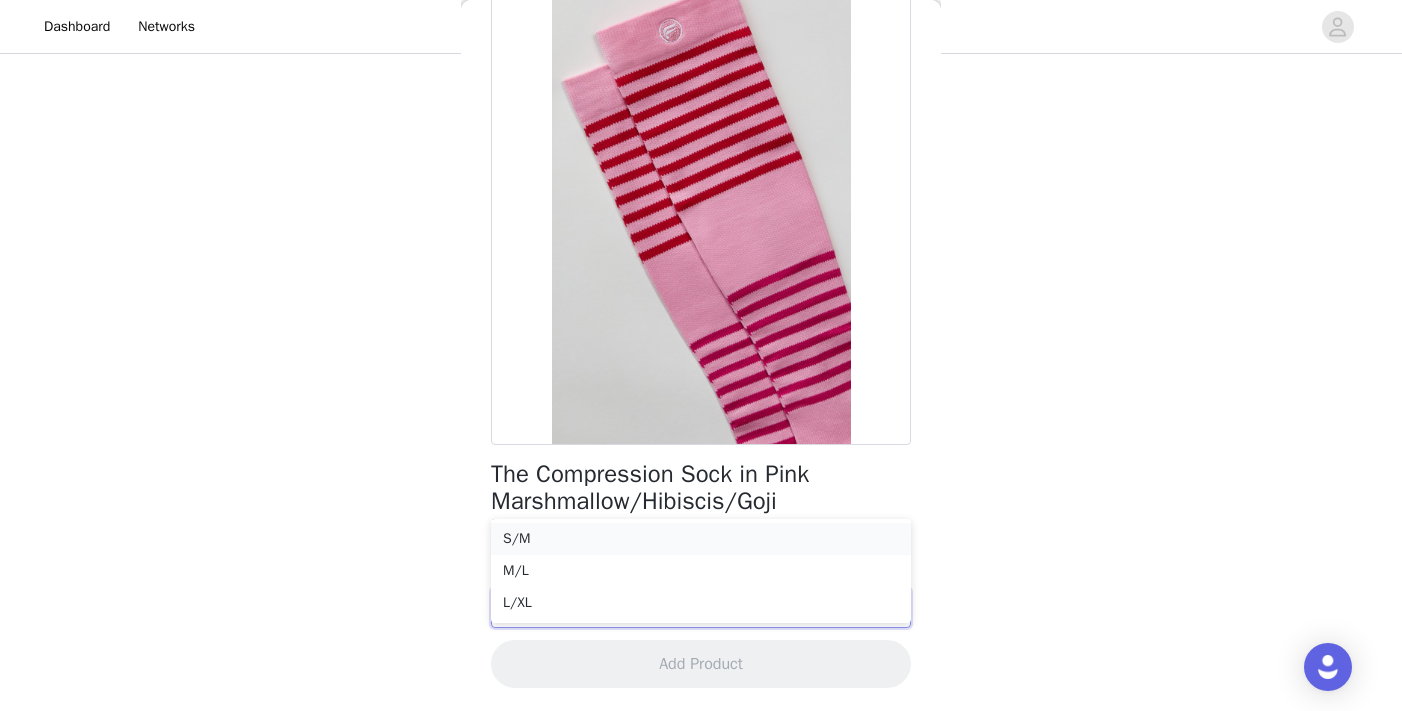 click on "S/M" at bounding box center [701, 539] 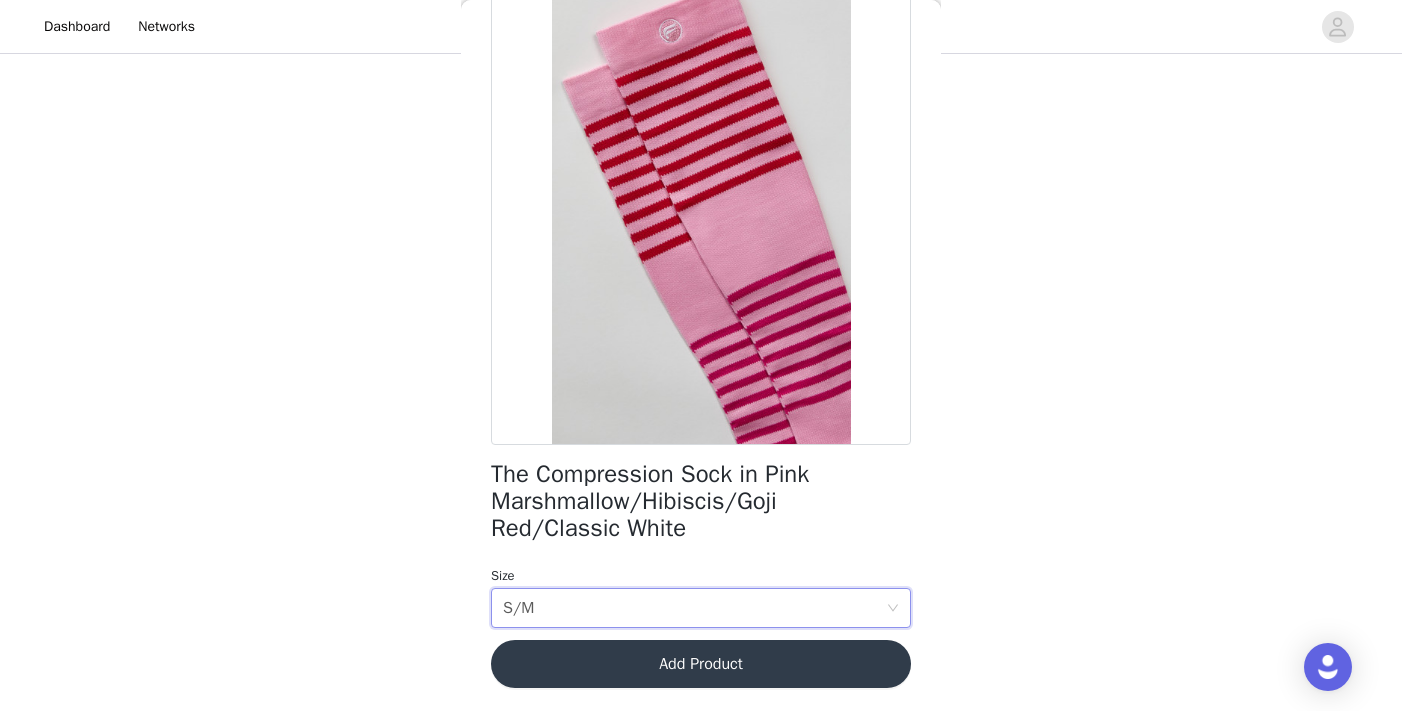 click on "Add Product" at bounding box center (701, 664) 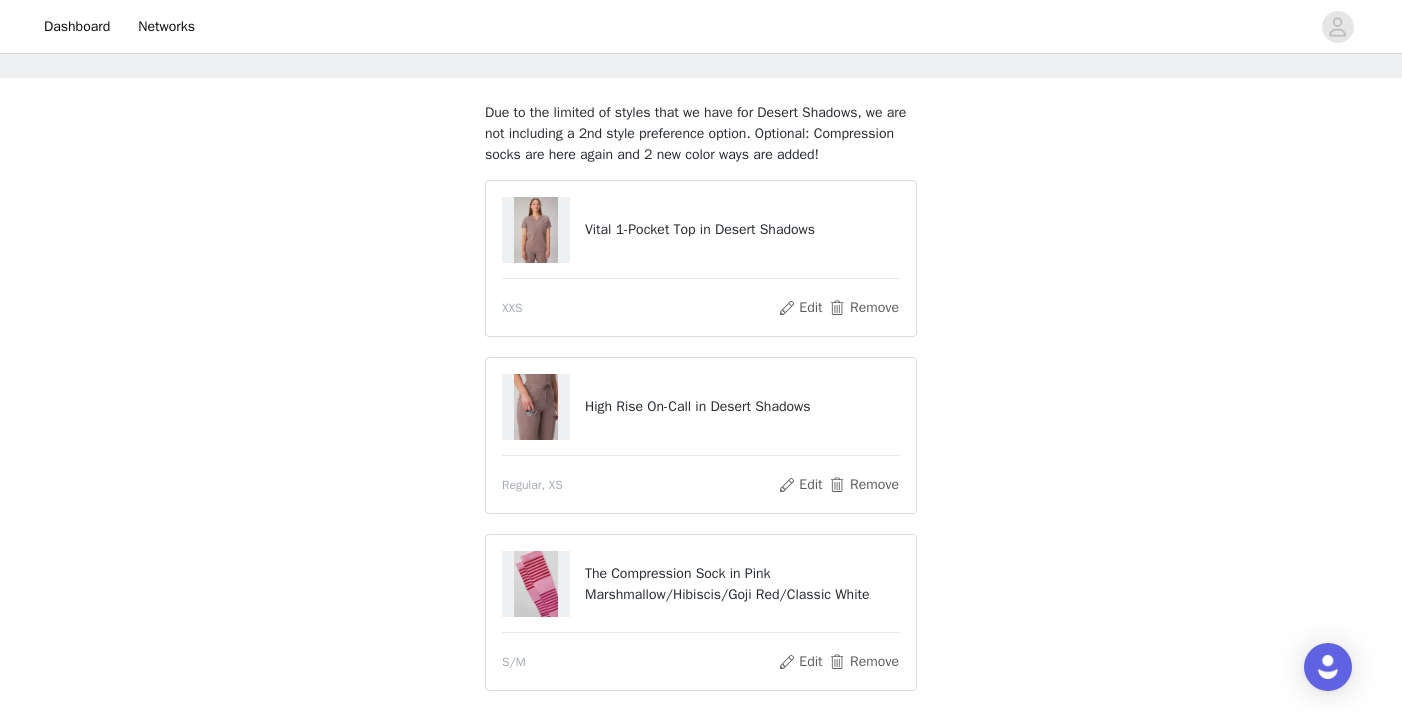 scroll, scrollTop: 272, scrollLeft: 0, axis: vertical 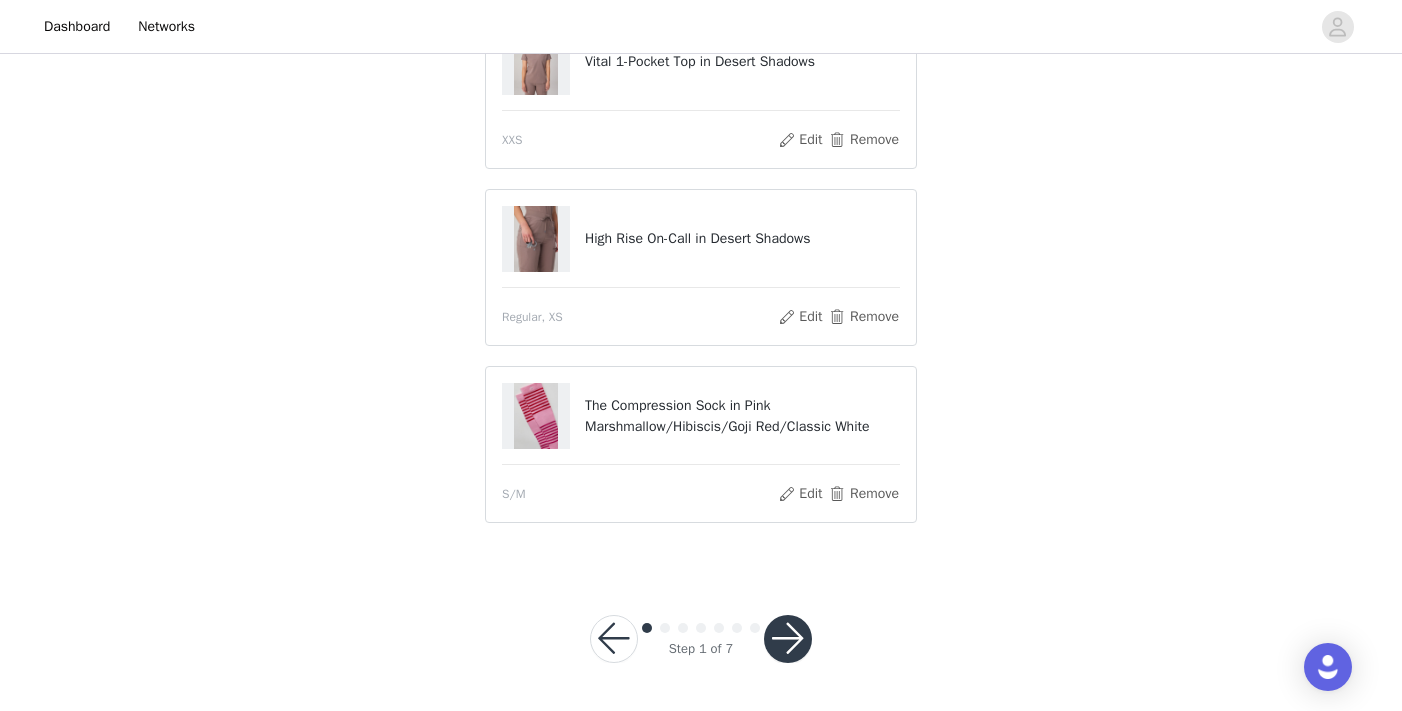 click at bounding box center [788, 639] 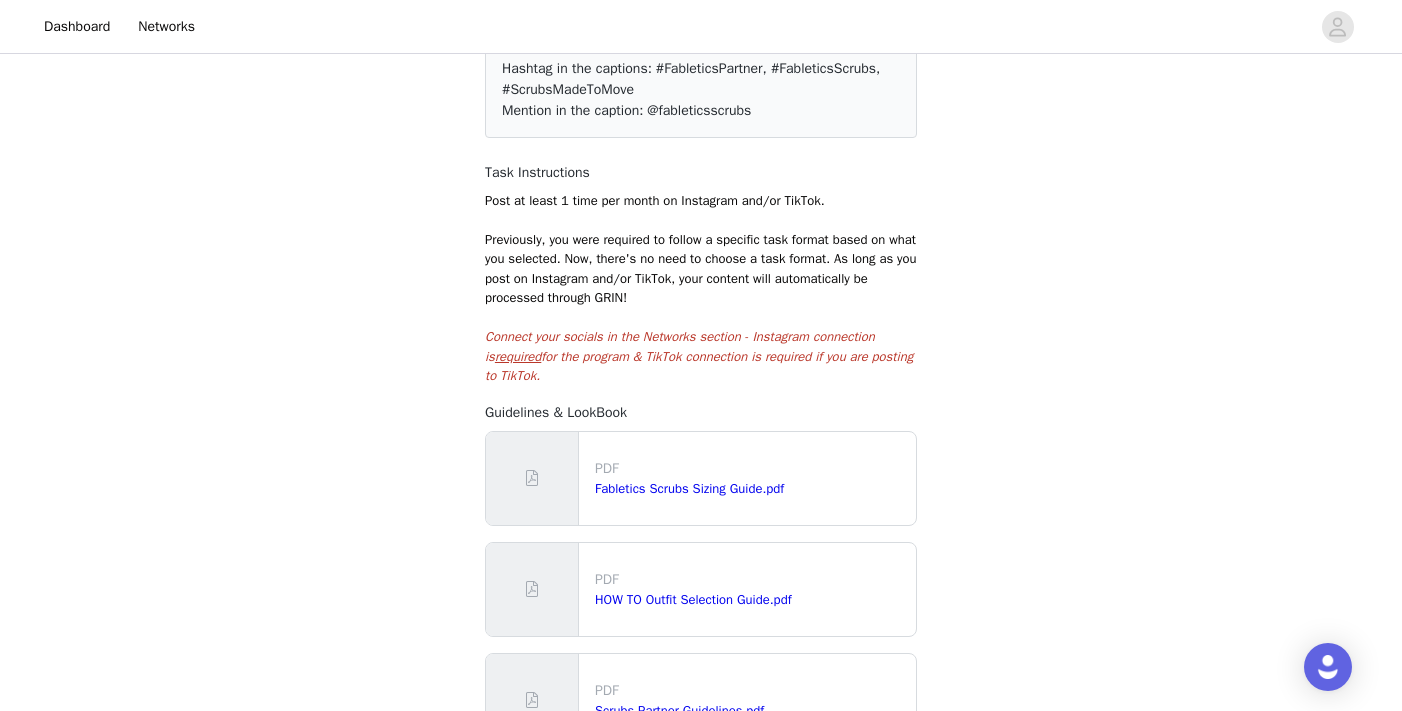 scroll, scrollTop: 278, scrollLeft: 0, axis: vertical 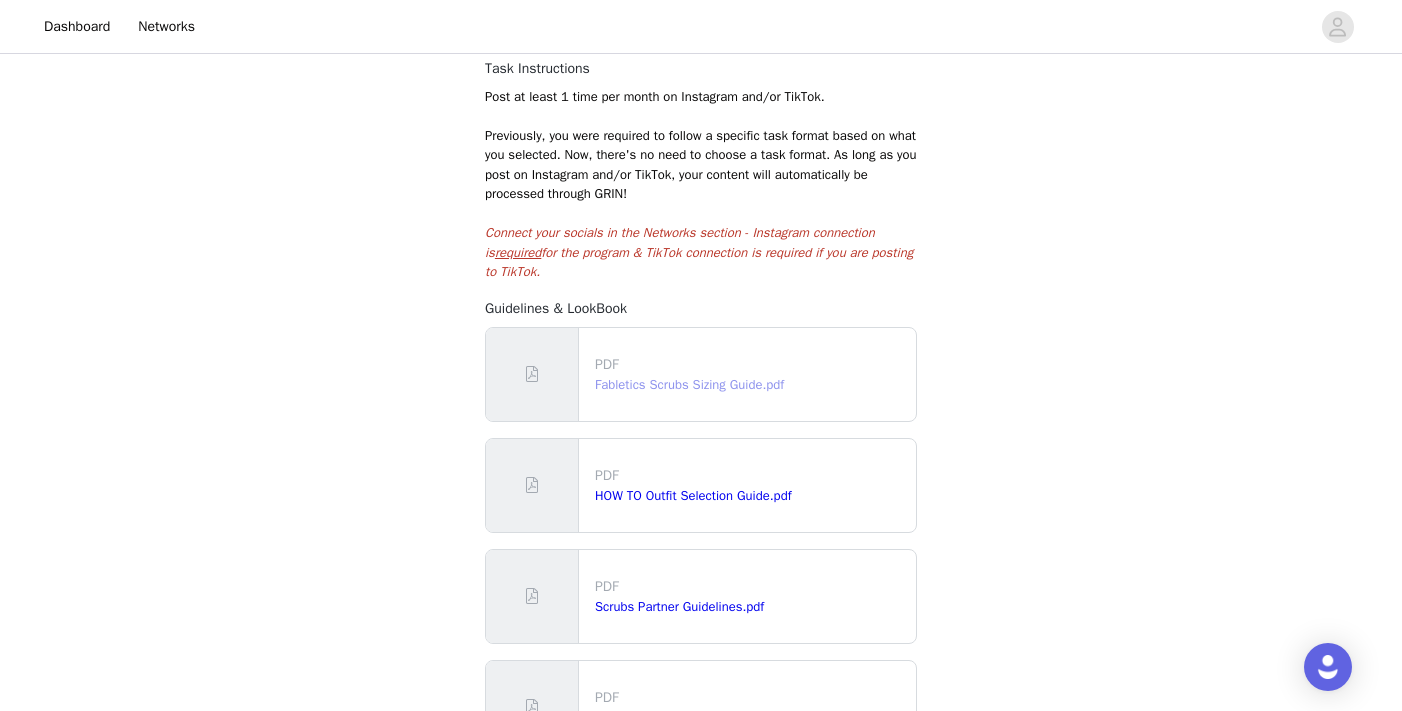 click on "Fabletics Scrubs Sizing Guide.pdf" at bounding box center (689, 384) 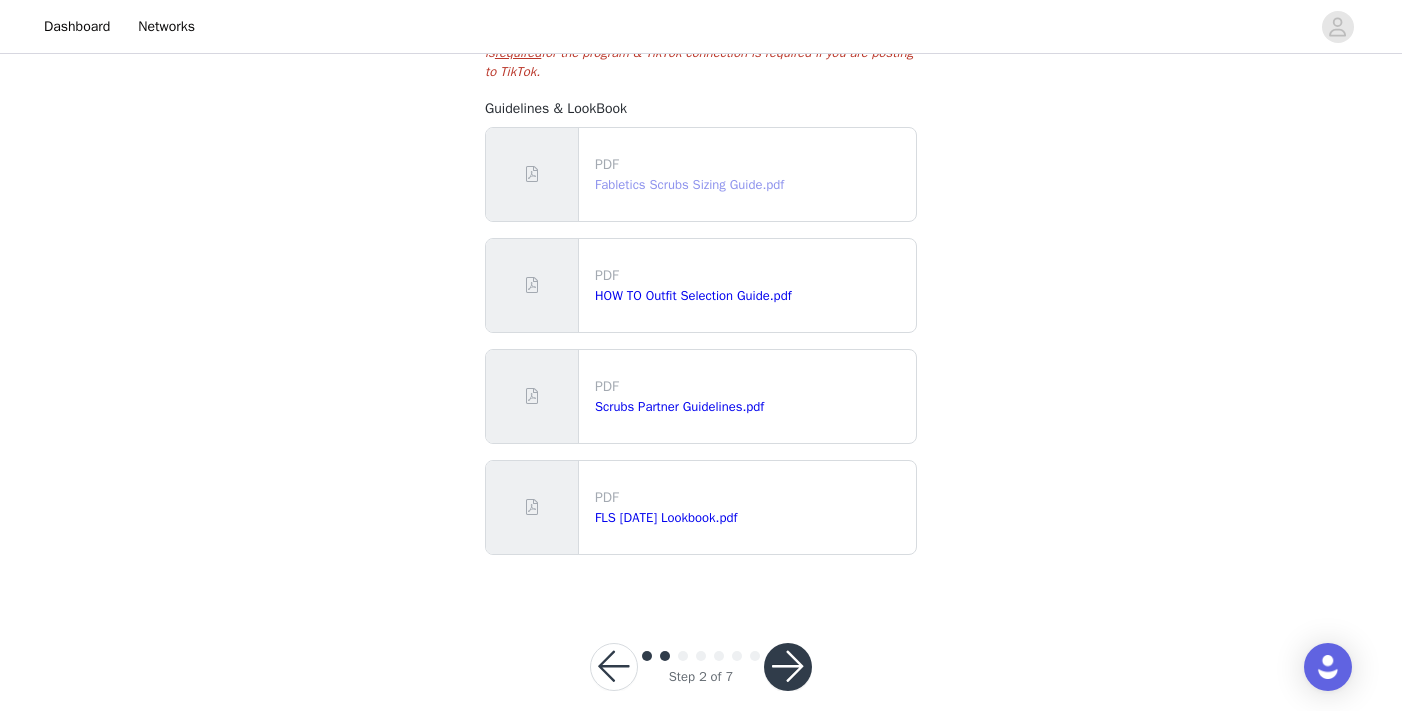 scroll, scrollTop: 505, scrollLeft: 0, axis: vertical 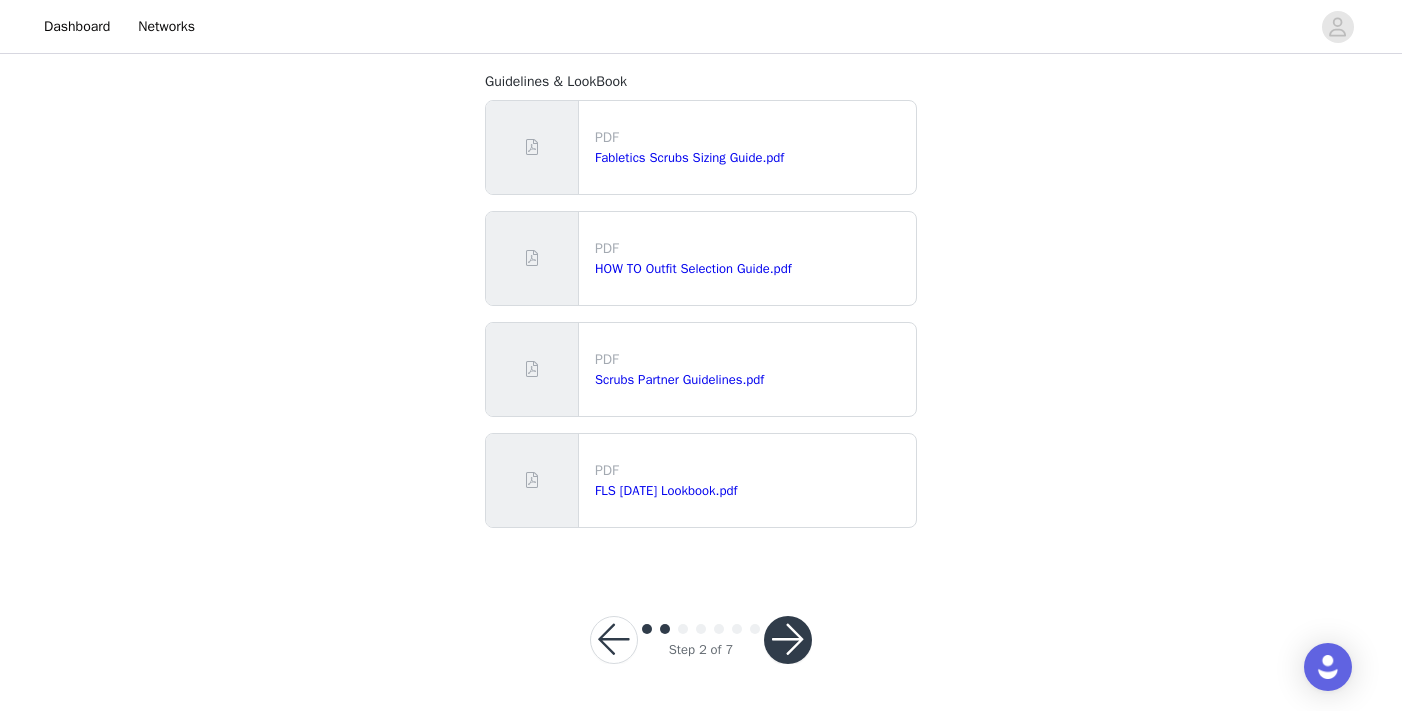 click at bounding box center (788, 640) 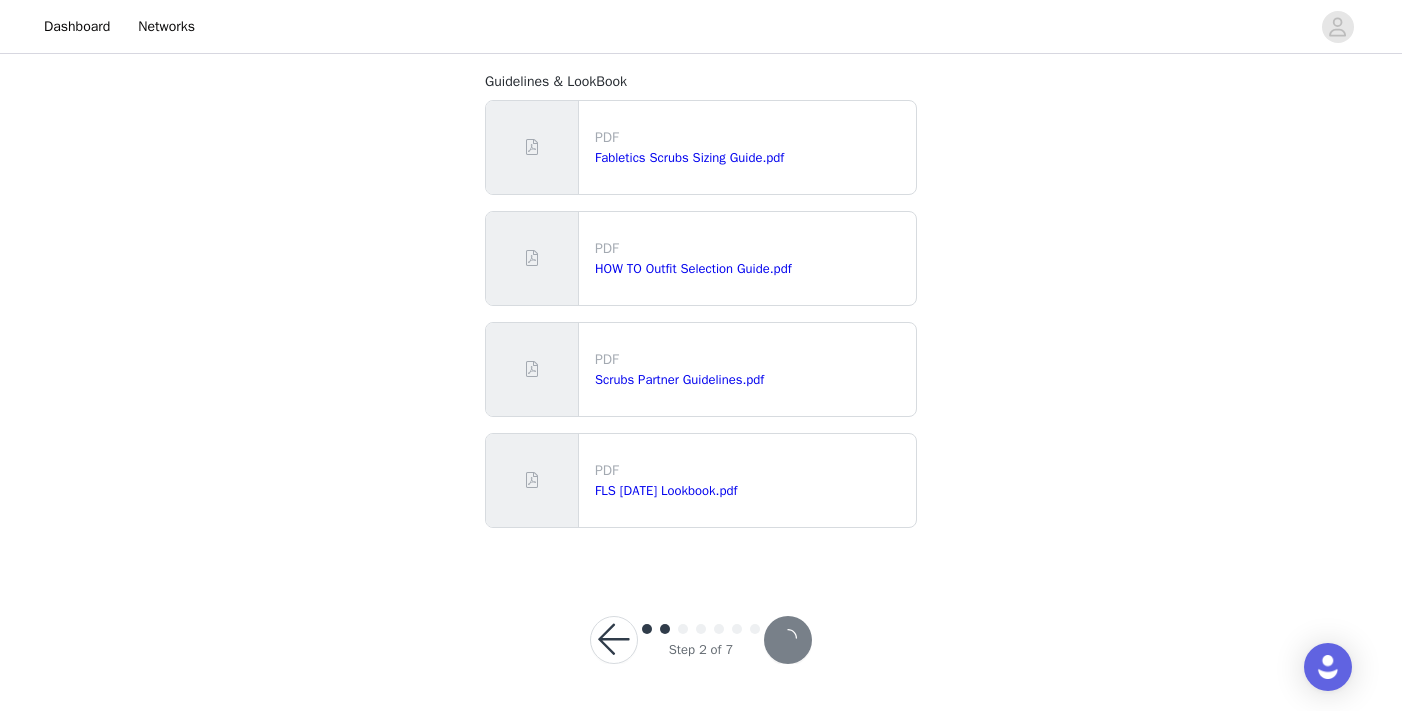 scroll, scrollTop: 0, scrollLeft: 0, axis: both 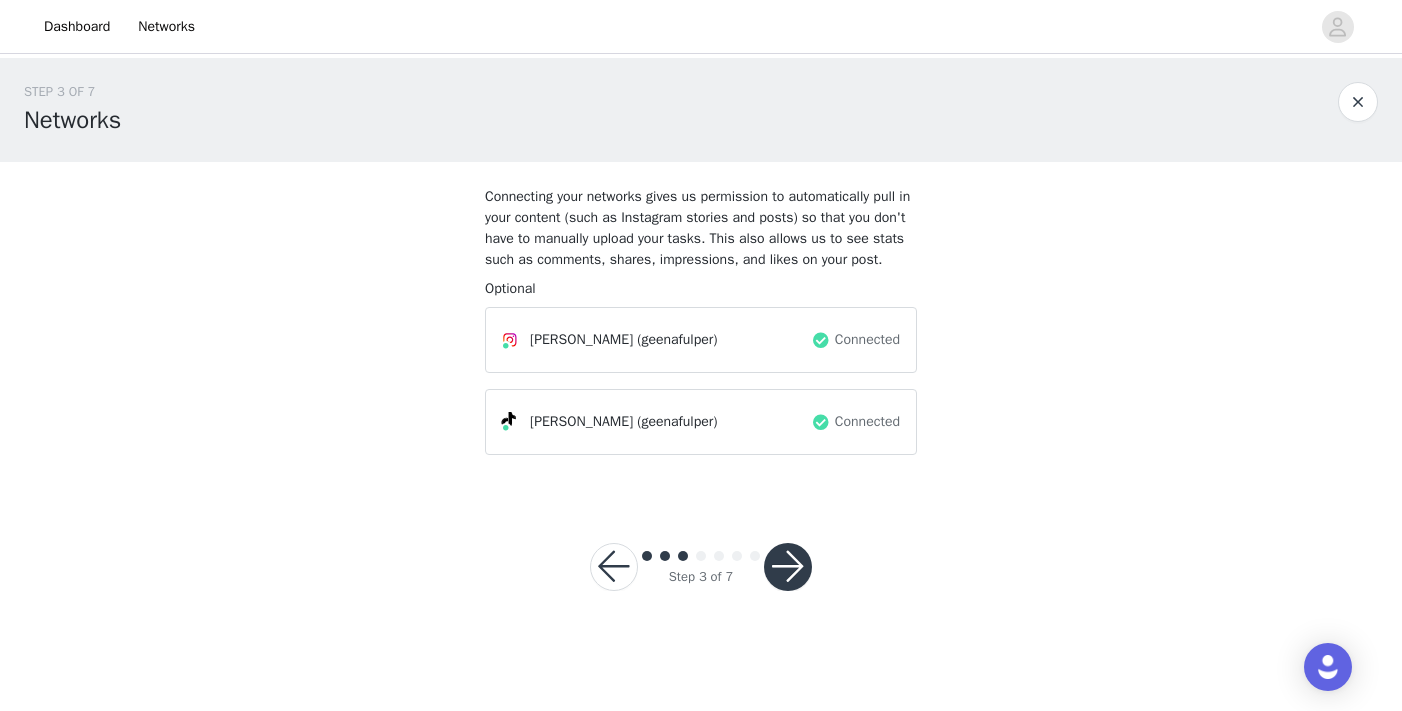 click on "[PERSON_NAME]" at bounding box center (581, 339) 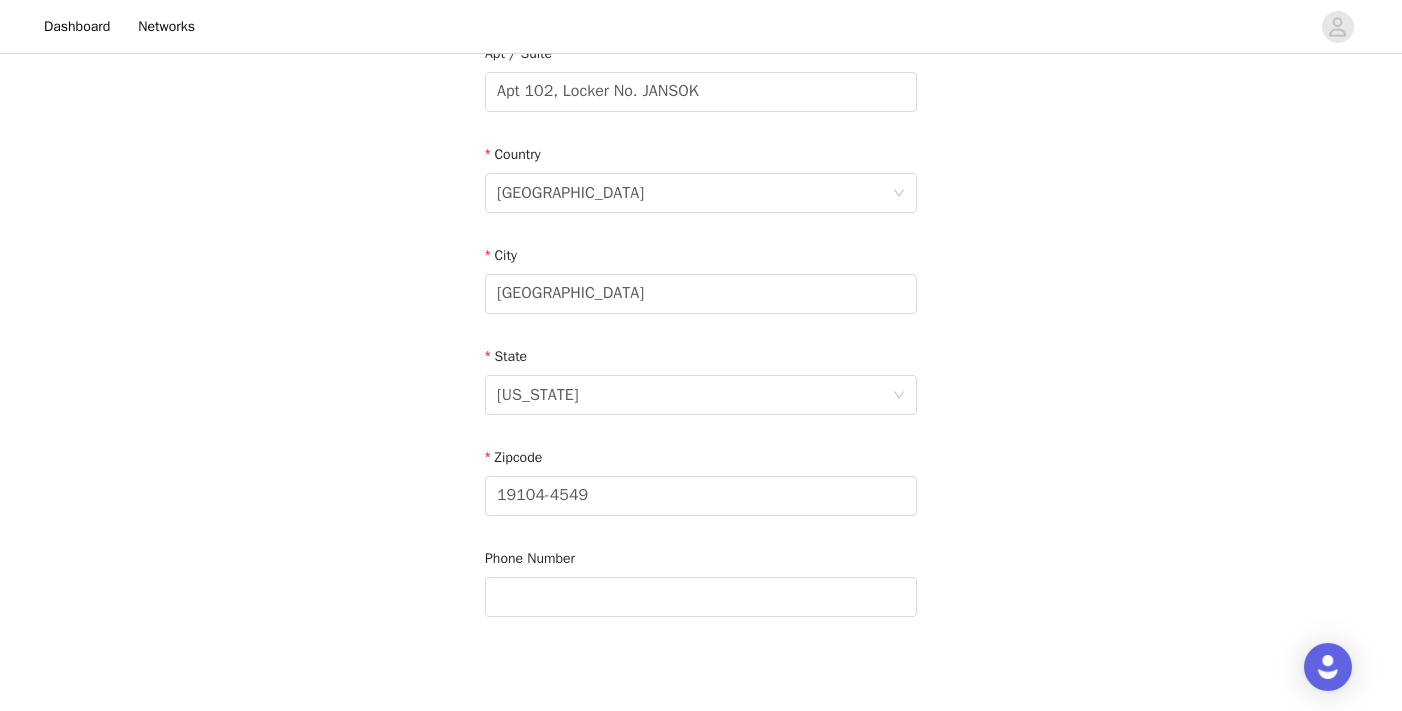 scroll, scrollTop: 662, scrollLeft: 0, axis: vertical 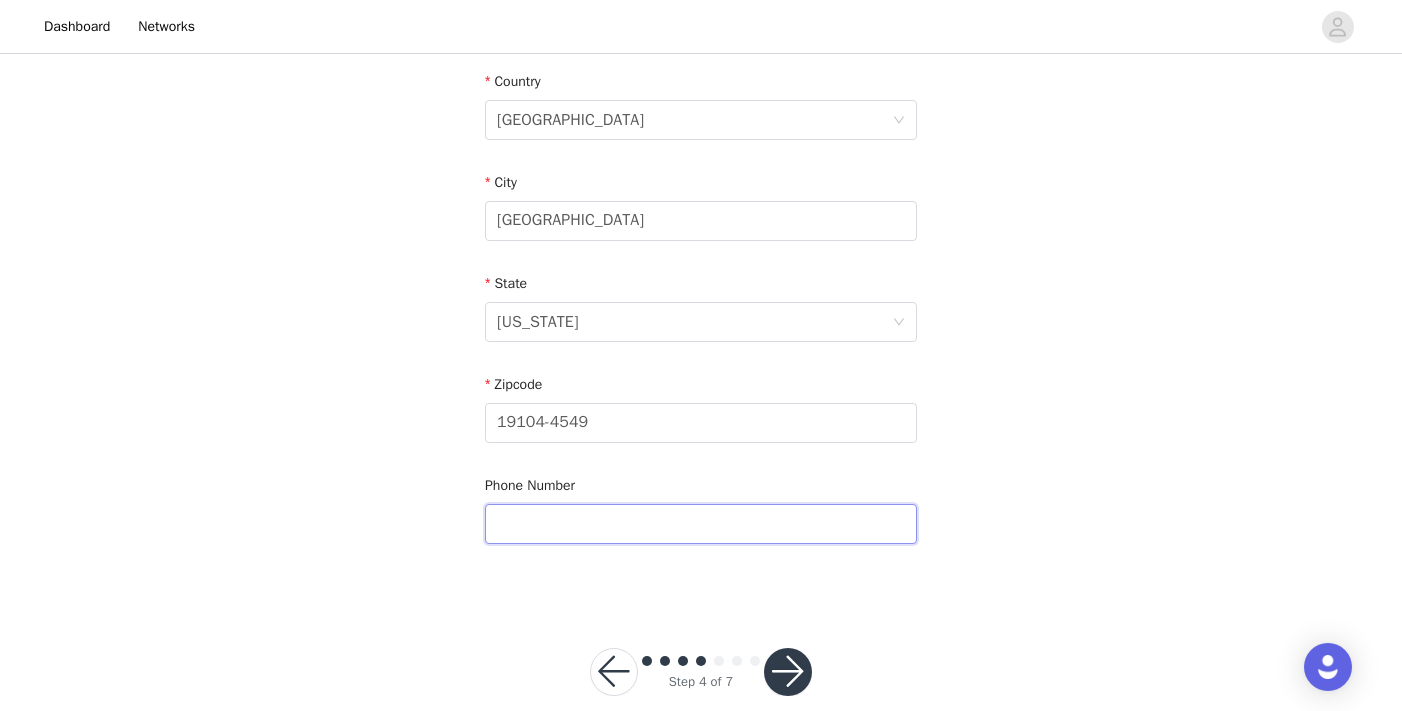 click at bounding box center [701, 524] 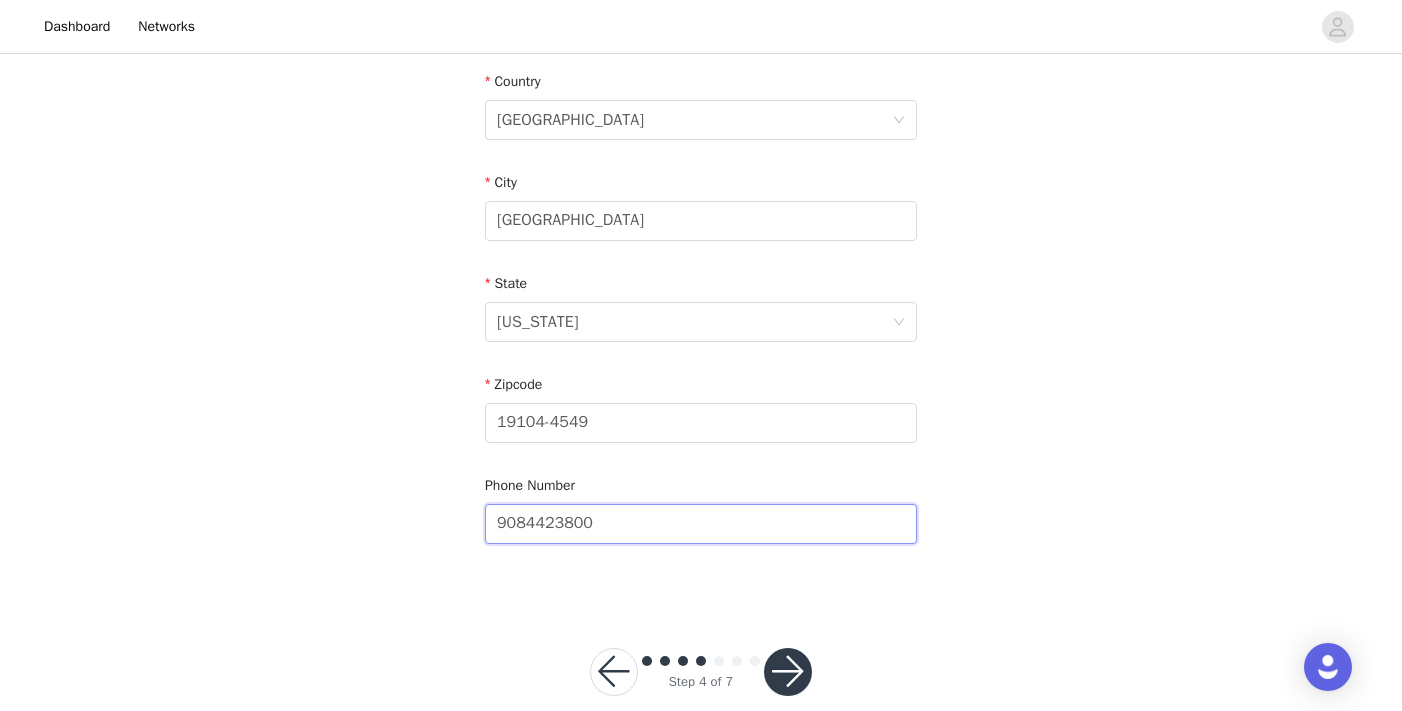type on "9084423800" 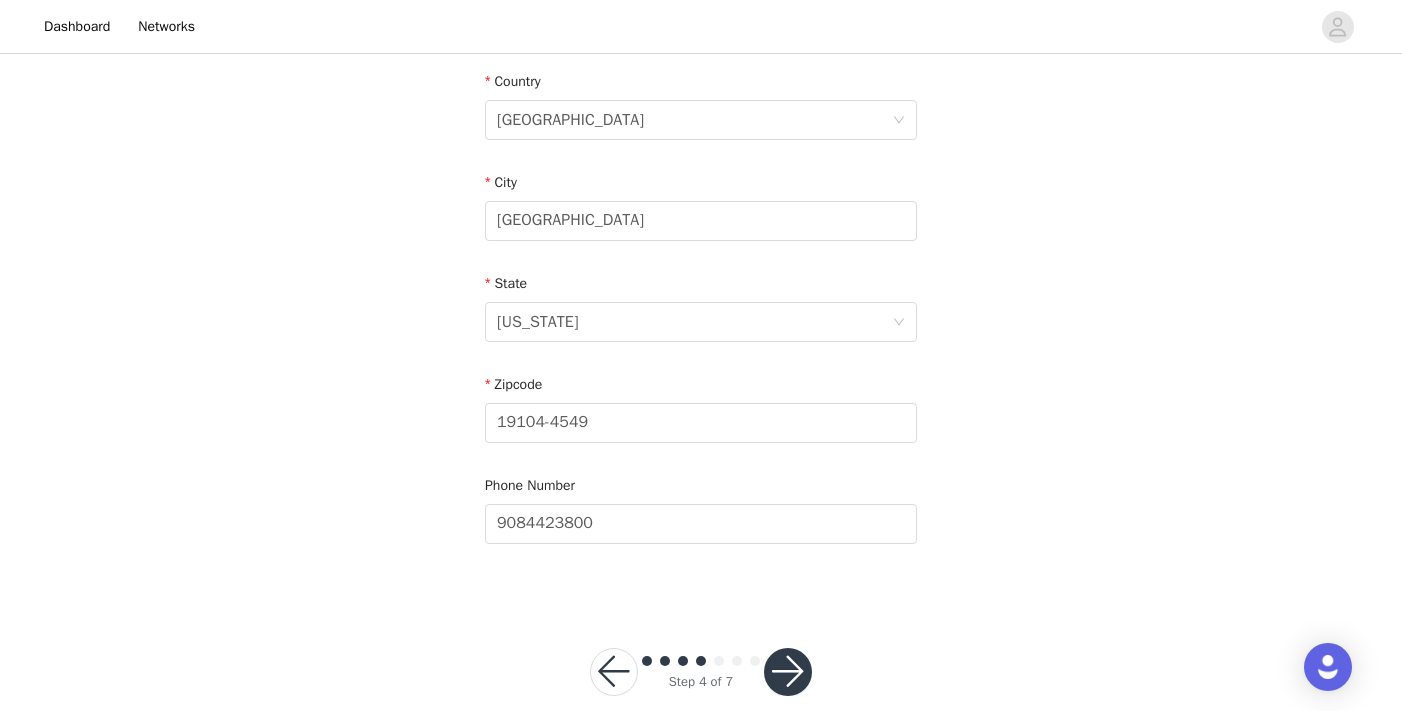 click on "STEP 4 OF 7
Shipping Information
We ask that you input your address for each campaign to ensure we have the most up-to-date information in case you move       Email [EMAIL_ADDRESS][DOMAIN_NAME]   First Name [PERSON_NAME]   Last Name [PERSON_NAME]   Address [STREET_ADDRESS] [GEOGRAPHIC_DATA]
[GEOGRAPHIC_DATA] [GEOGRAPHIC_DATA]
[US_STATE]
Zipcode 19104-4549   Phone Number [PHONE_NUMBER]" at bounding box center [701, -2] 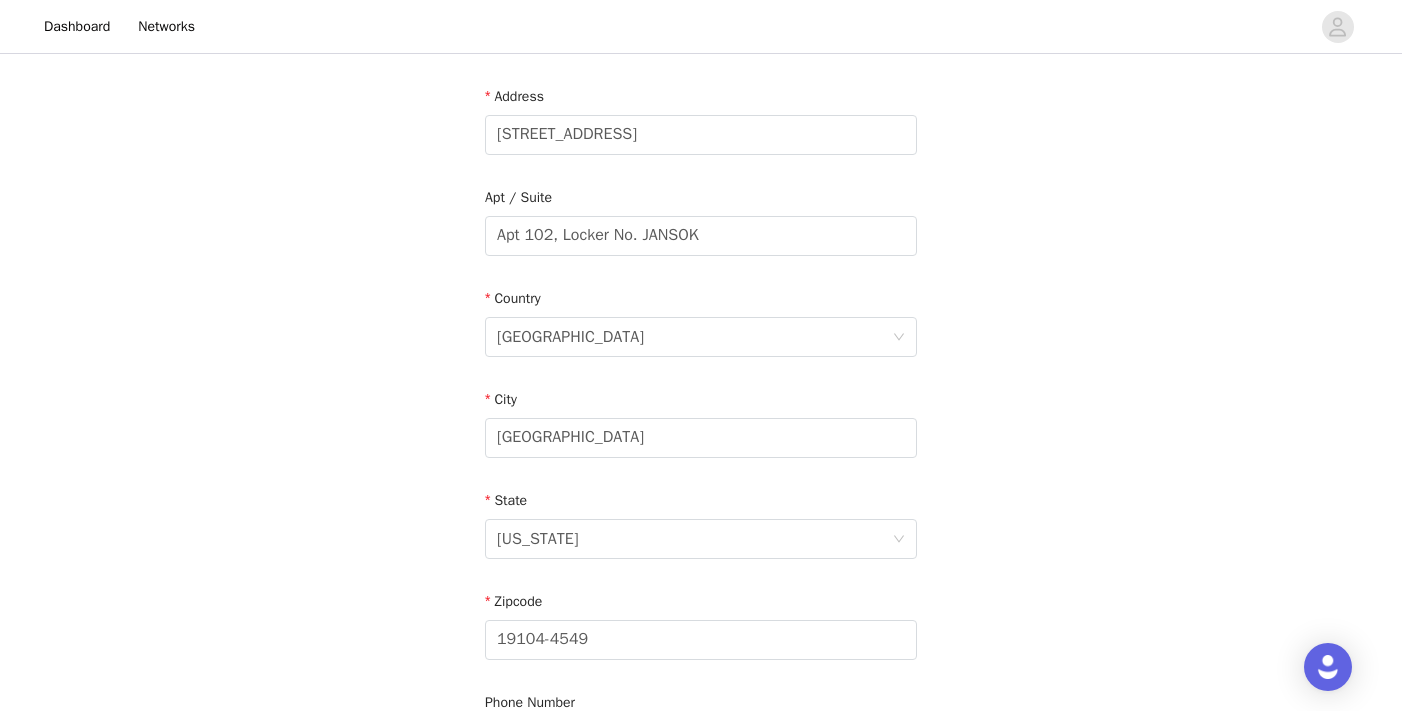 scroll, scrollTop: 694, scrollLeft: 0, axis: vertical 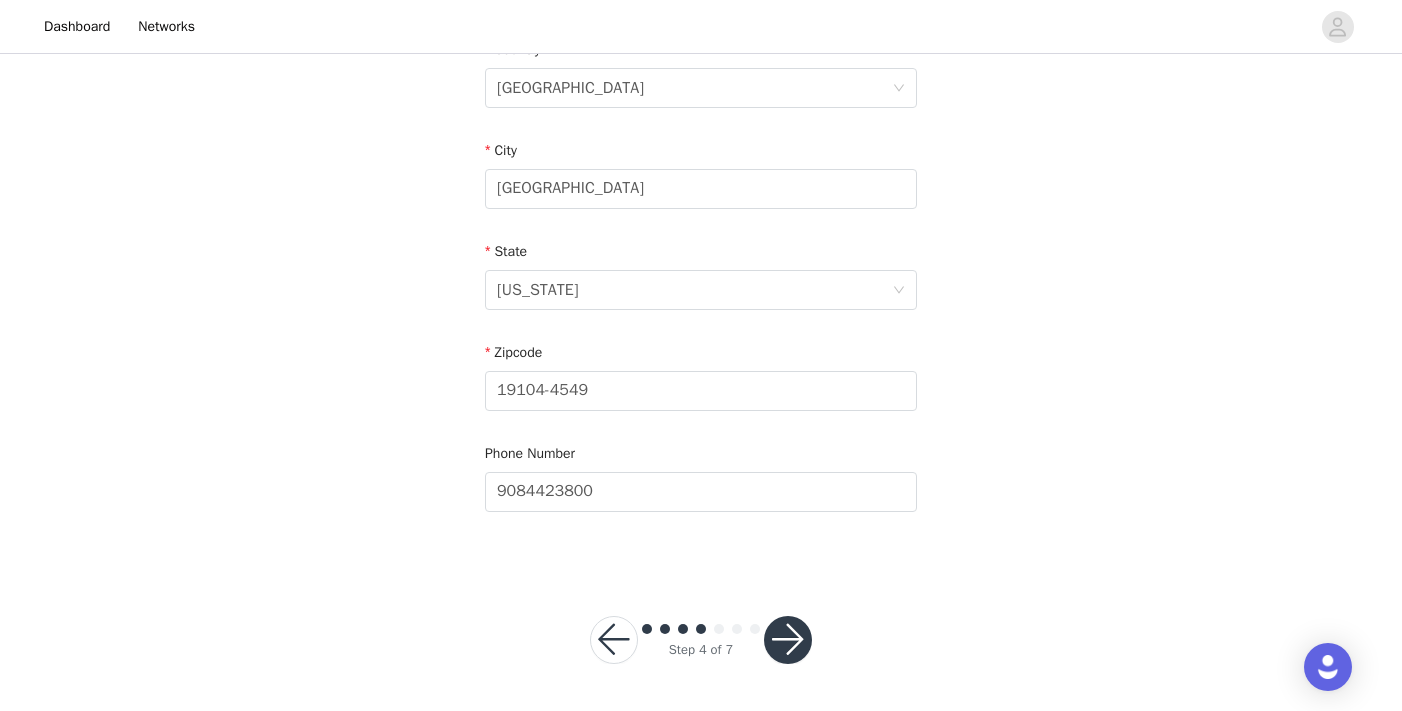 click at bounding box center [788, 640] 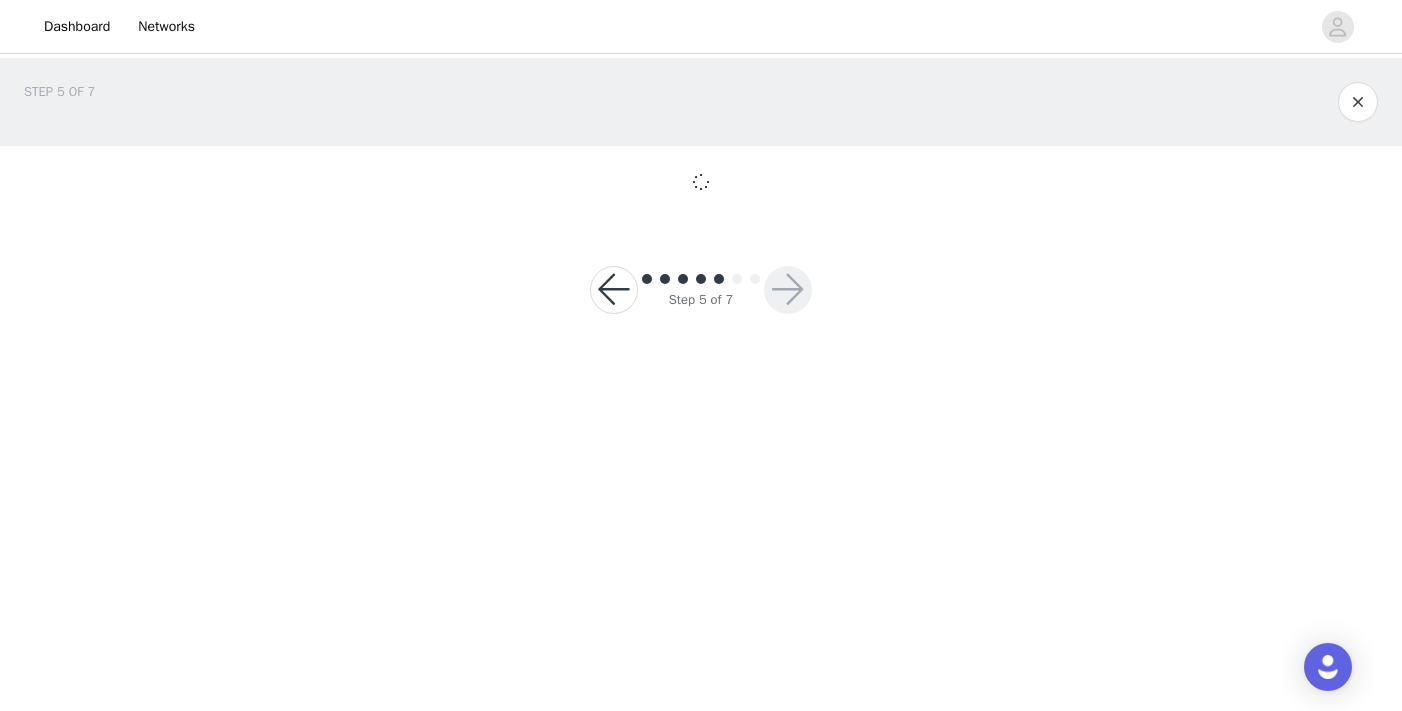scroll, scrollTop: 0, scrollLeft: 0, axis: both 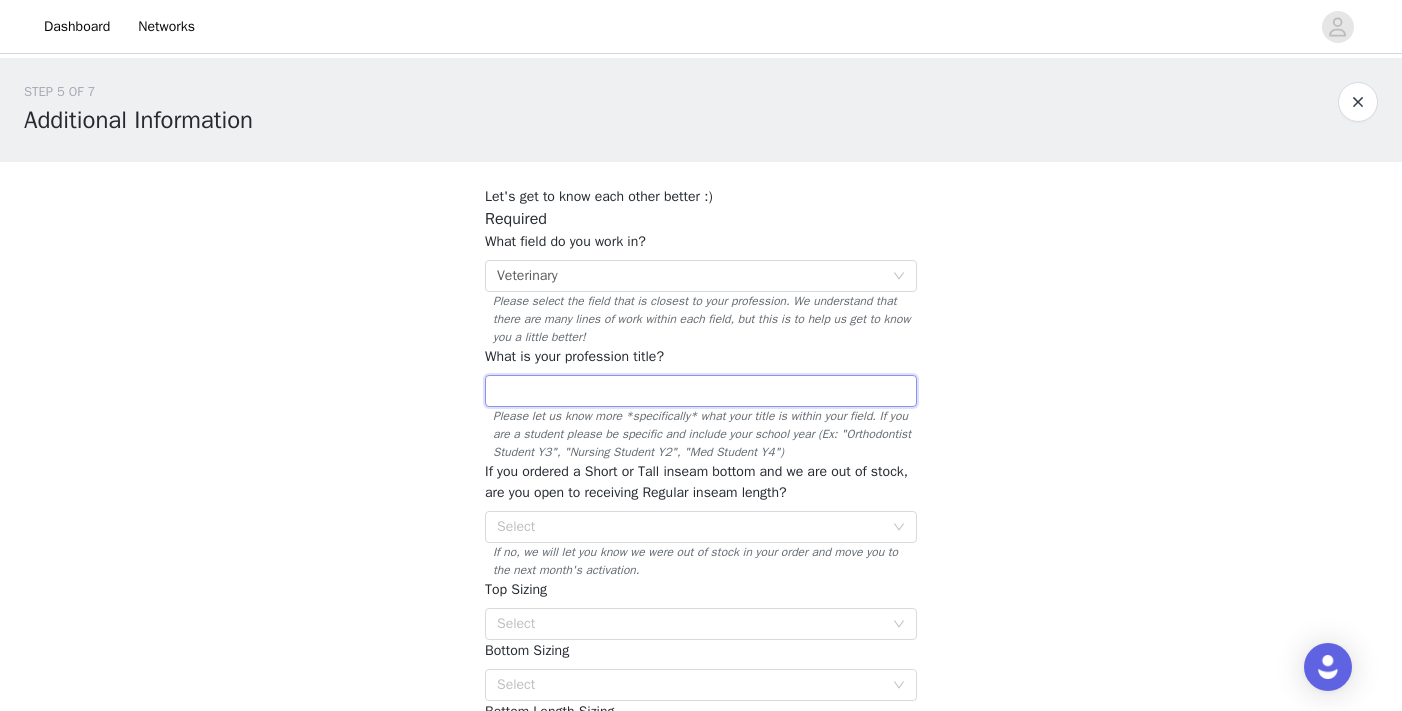 click at bounding box center [701, 391] 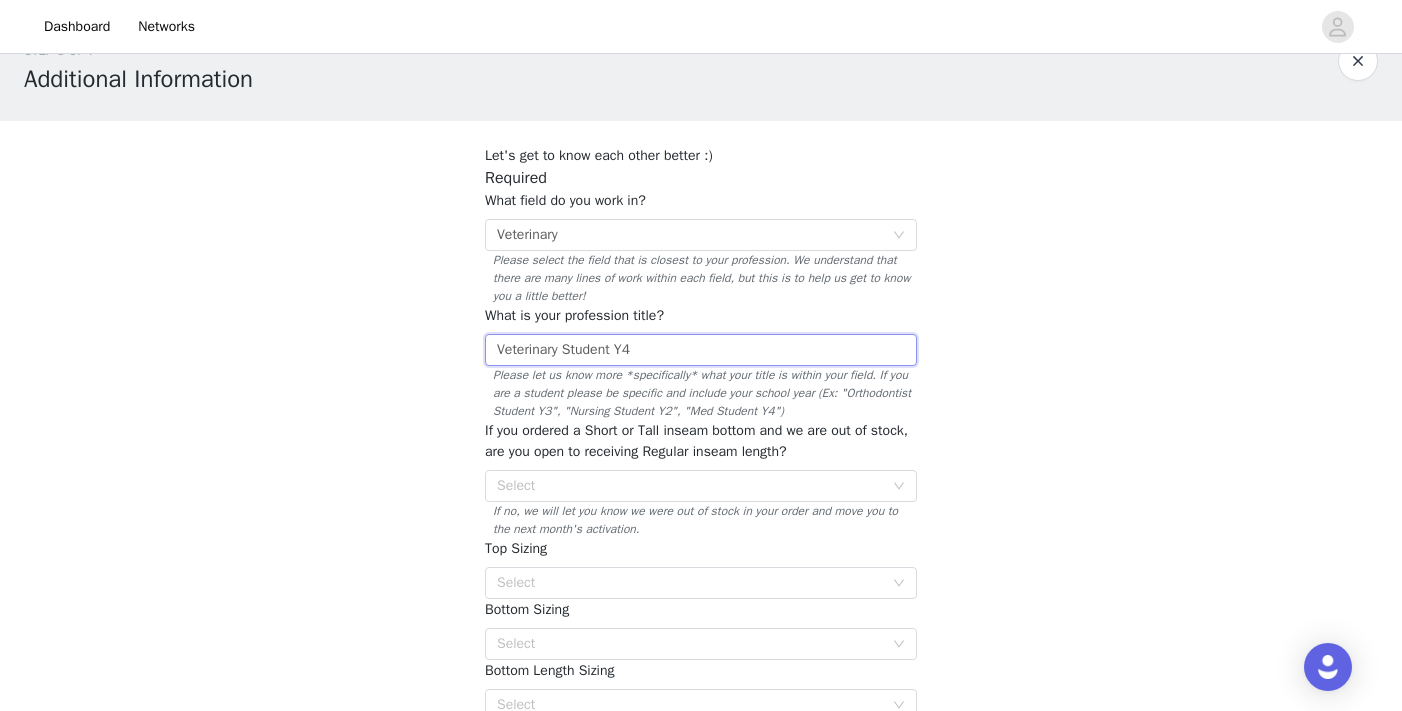 scroll, scrollTop: 49, scrollLeft: 0, axis: vertical 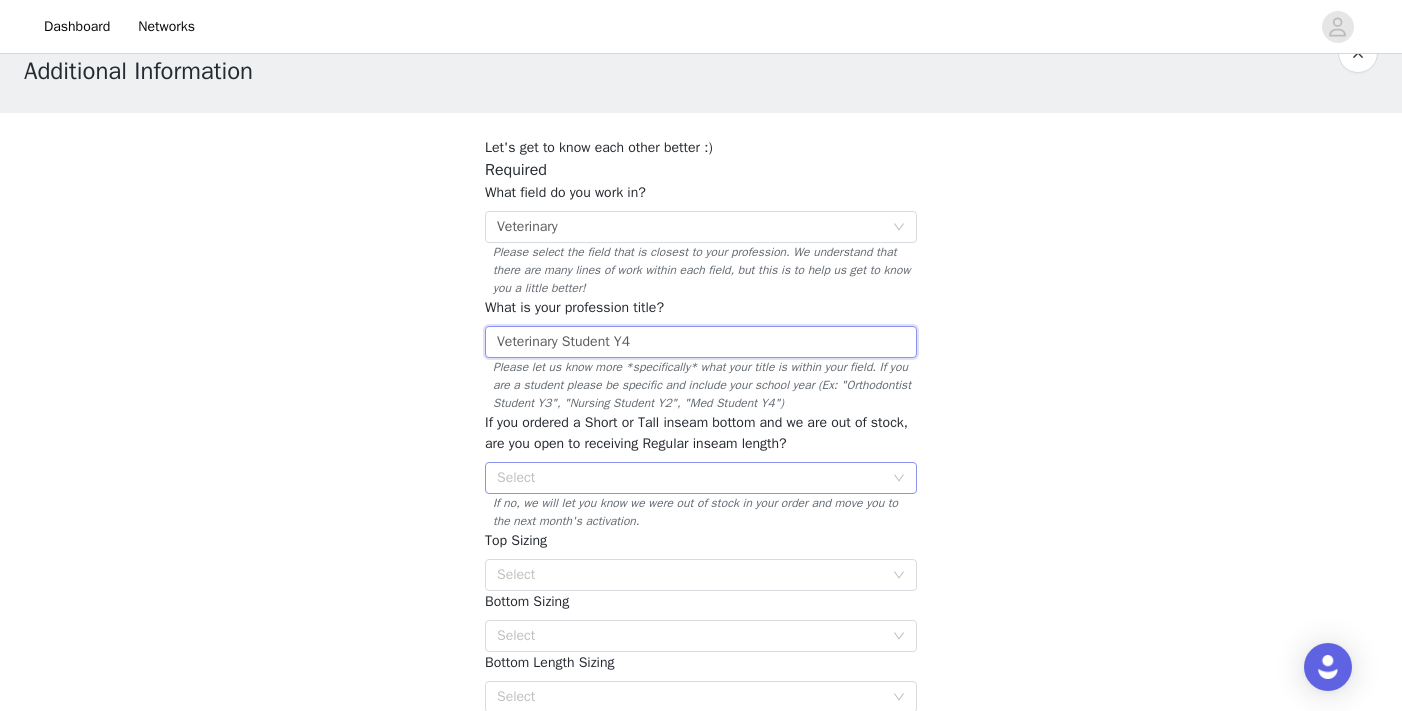 click on "Select" at bounding box center (690, 478) 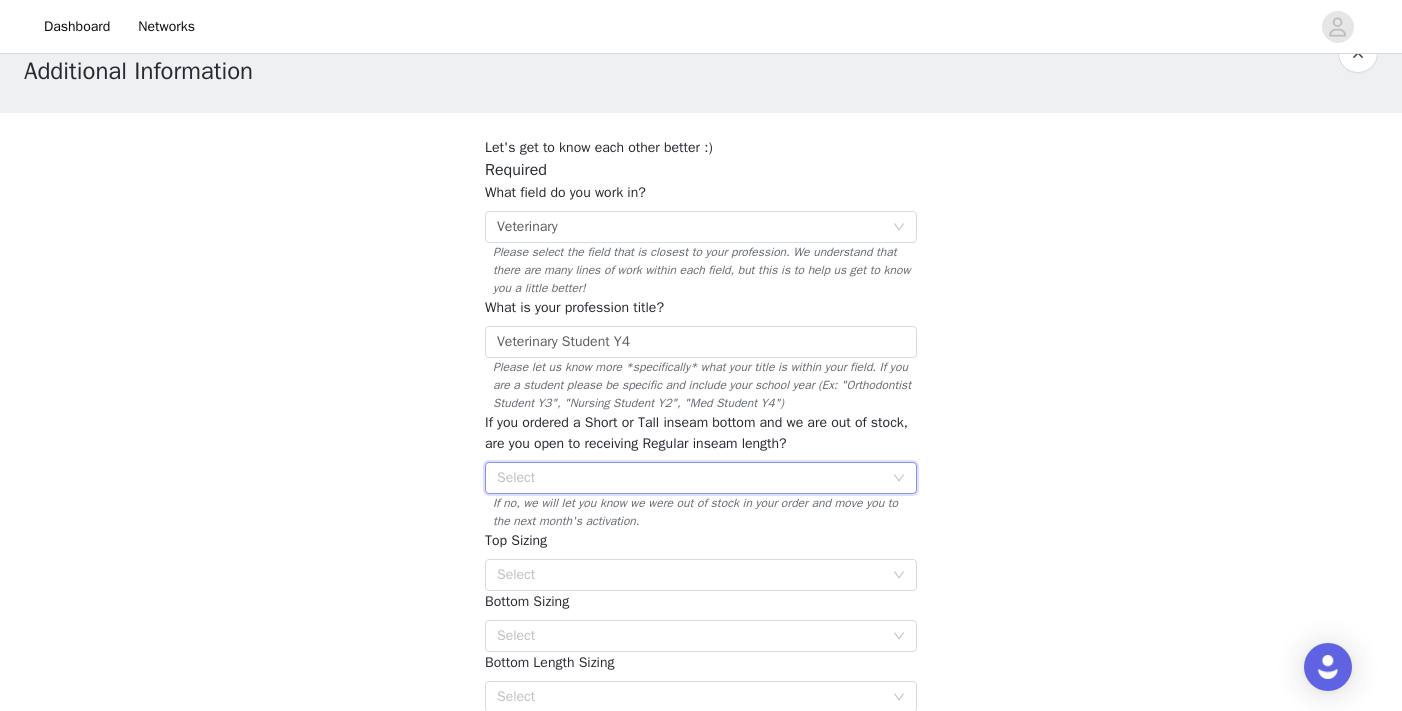 click on "STEP 5 OF 7
Additional Information
Let's get to know each other better :)   Required   What field do you work in?     Select Veterinary   Please select the field that is closest to your profession. We understand that there are many lines of work within each field, but this is to help us get to know you a little better! What is your profession title?     Veterinary Student Y4   Please let us know more *specifically* what your title is within your field. If you are a student please be specific and include your school year (Ex: "Orthodontist Student Y3", "Nursing Student Y2", "Med Student Y4") If you ordered a Short or Tall inseam bottom and we are out of stock, are you open to receiving Regular inseam length?     Select   If no, we will let you know we were out of stock in your order and move you to the next month's activation. Top Sizing     Select   Bottom Sizing     Select   Bottom Length Sizing     Select" at bounding box center [701, 649] 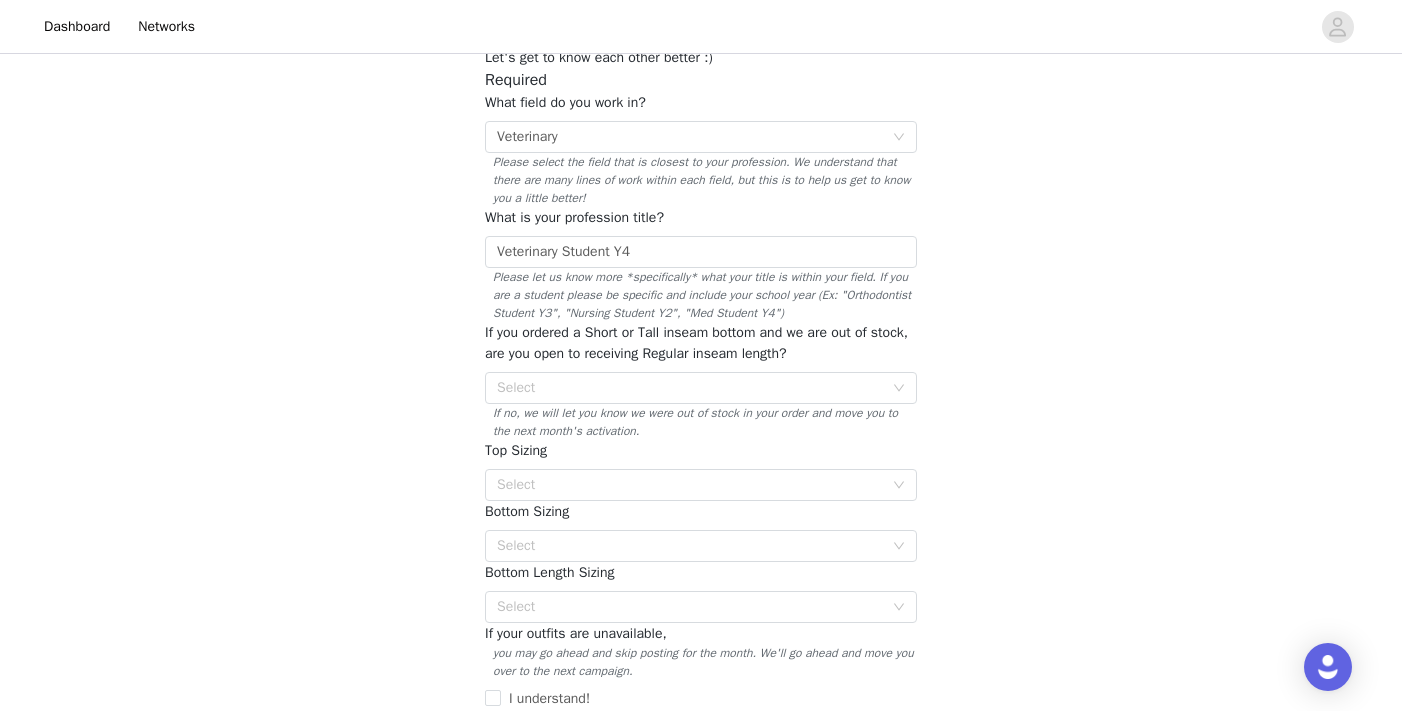 scroll, scrollTop: 159, scrollLeft: 0, axis: vertical 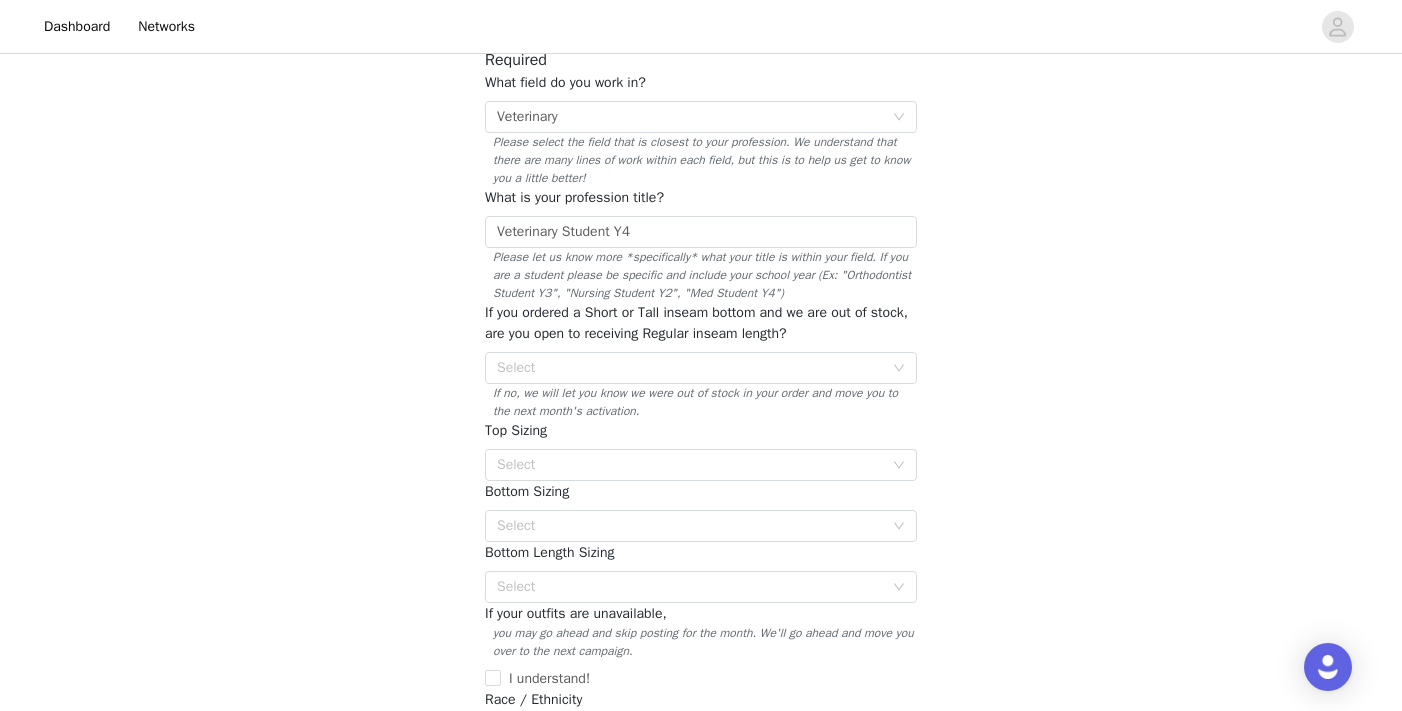 click on "Top Sizing     Select" at bounding box center (701, 450) 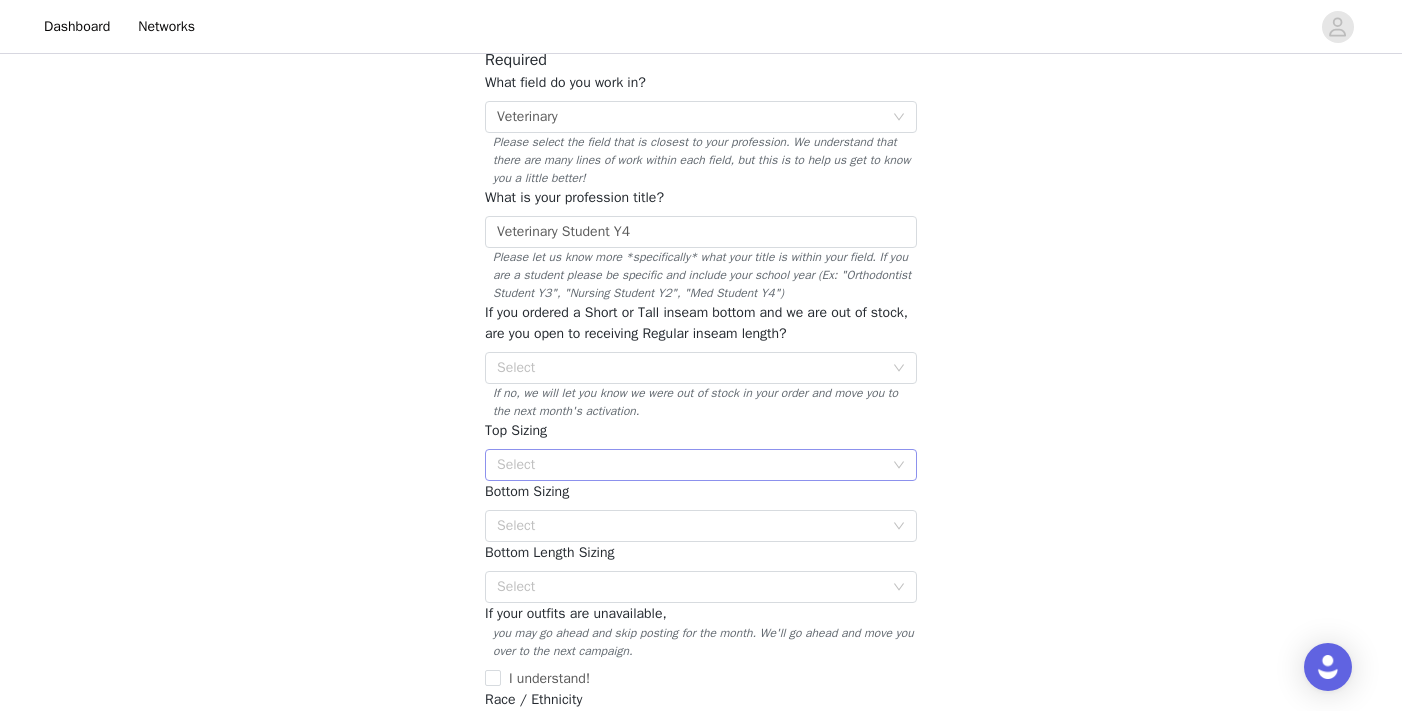click on "Select" at bounding box center (690, 465) 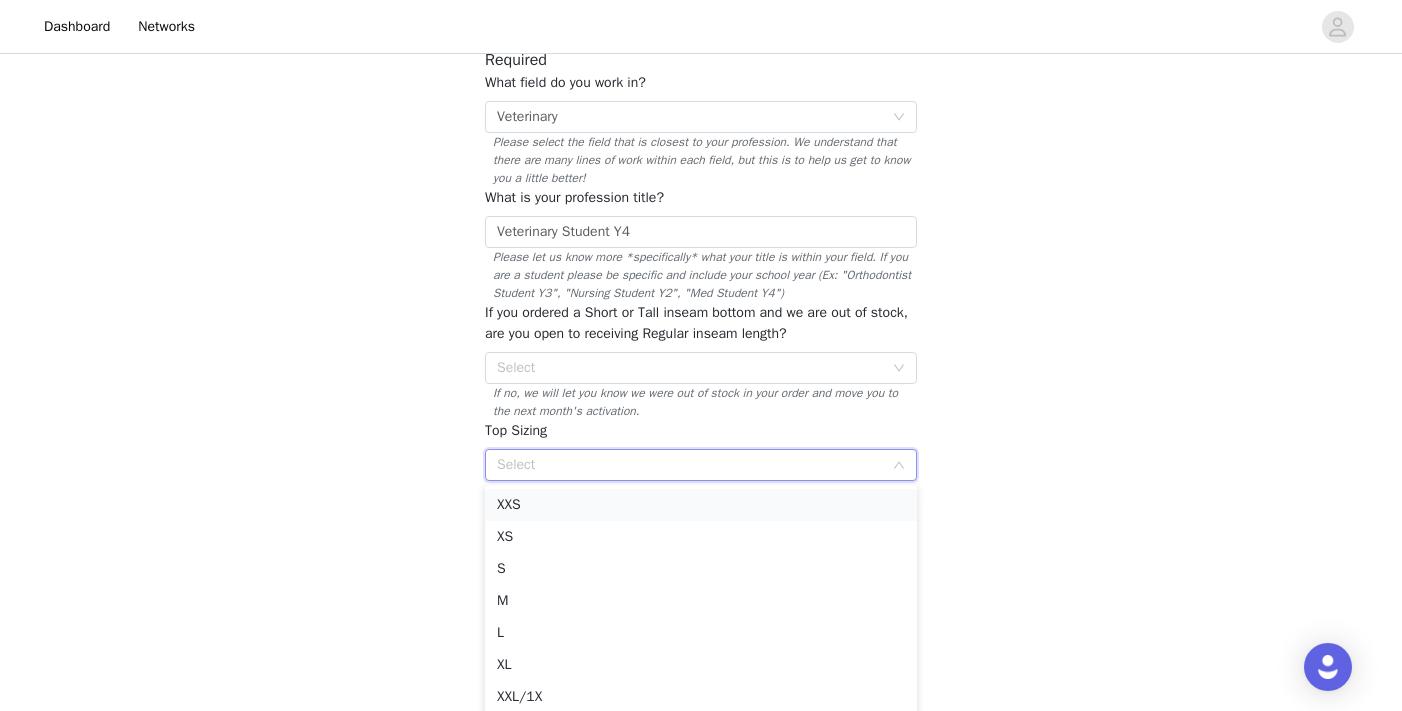 click on "XXS" at bounding box center (701, 505) 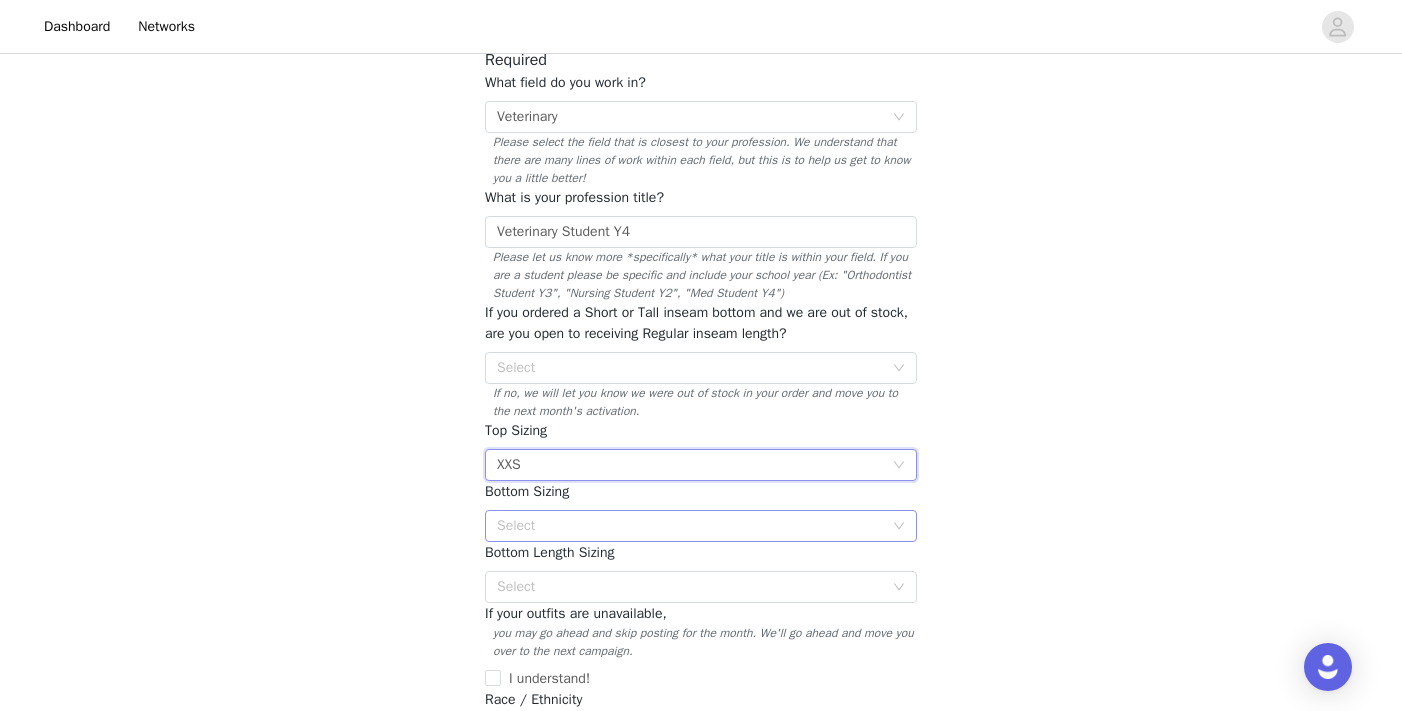 click on "Select" at bounding box center [690, 526] 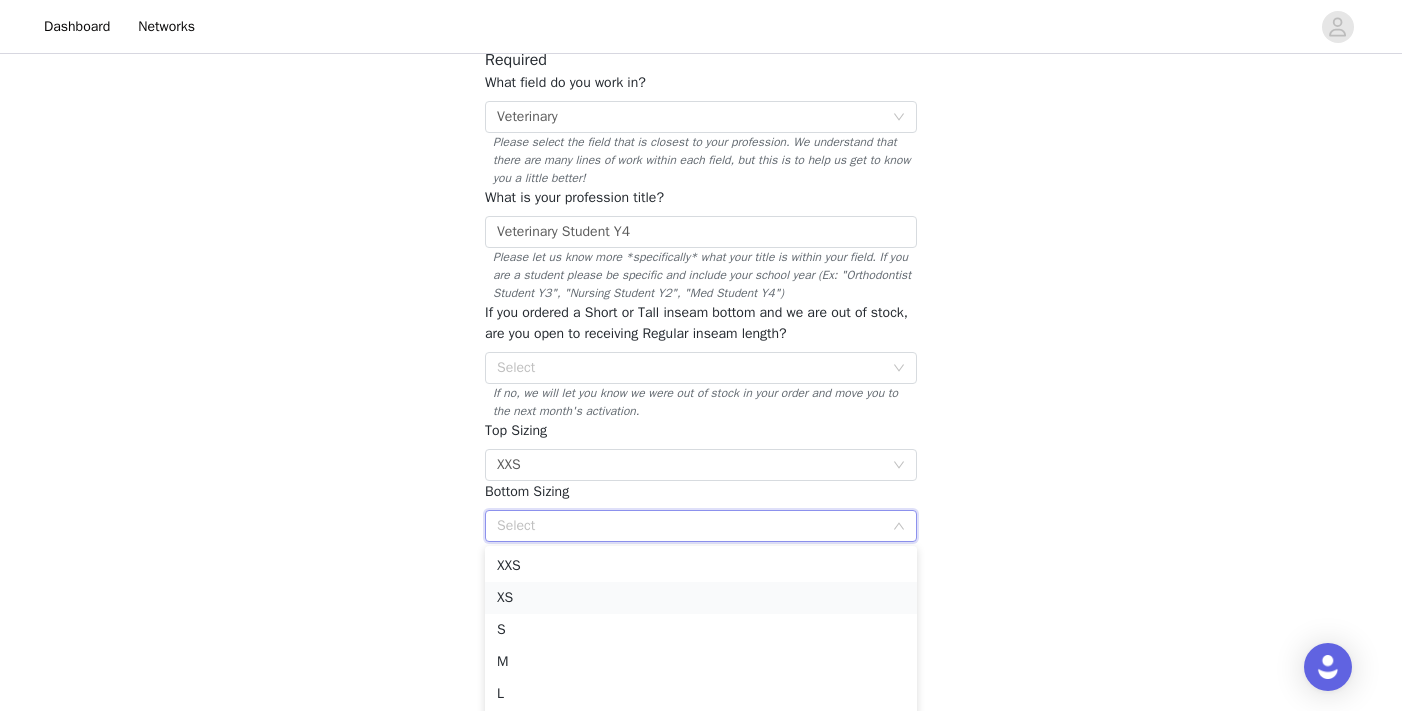 click on "XS" at bounding box center [701, 598] 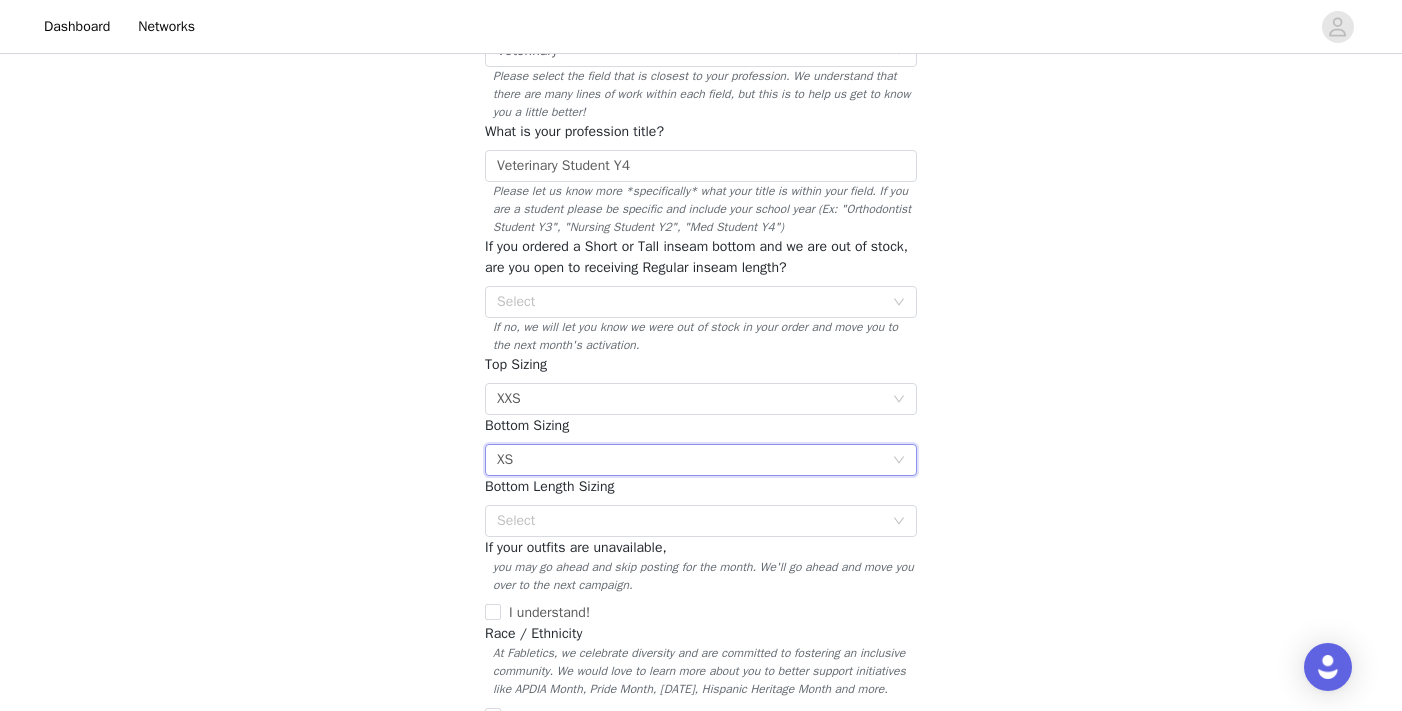 scroll, scrollTop: 255, scrollLeft: 0, axis: vertical 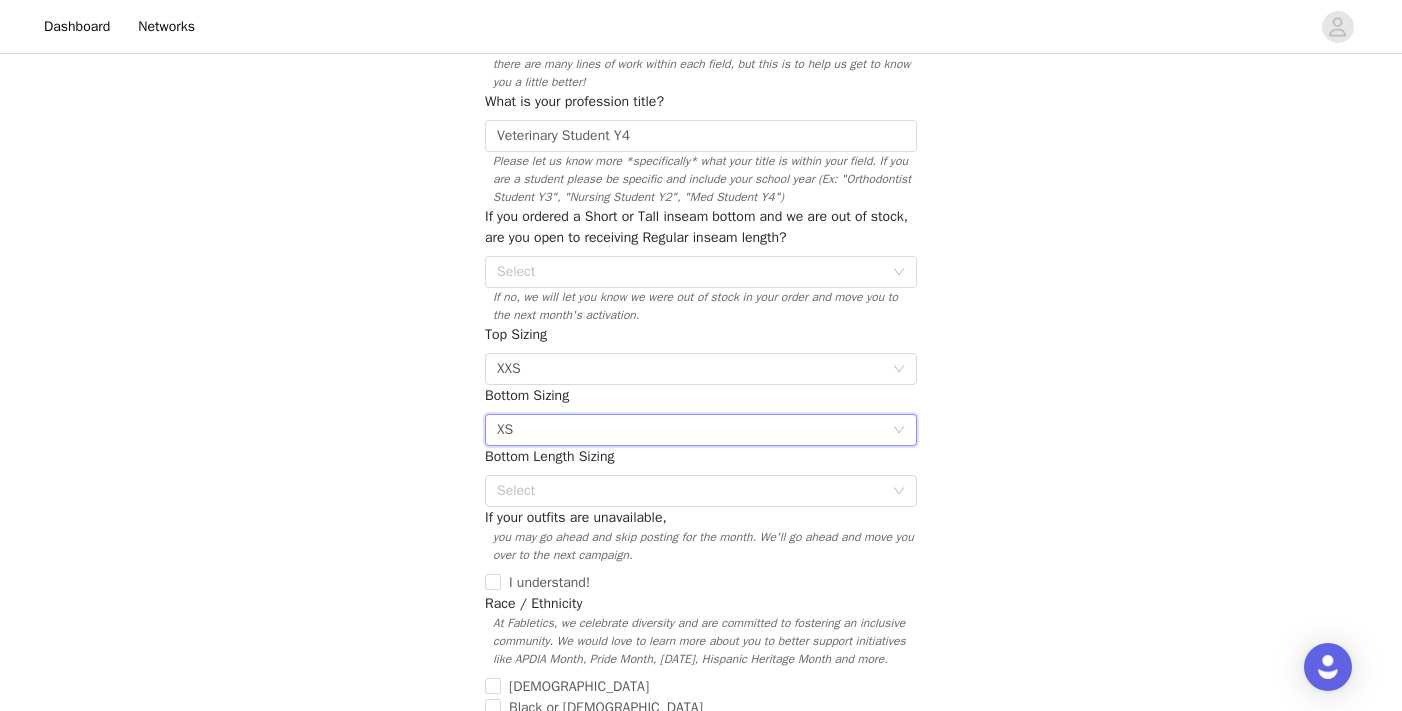 click on "If your outfits are unavailable," at bounding box center (576, 517) 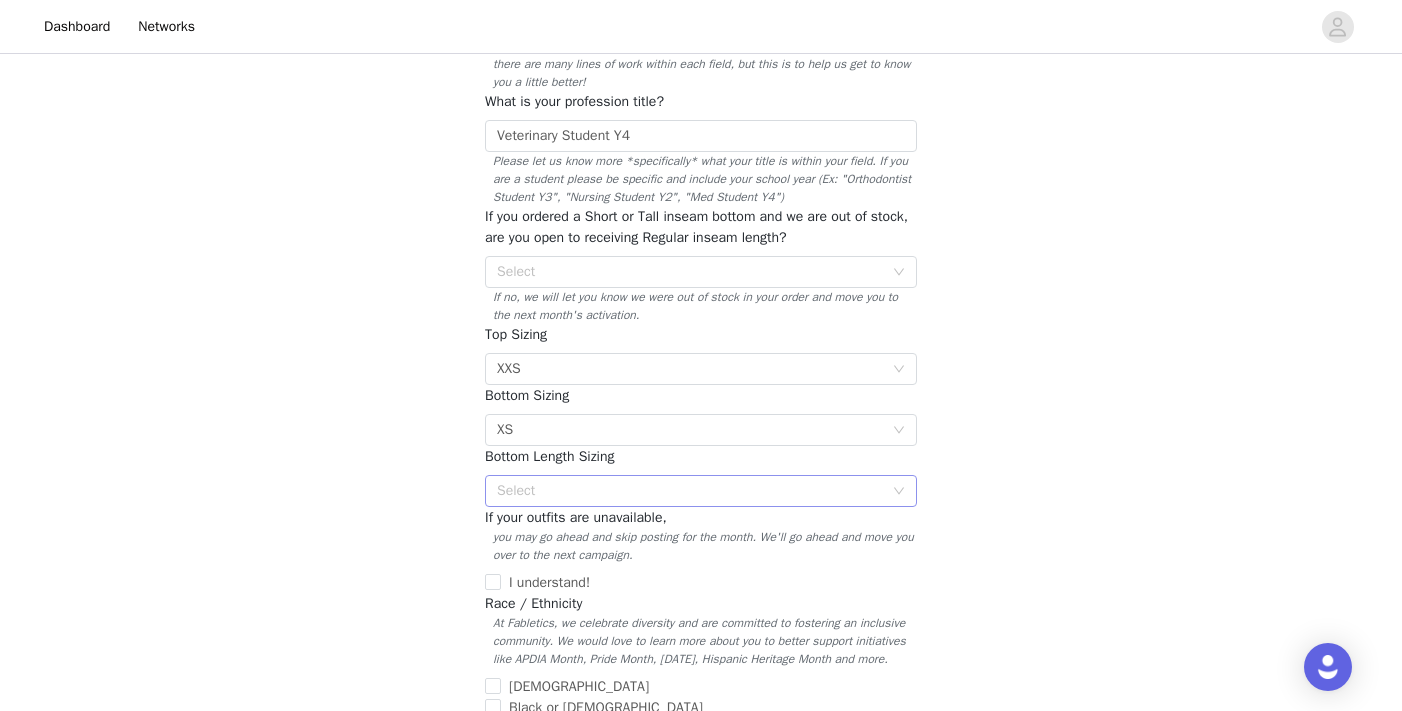 click on "Select" at bounding box center (690, 491) 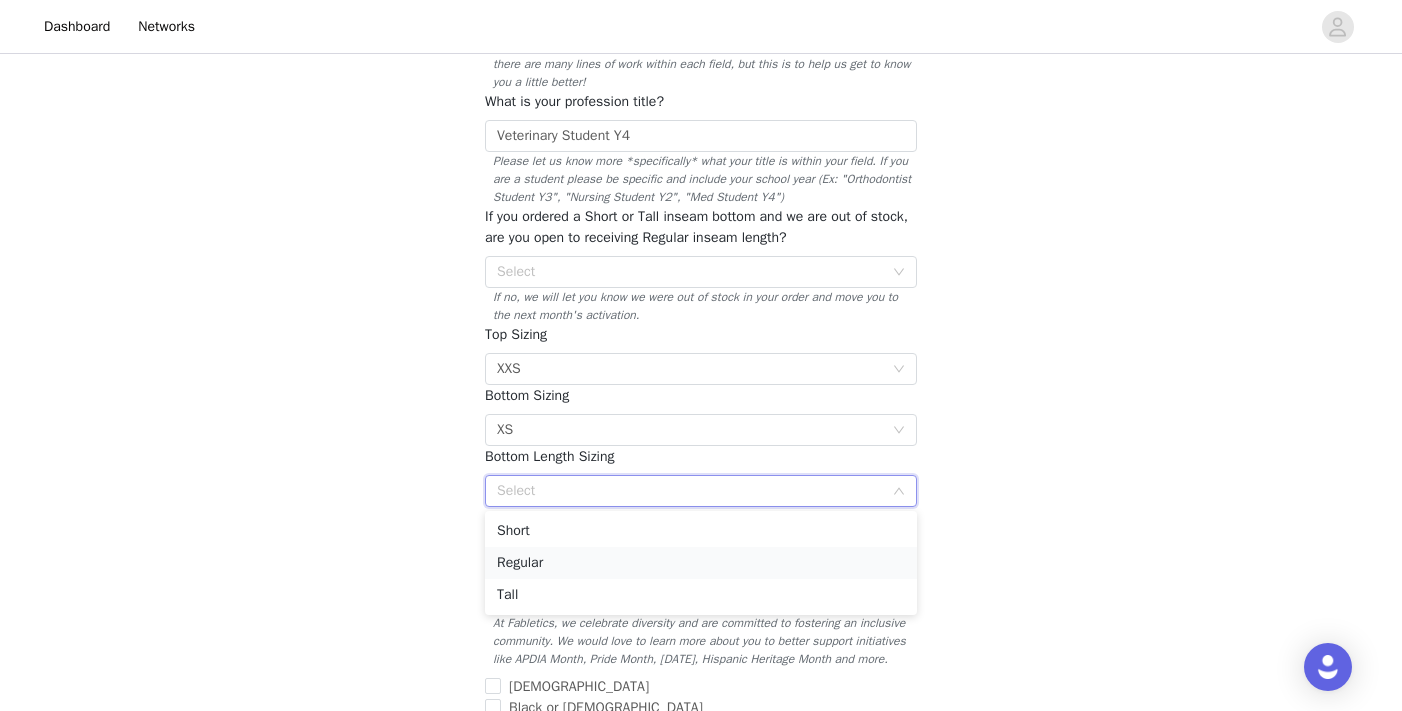 click on "Regular" at bounding box center (701, 563) 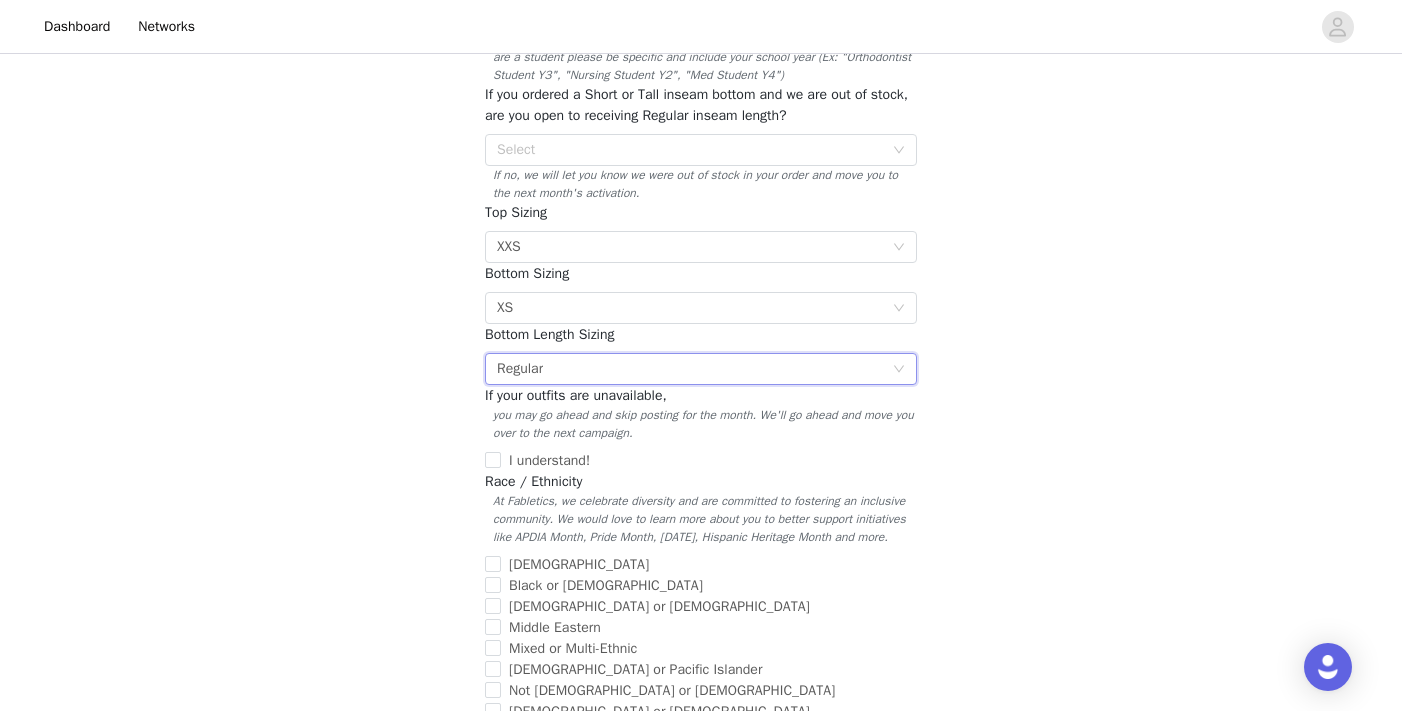 scroll, scrollTop: 389, scrollLeft: 0, axis: vertical 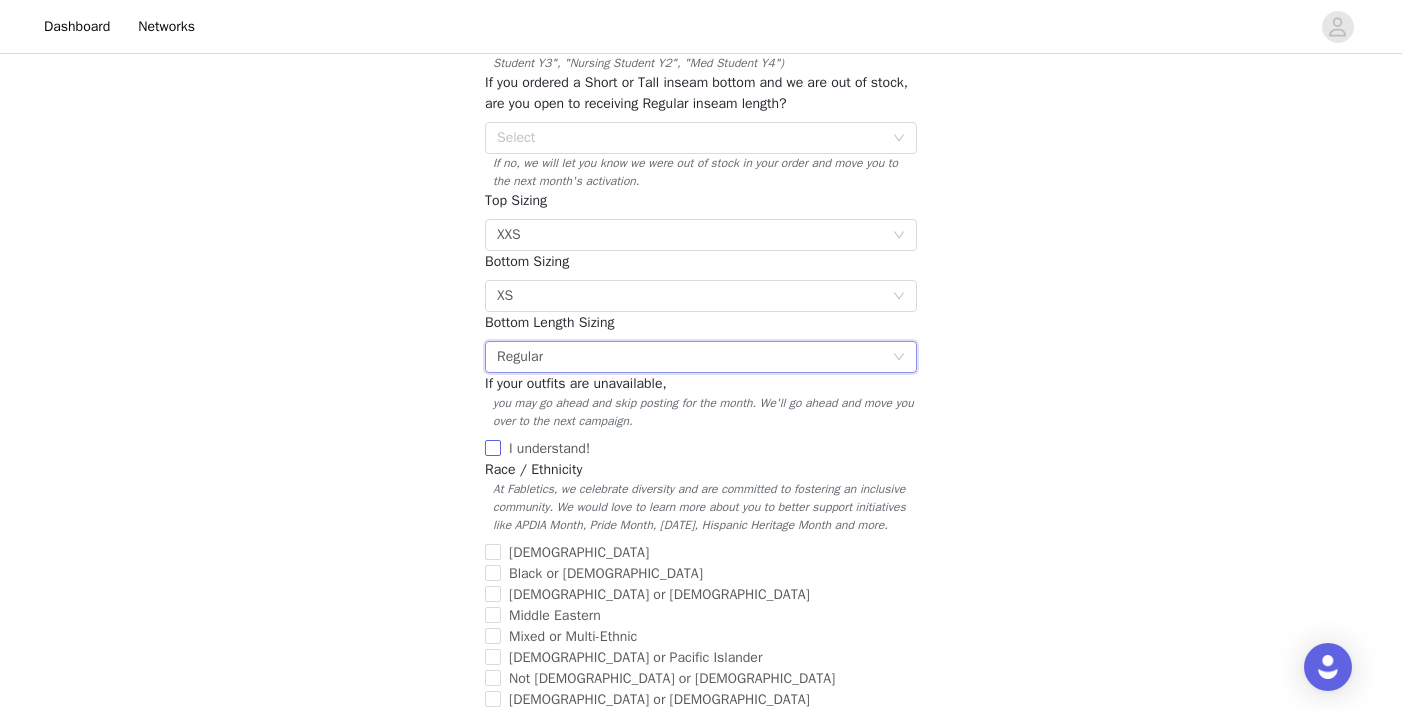 click on "I understand!" at bounding box center (493, 448) 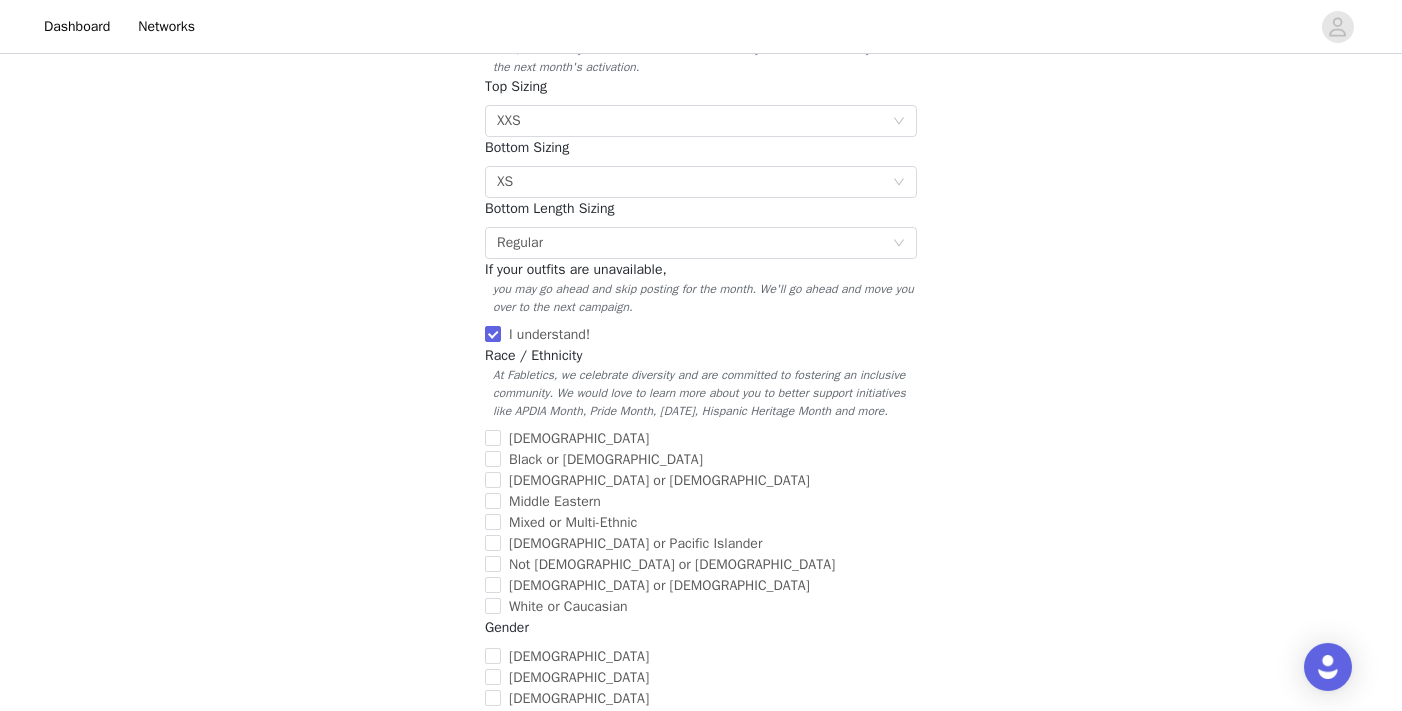scroll, scrollTop: 504, scrollLeft: 0, axis: vertical 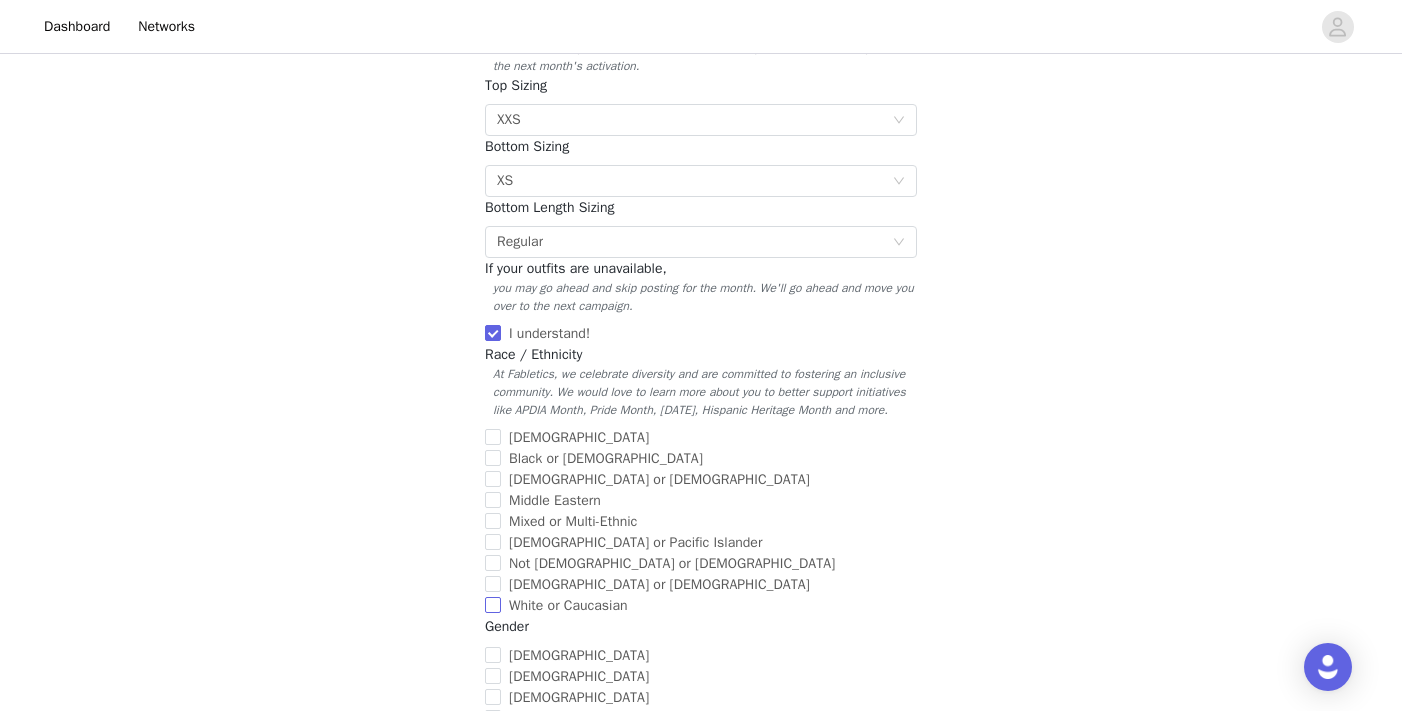 click on "White or Caucasian" at bounding box center (493, 605) 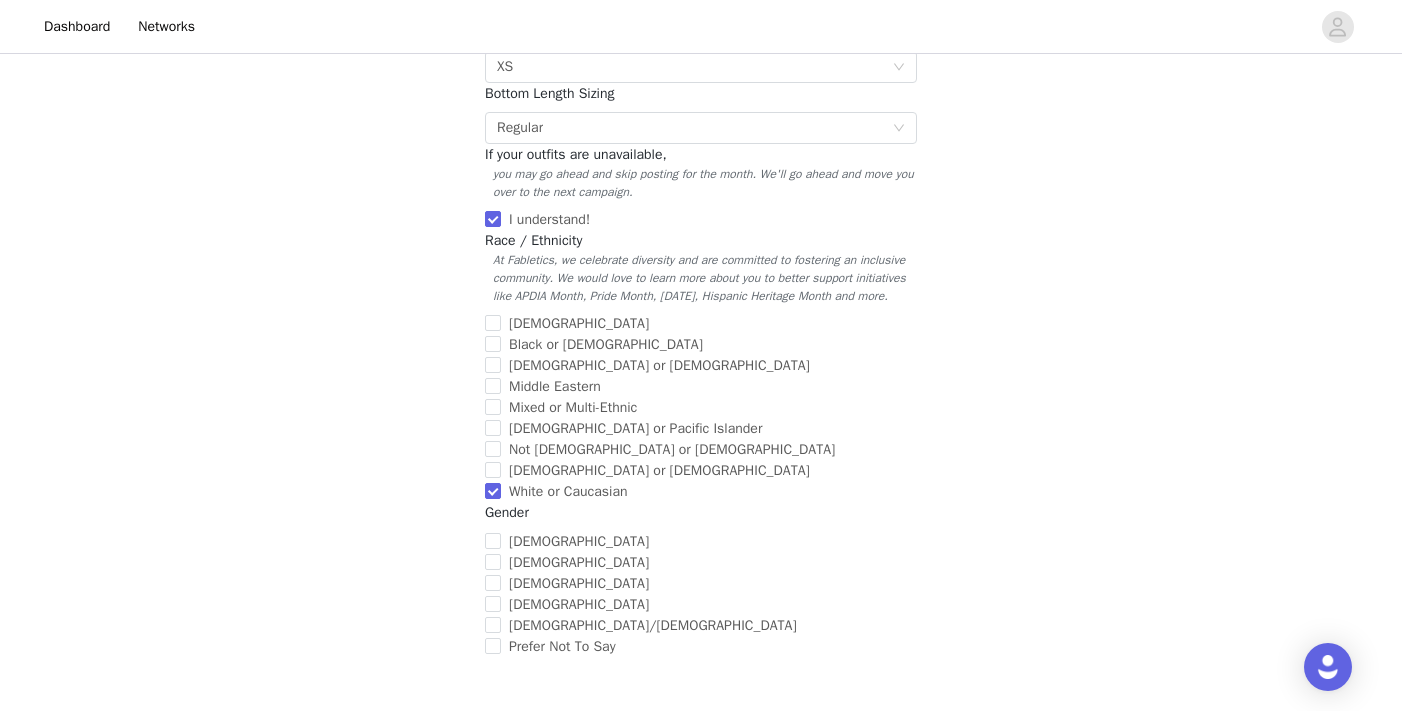 scroll, scrollTop: 670, scrollLeft: 0, axis: vertical 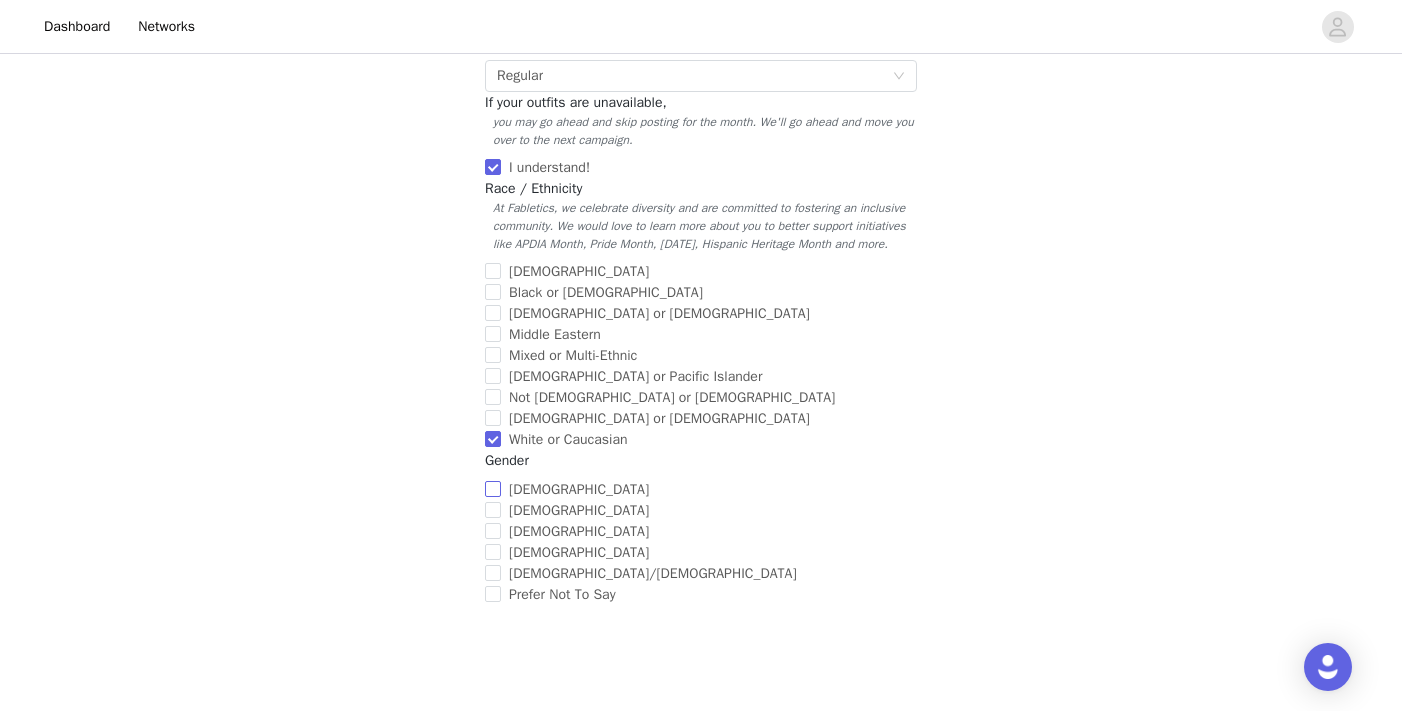 click on "[DEMOGRAPHIC_DATA]" at bounding box center [493, 489] 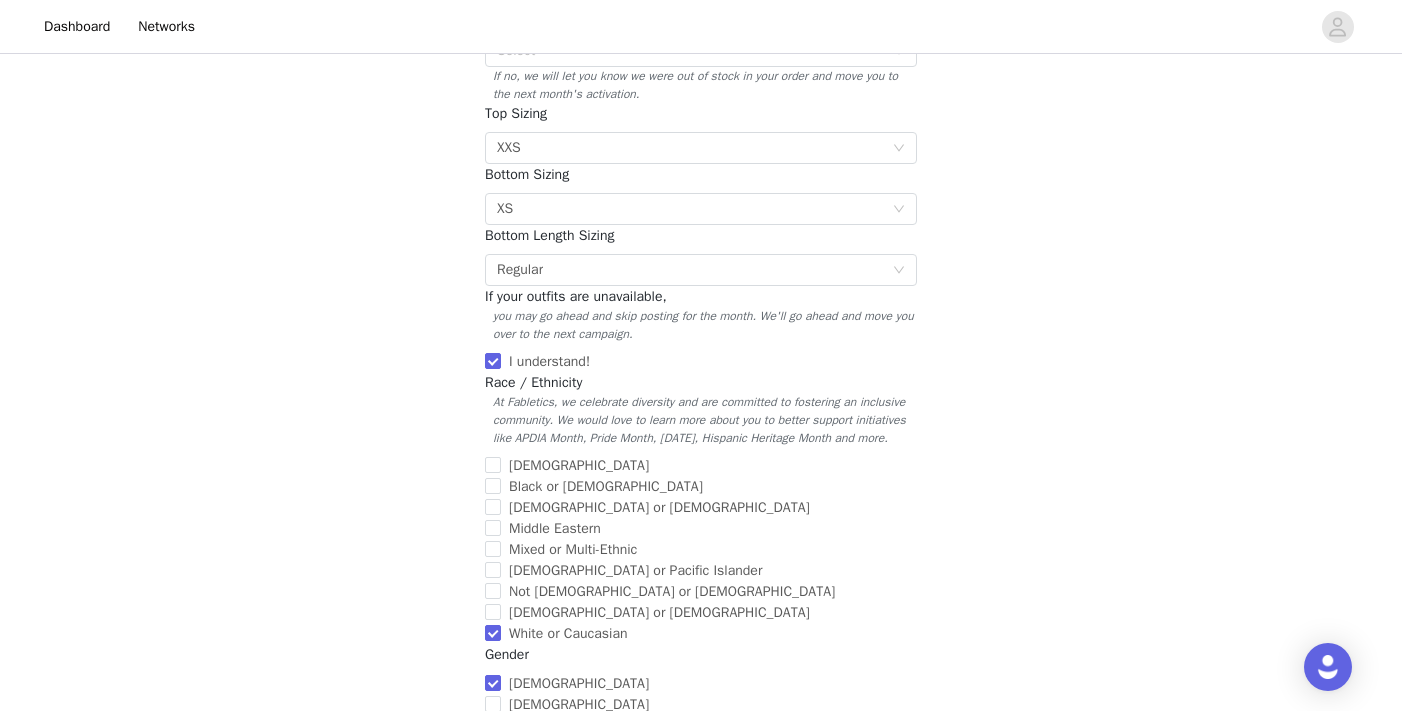 scroll, scrollTop: 360, scrollLeft: 0, axis: vertical 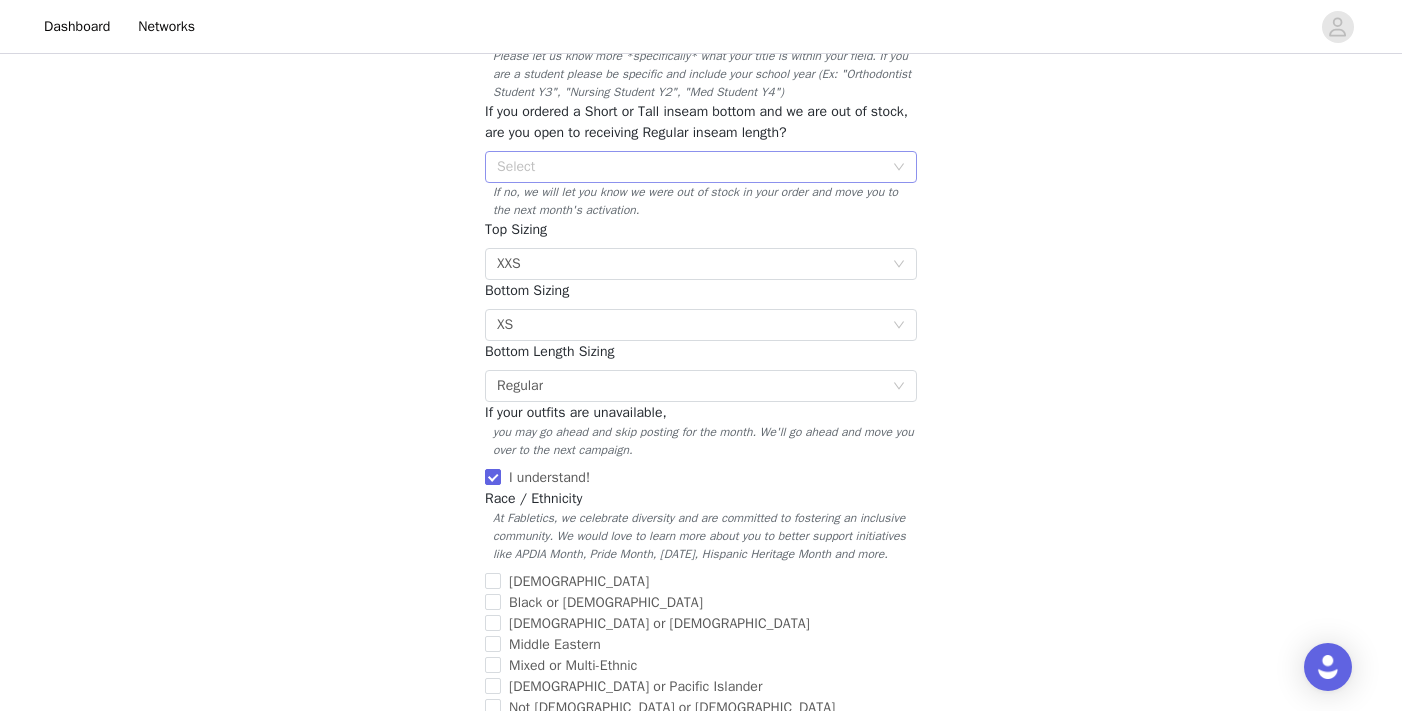 click on "Select" at bounding box center [690, 167] 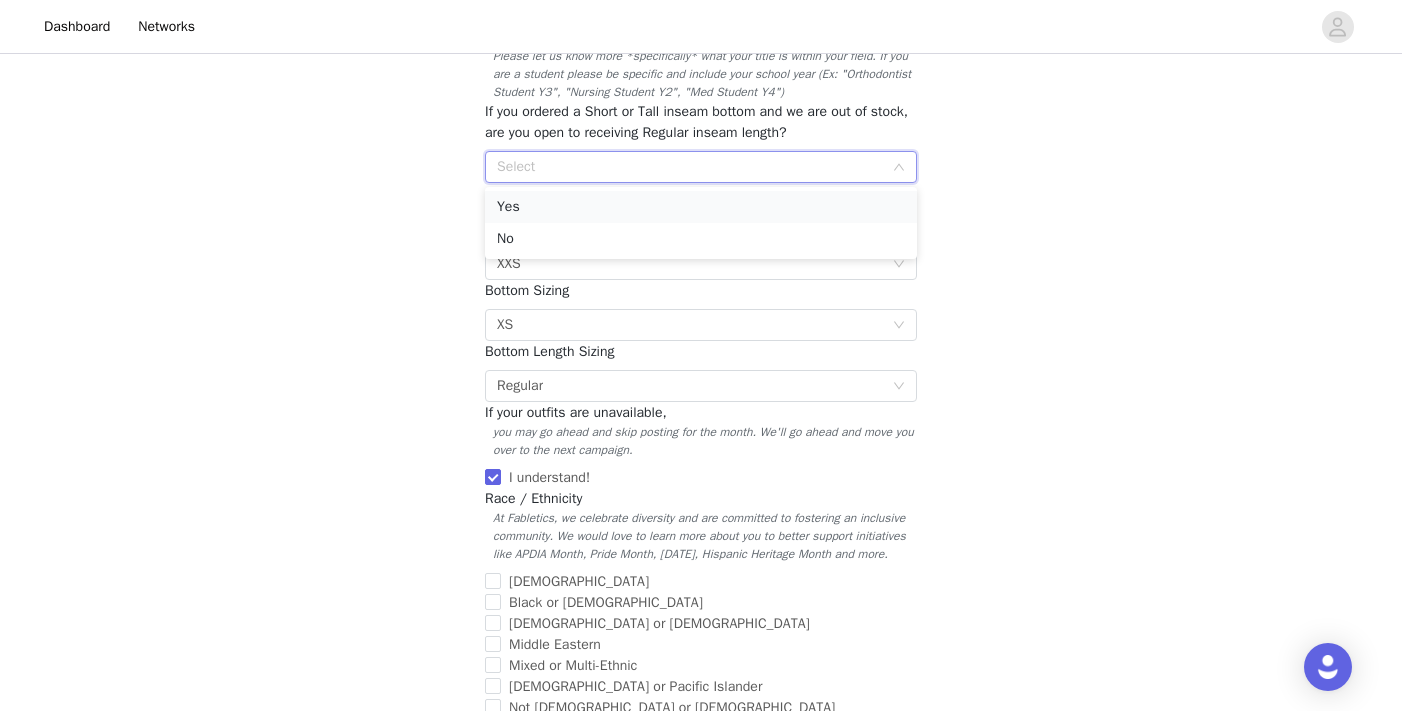 click on "Yes" at bounding box center [701, 207] 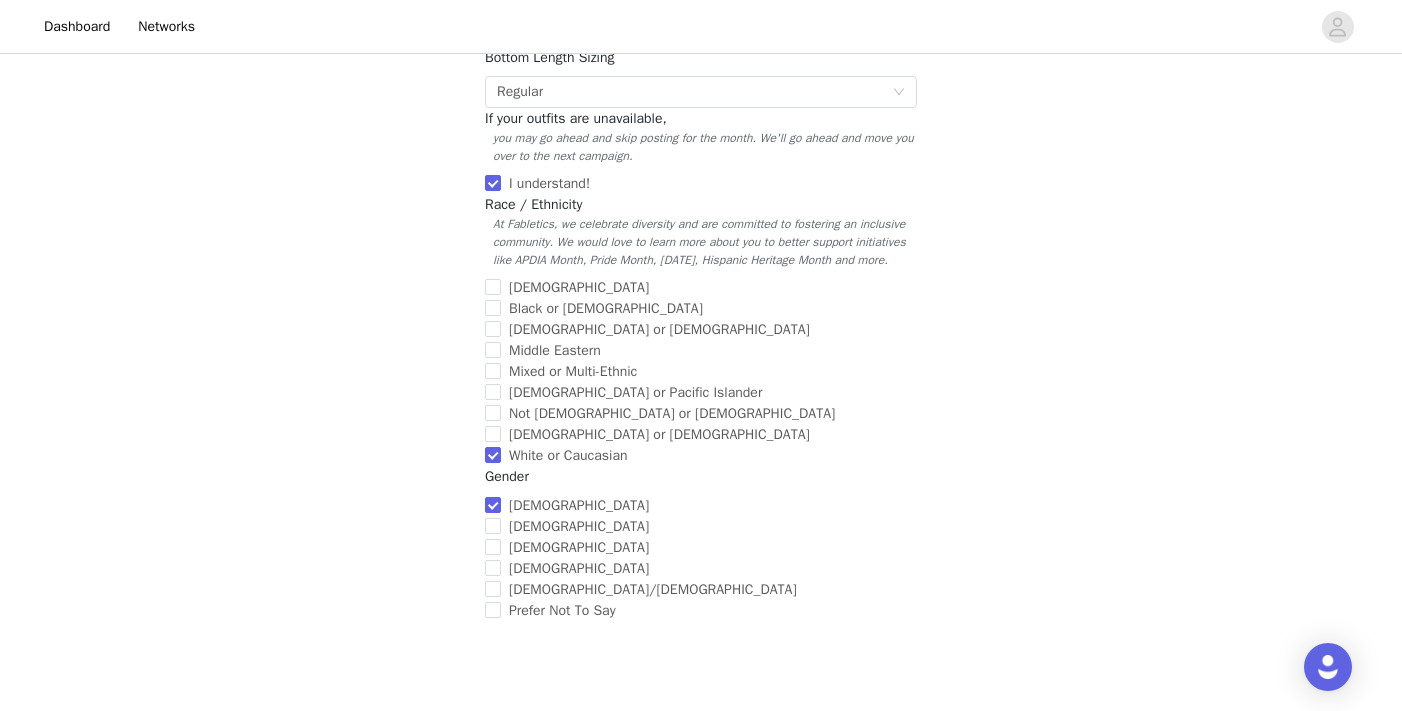 scroll, scrollTop: 788, scrollLeft: 0, axis: vertical 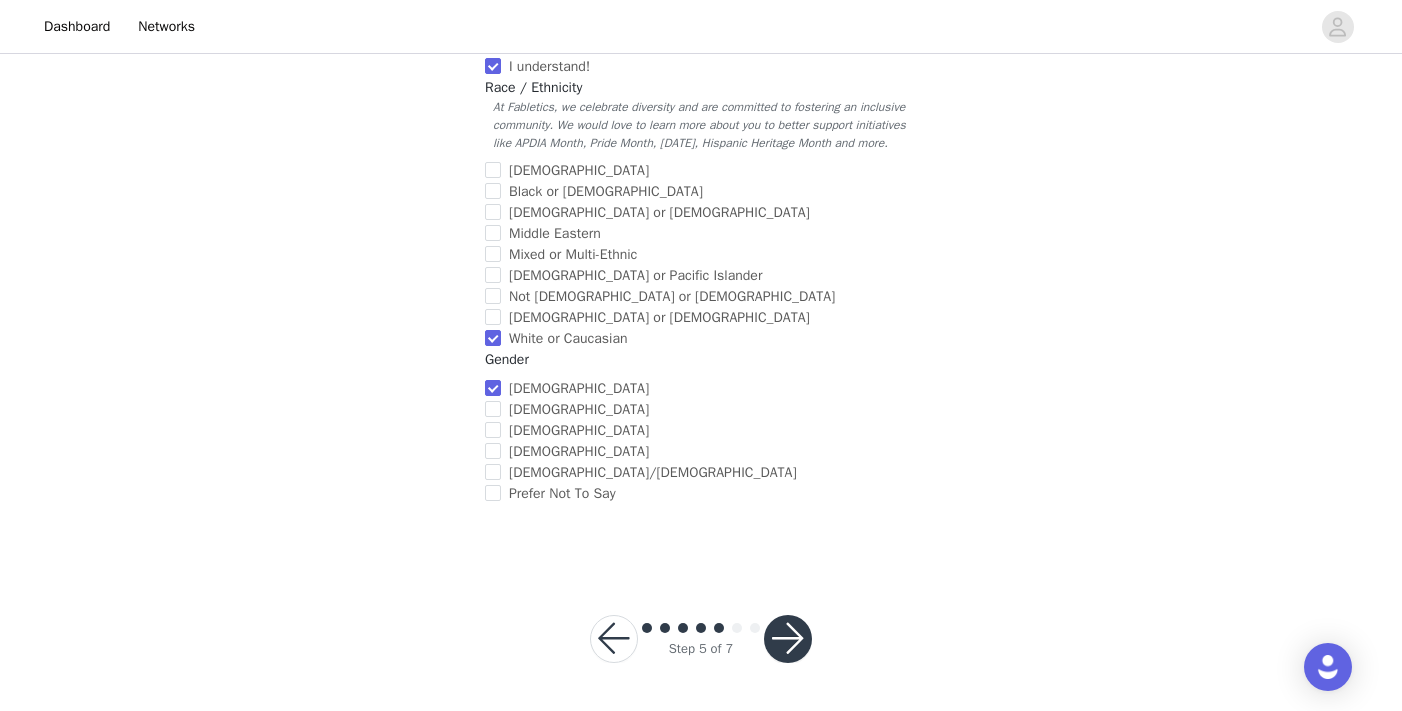 click at bounding box center (788, 639) 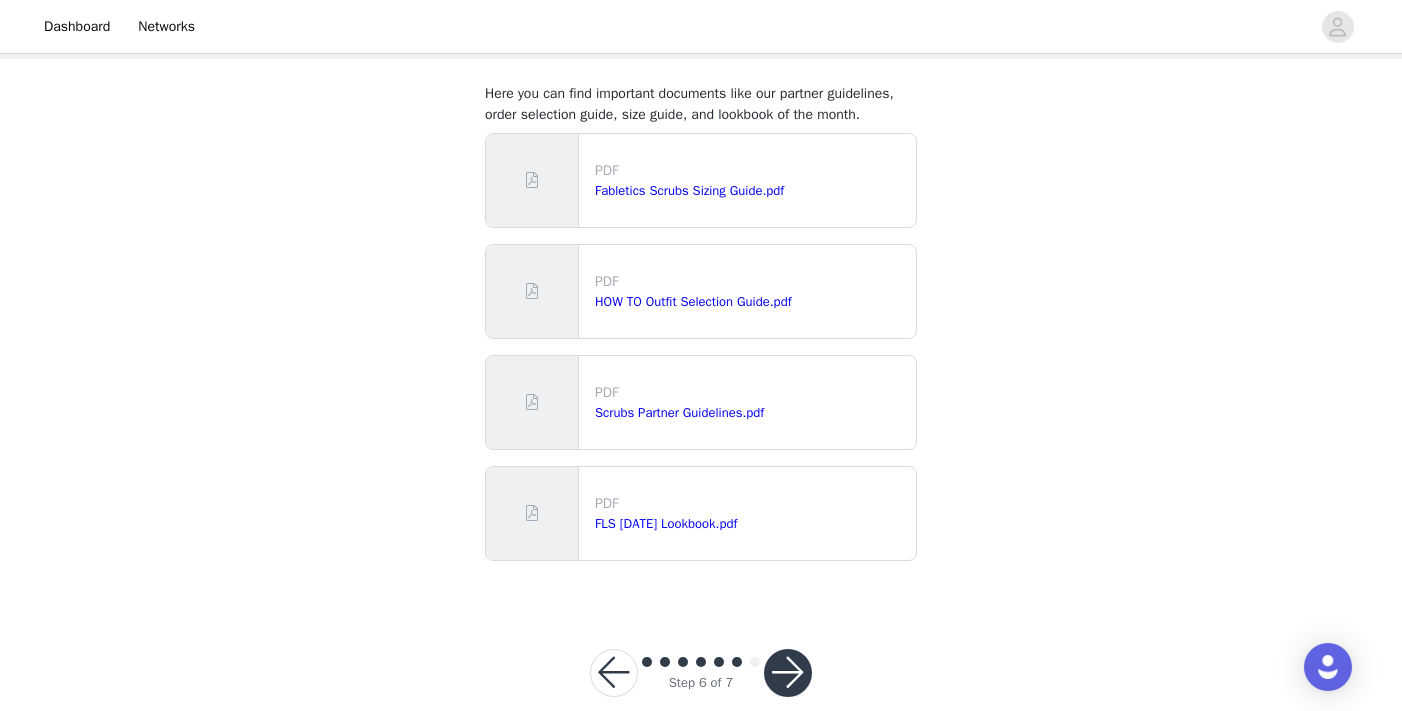 scroll, scrollTop: 136, scrollLeft: 0, axis: vertical 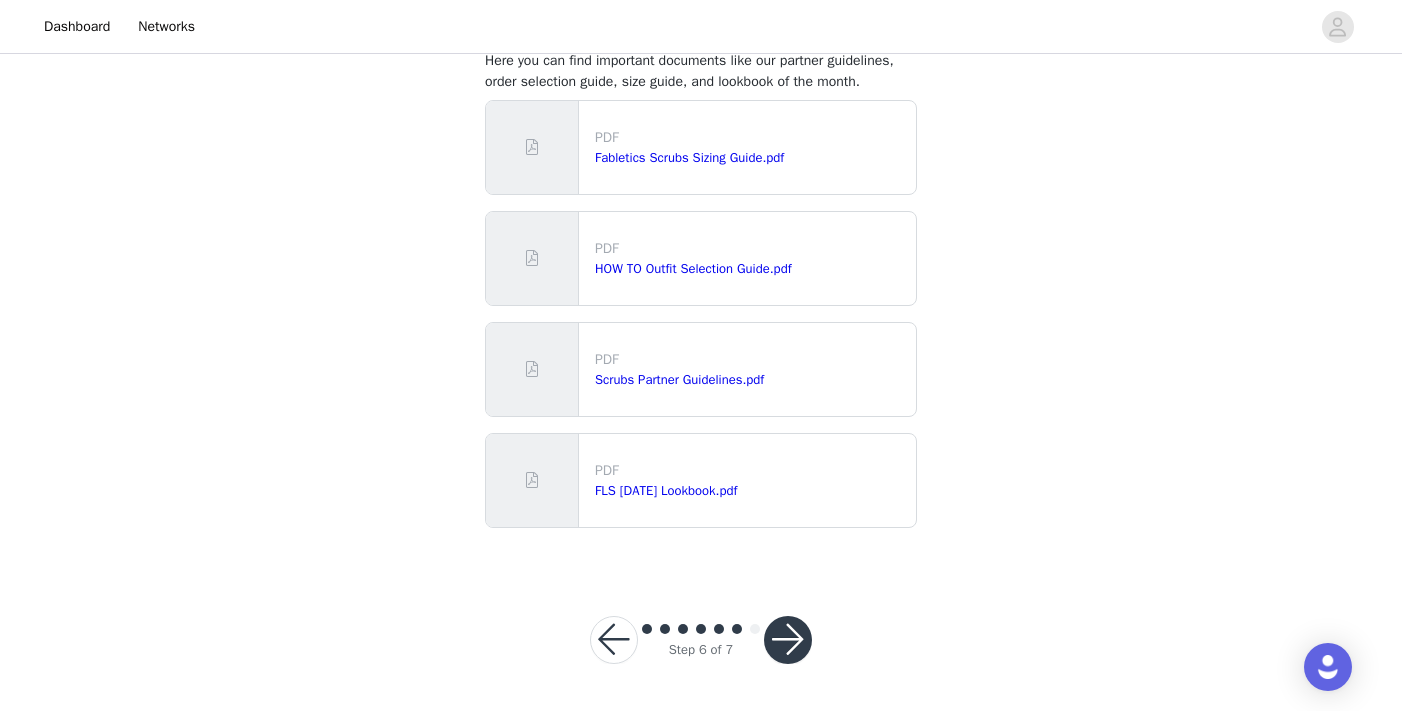 click at bounding box center (788, 640) 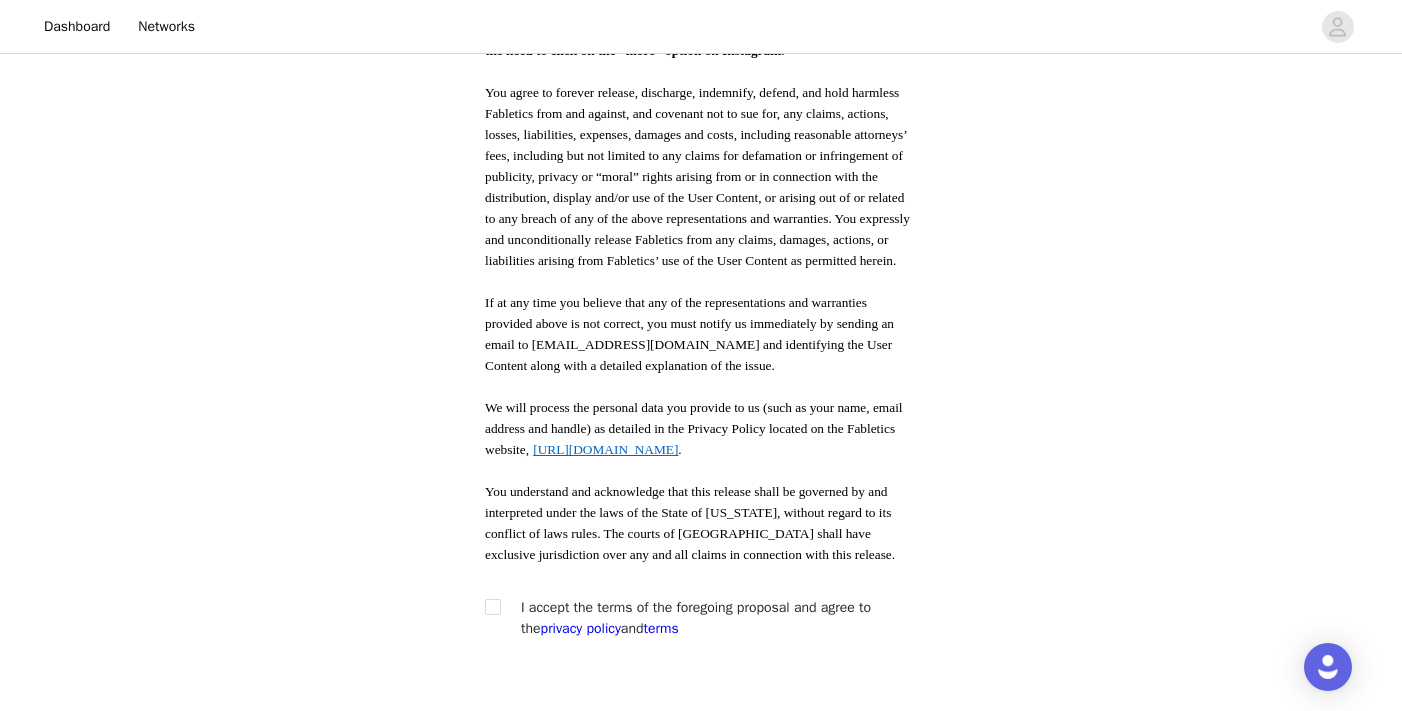 scroll, scrollTop: 1095, scrollLeft: 0, axis: vertical 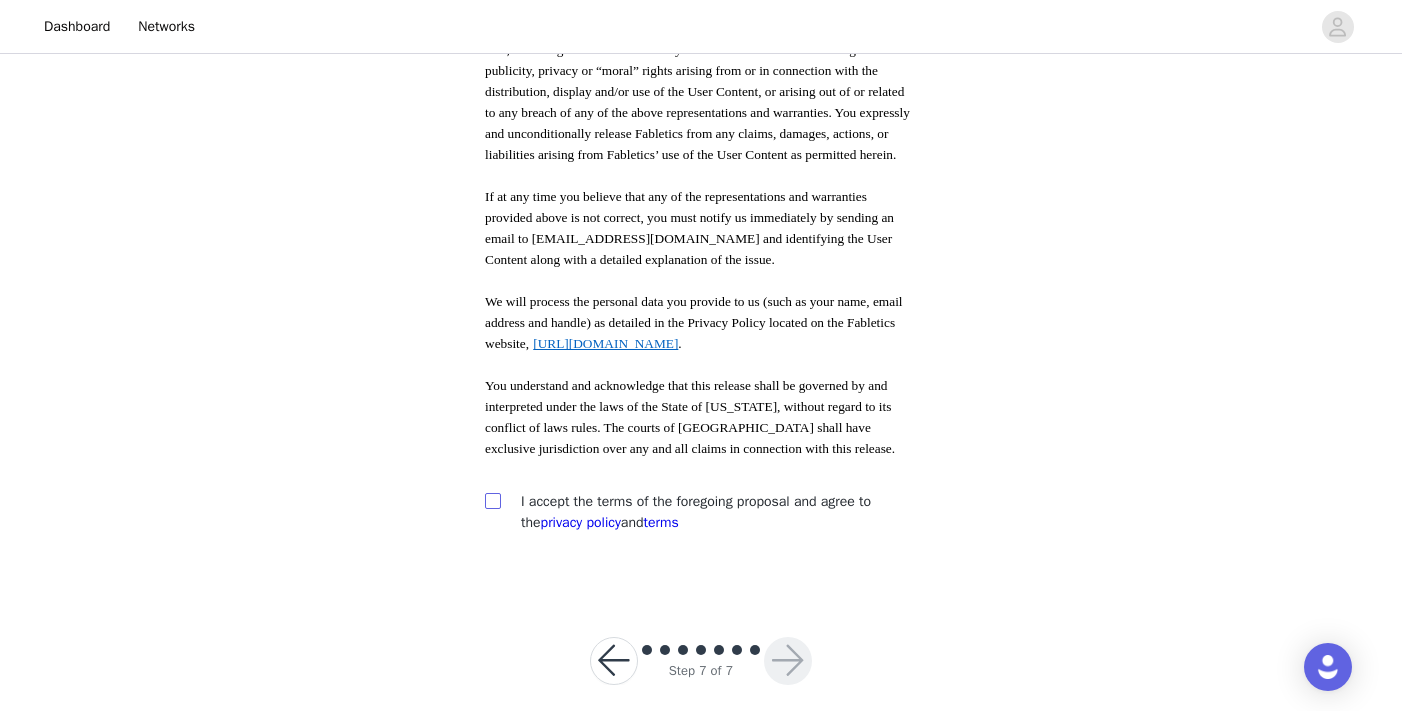 click at bounding box center [493, 501] 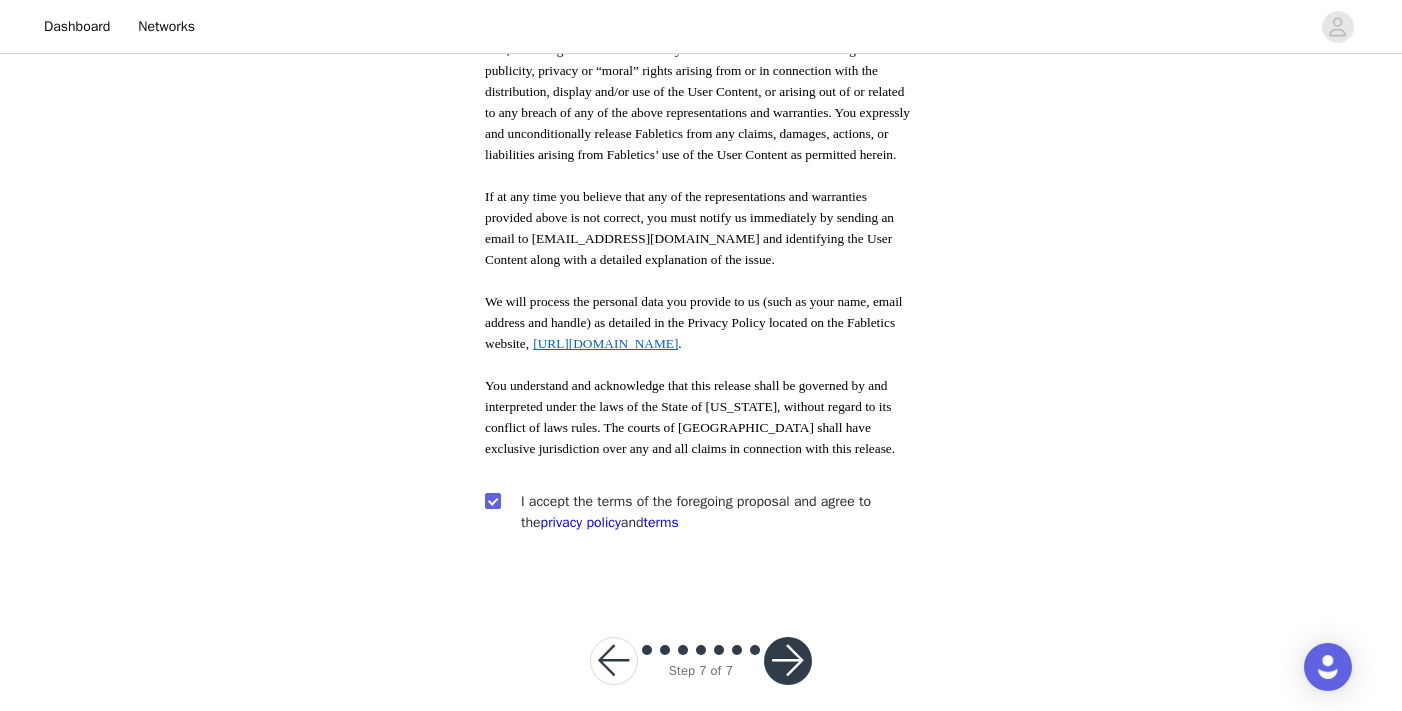 click at bounding box center (788, 661) 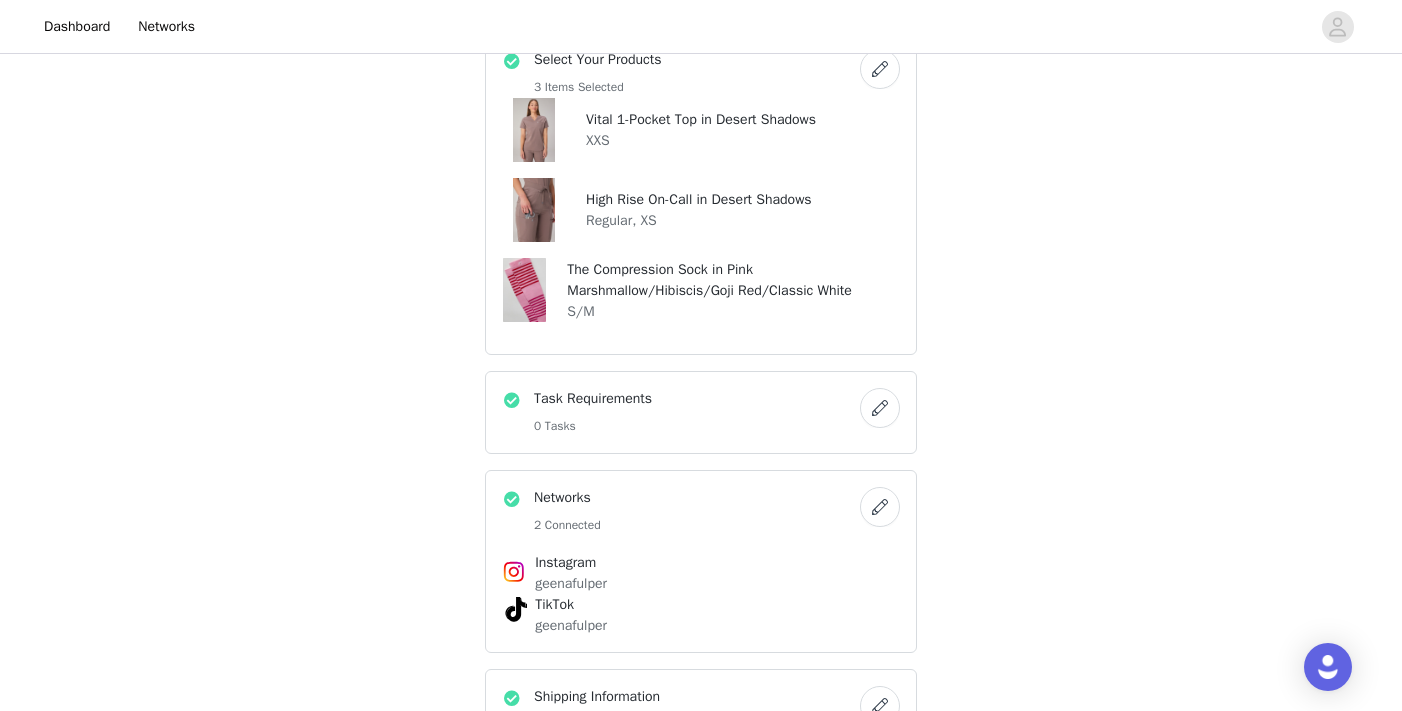 scroll, scrollTop: 477, scrollLeft: 0, axis: vertical 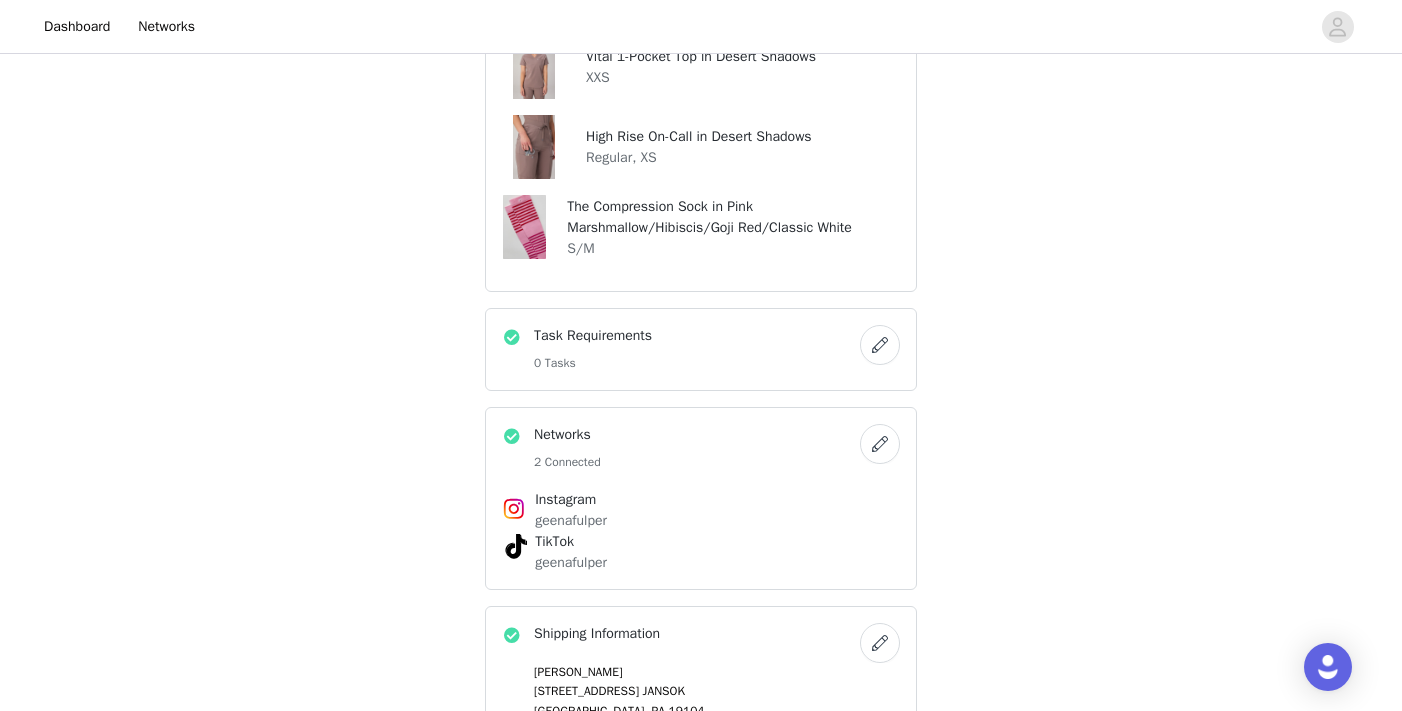 click at bounding box center (880, 444) 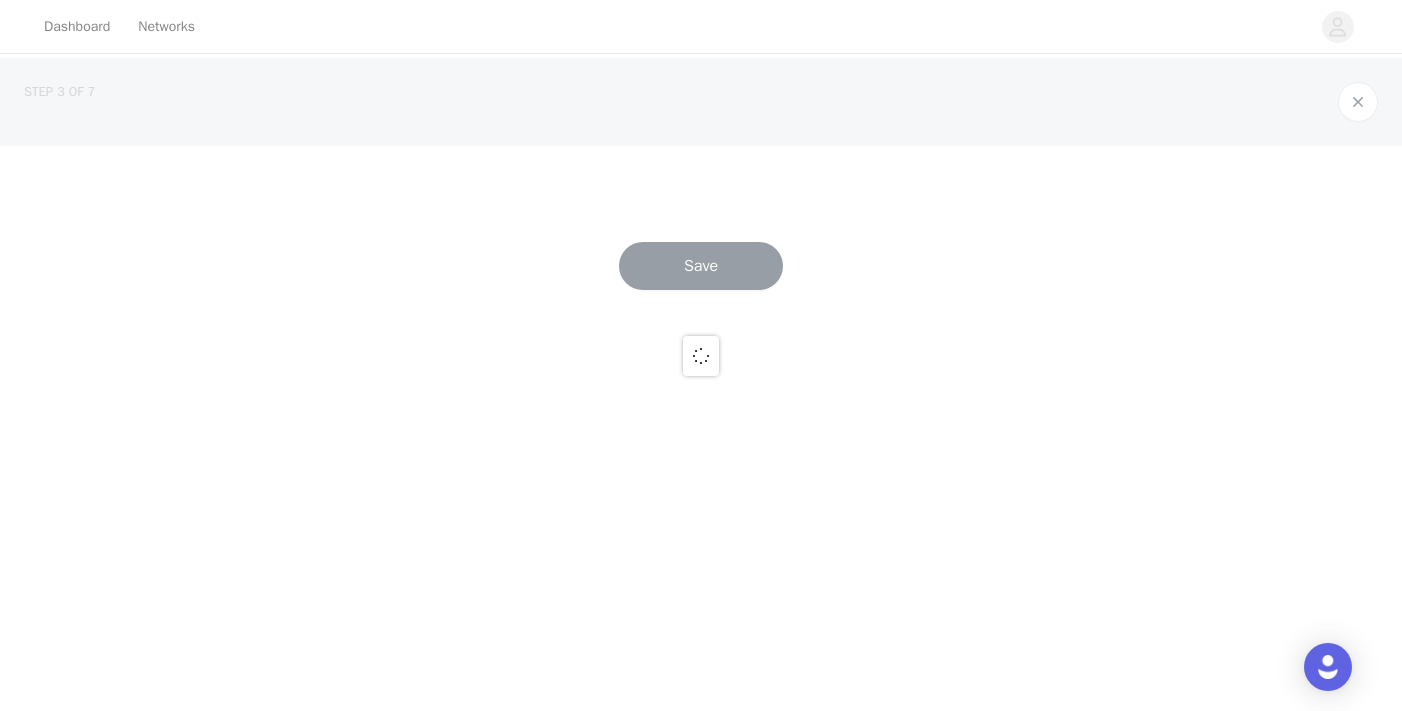 scroll, scrollTop: 0, scrollLeft: 0, axis: both 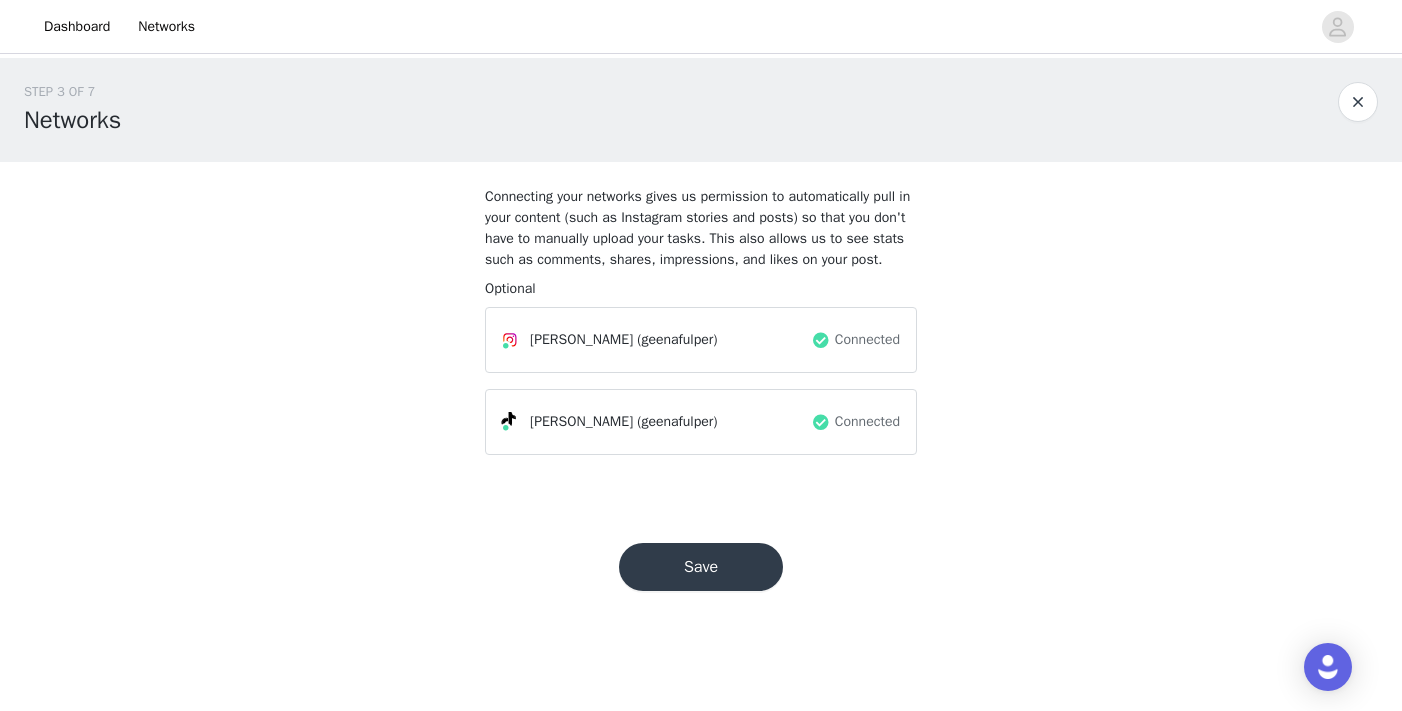 click on "(geenafulper)" at bounding box center (677, 339) 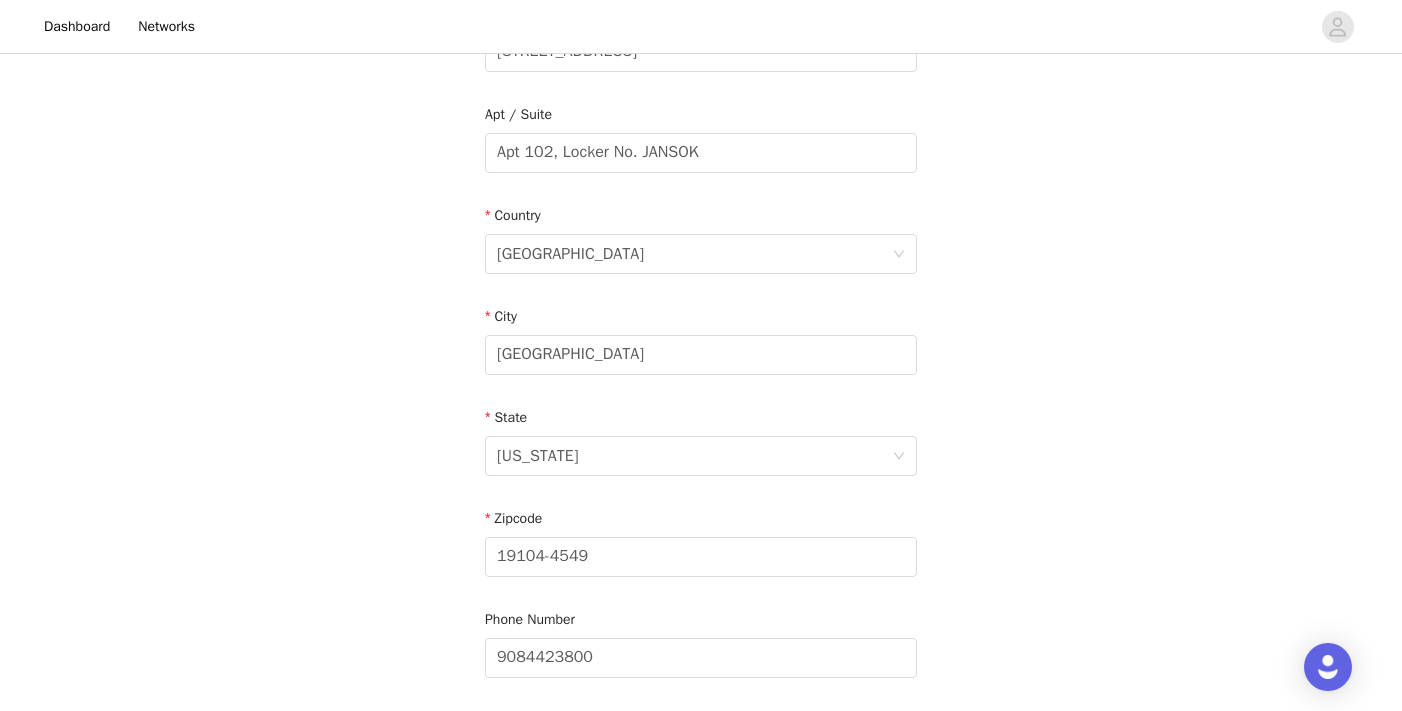 scroll, scrollTop: 694, scrollLeft: 0, axis: vertical 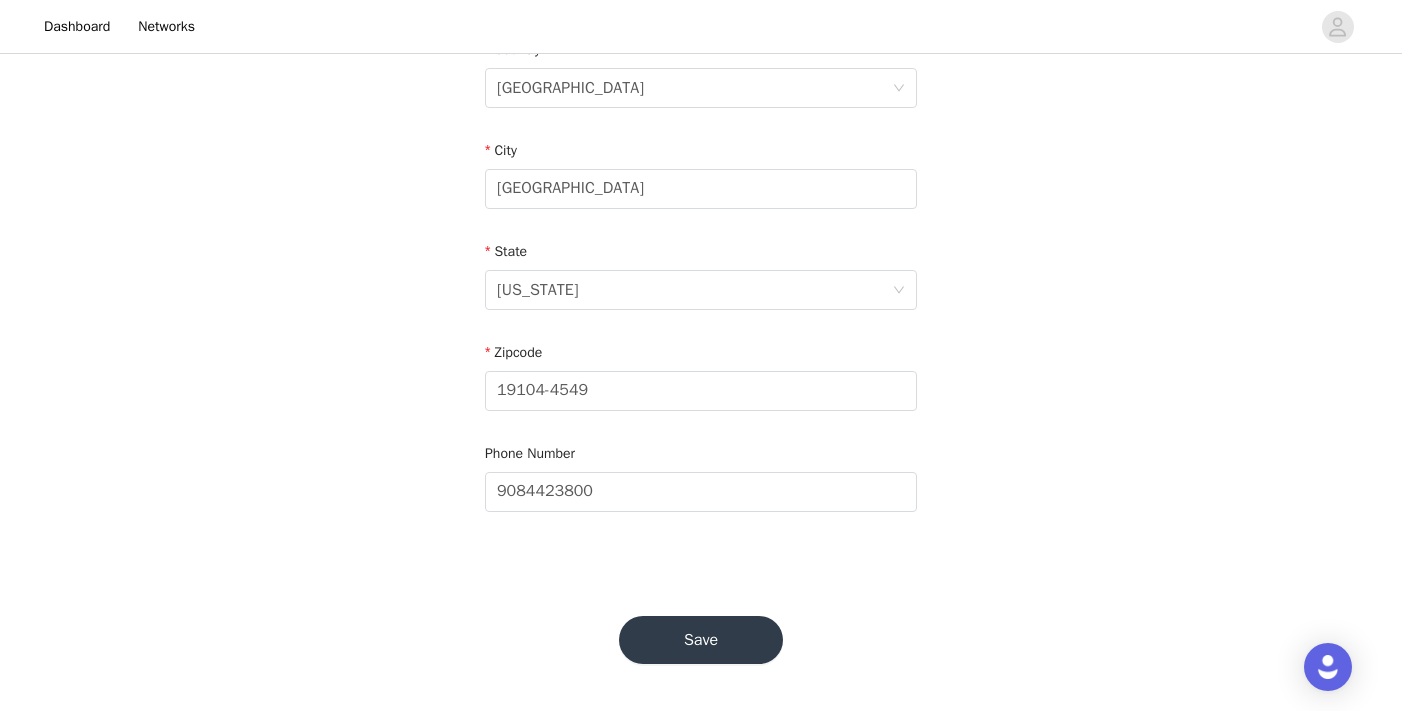 click on "Save" at bounding box center (701, 640) 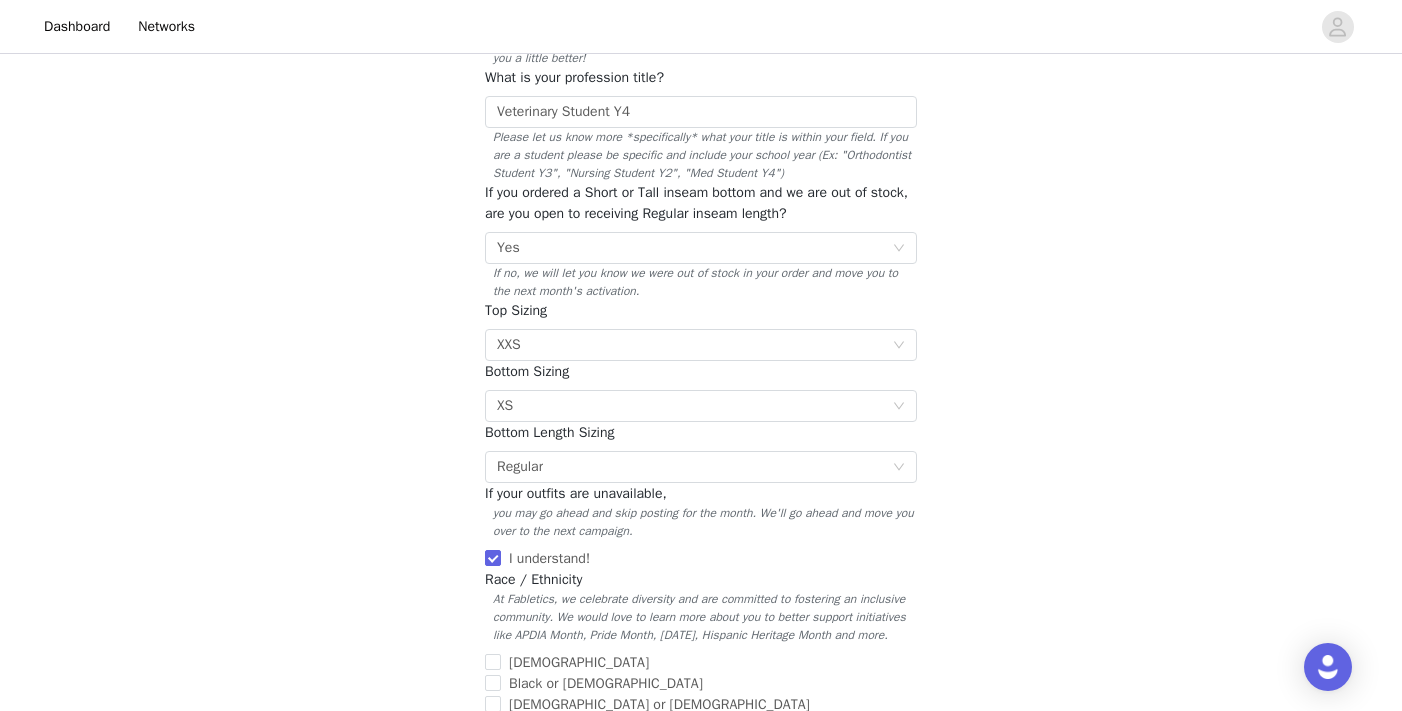scroll, scrollTop: 788, scrollLeft: 0, axis: vertical 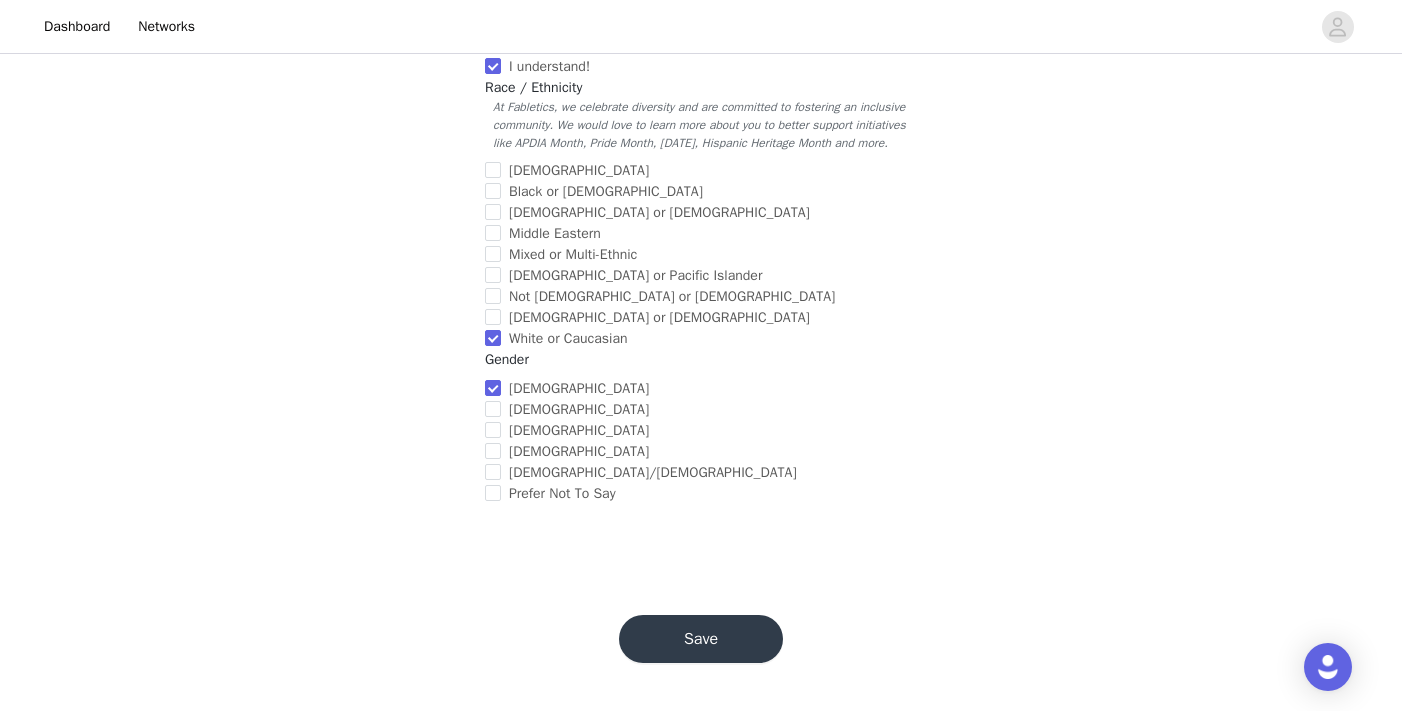 click on "Save" at bounding box center [701, 639] 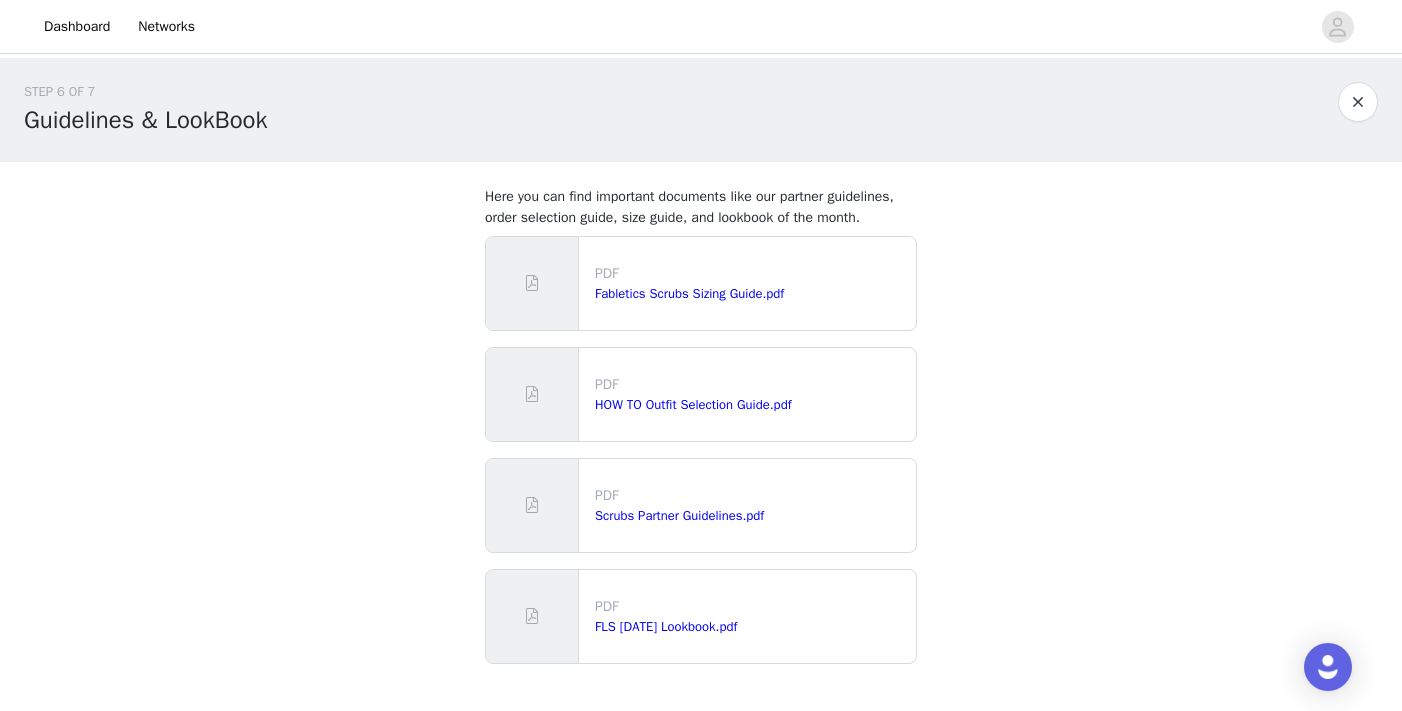 scroll, scrollTop: 136, scrollLeft: 0, axis: vertical 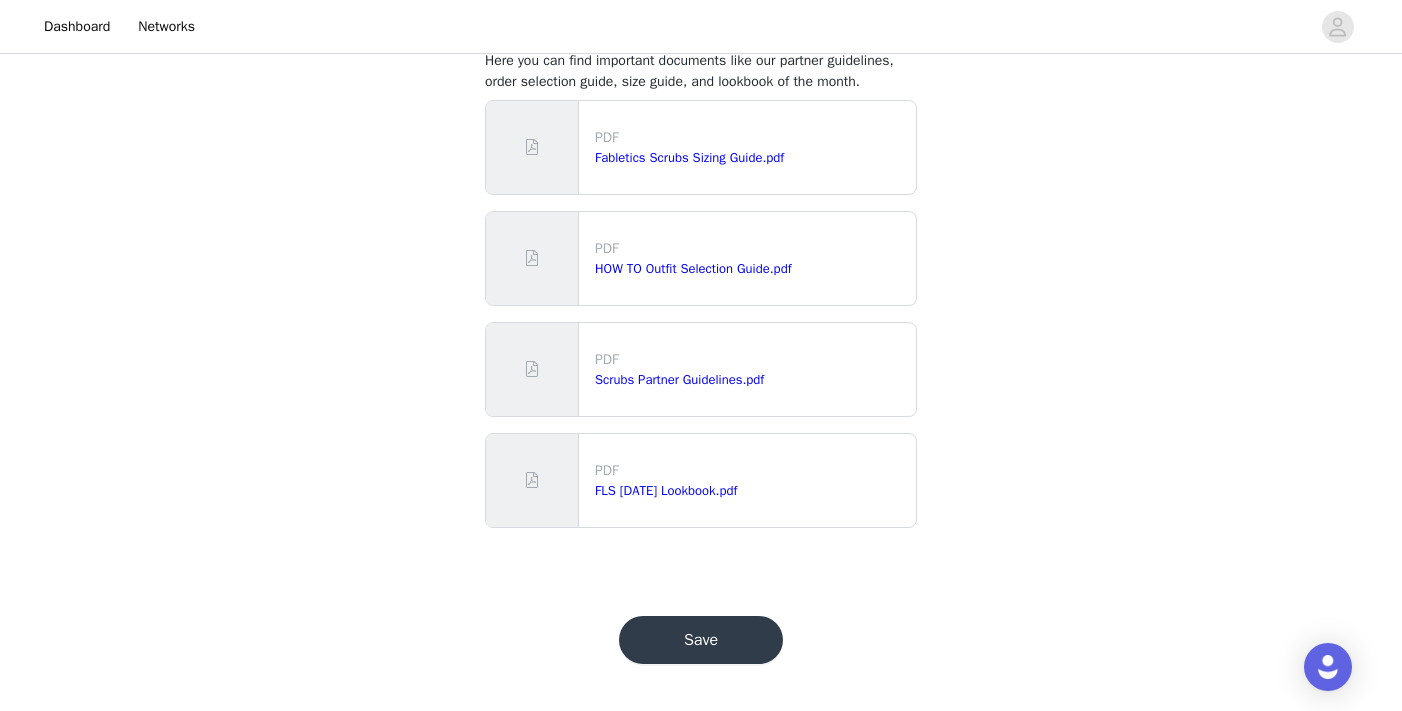 click on "Save" at bounding box center [701, 640] 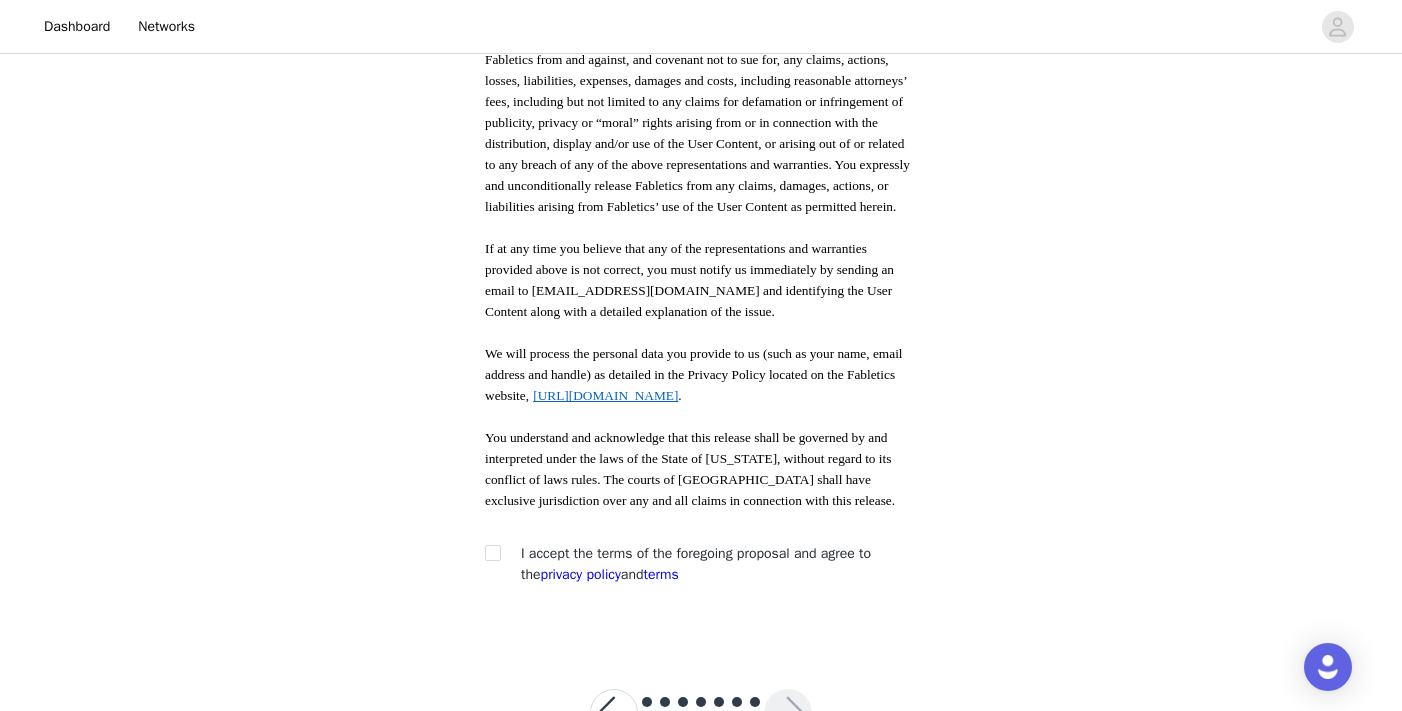 scroll, scrollTop: 1095, scrollLeft: 0, axis: vertical 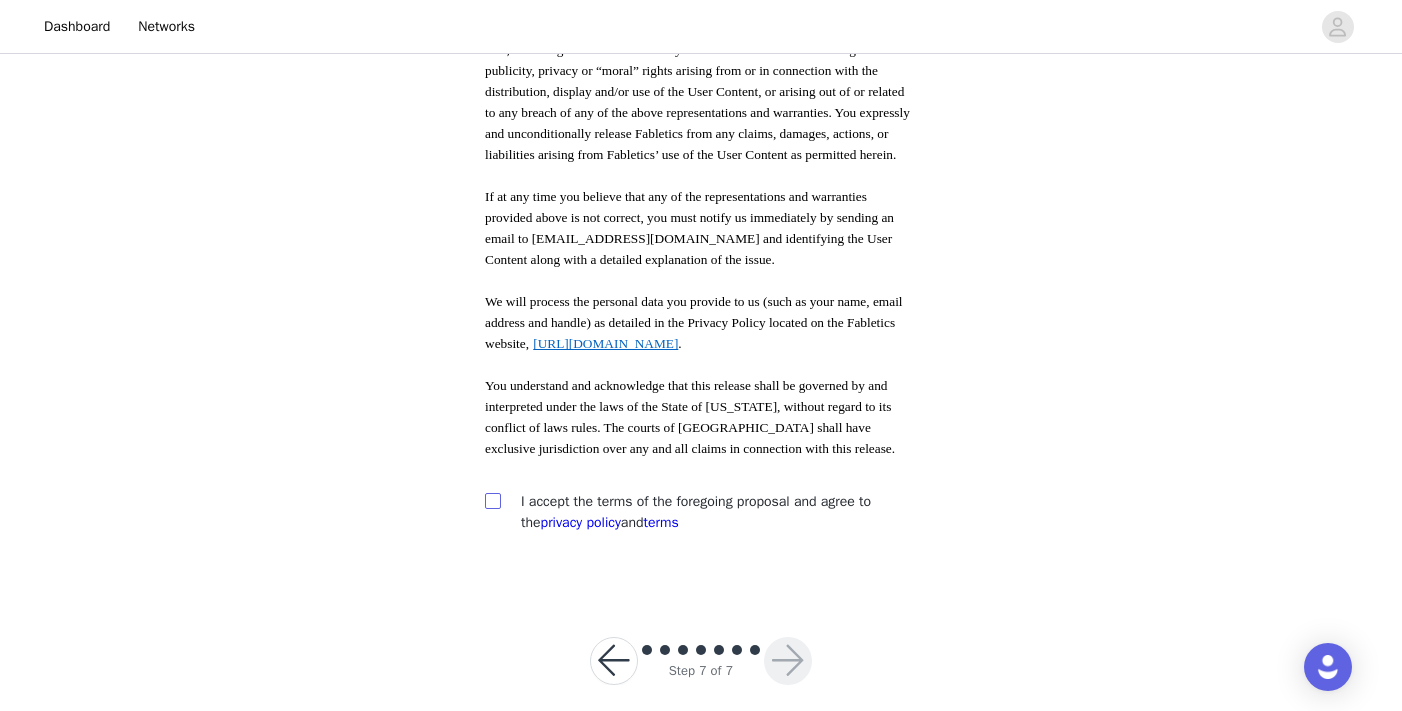 click at bounding box center (492, 500) 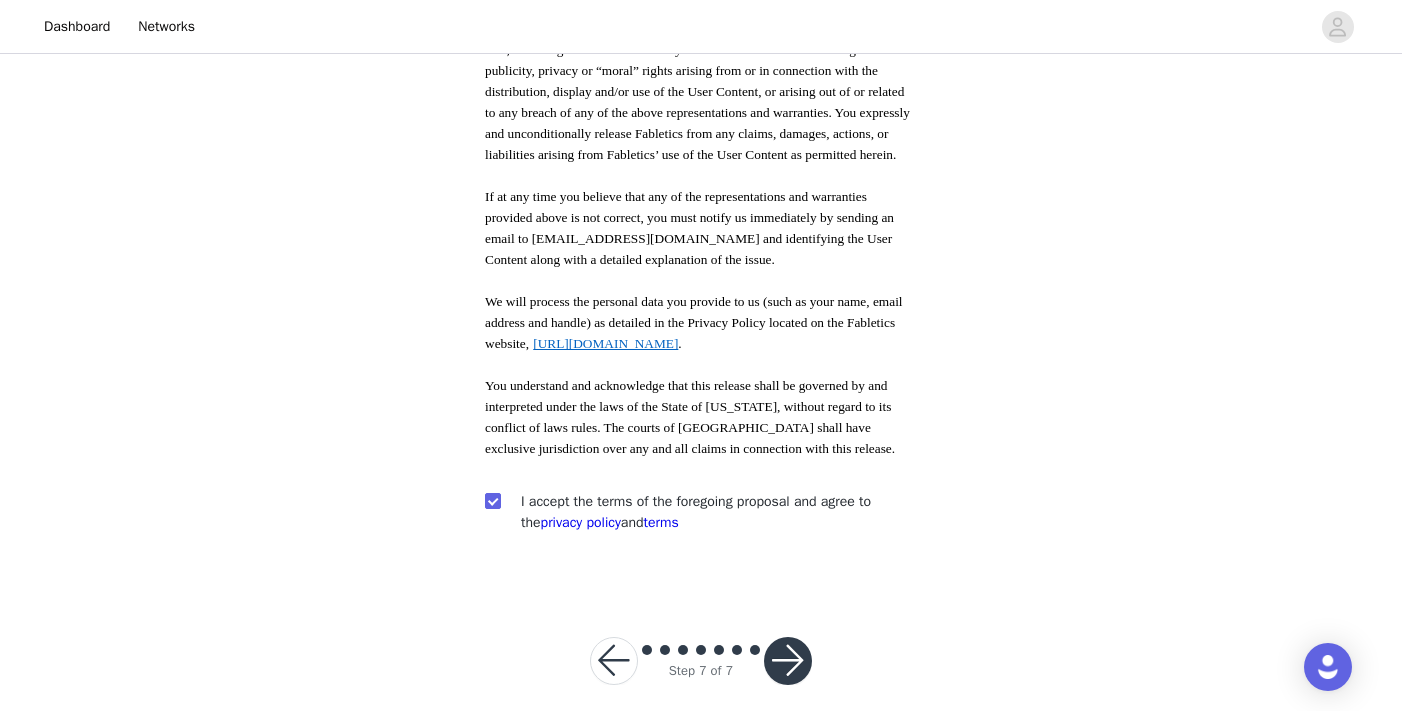 click at bounding box center (788, 661) 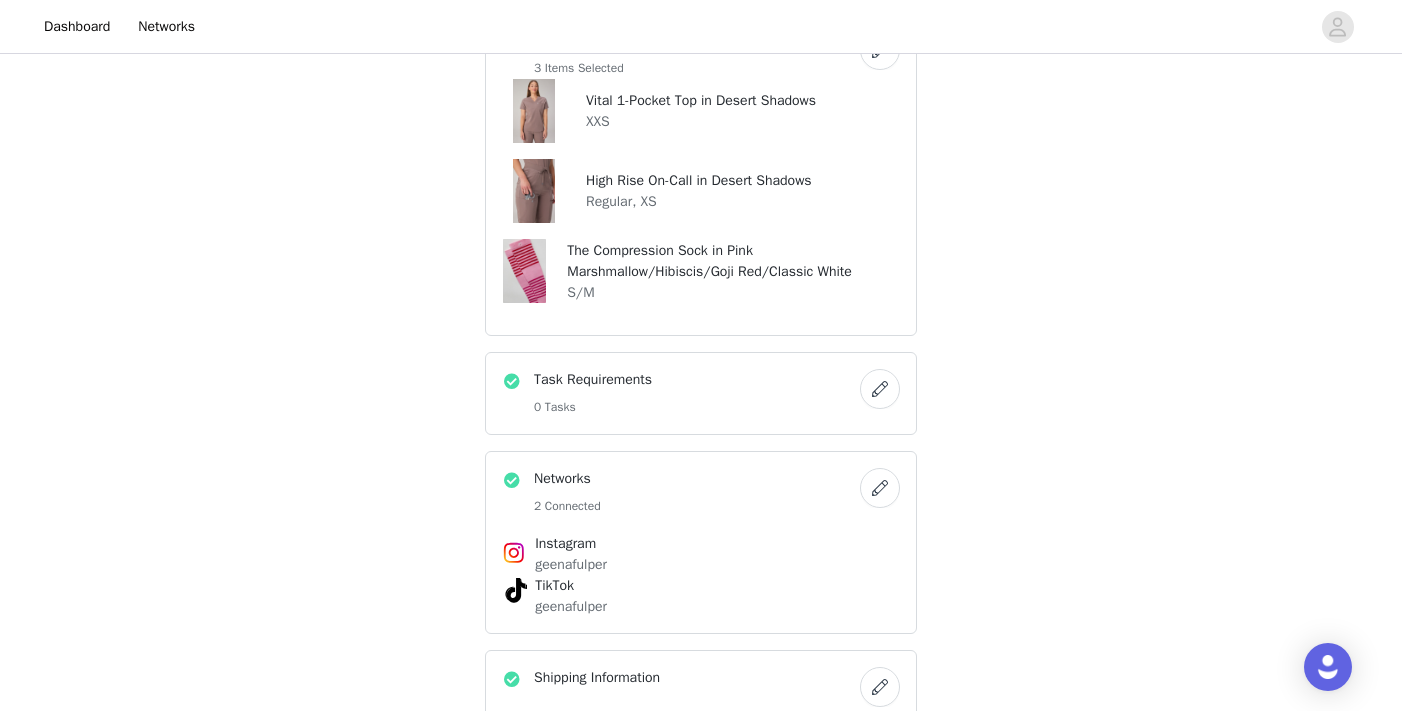 scroll, scrollTop: 426, scrollLeft: 0, axis: vertical 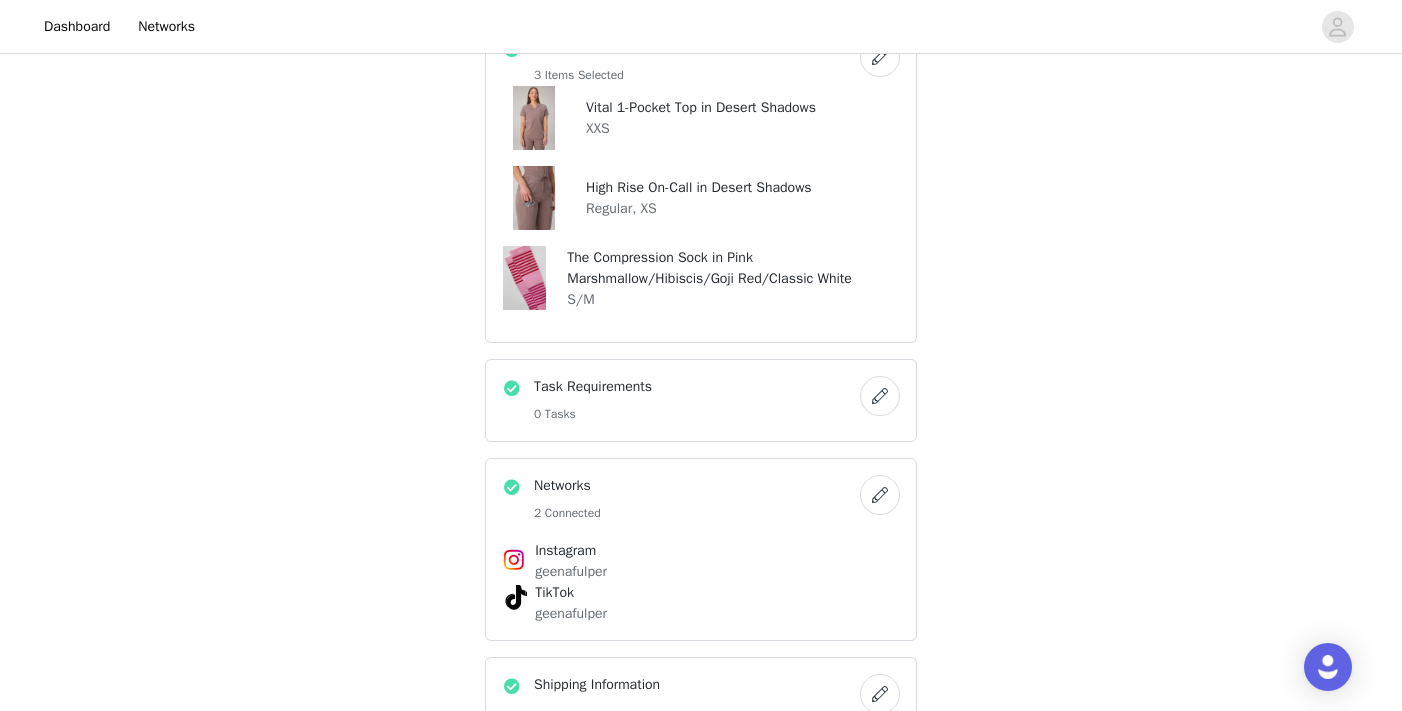 click at bounding box center (880, 495) 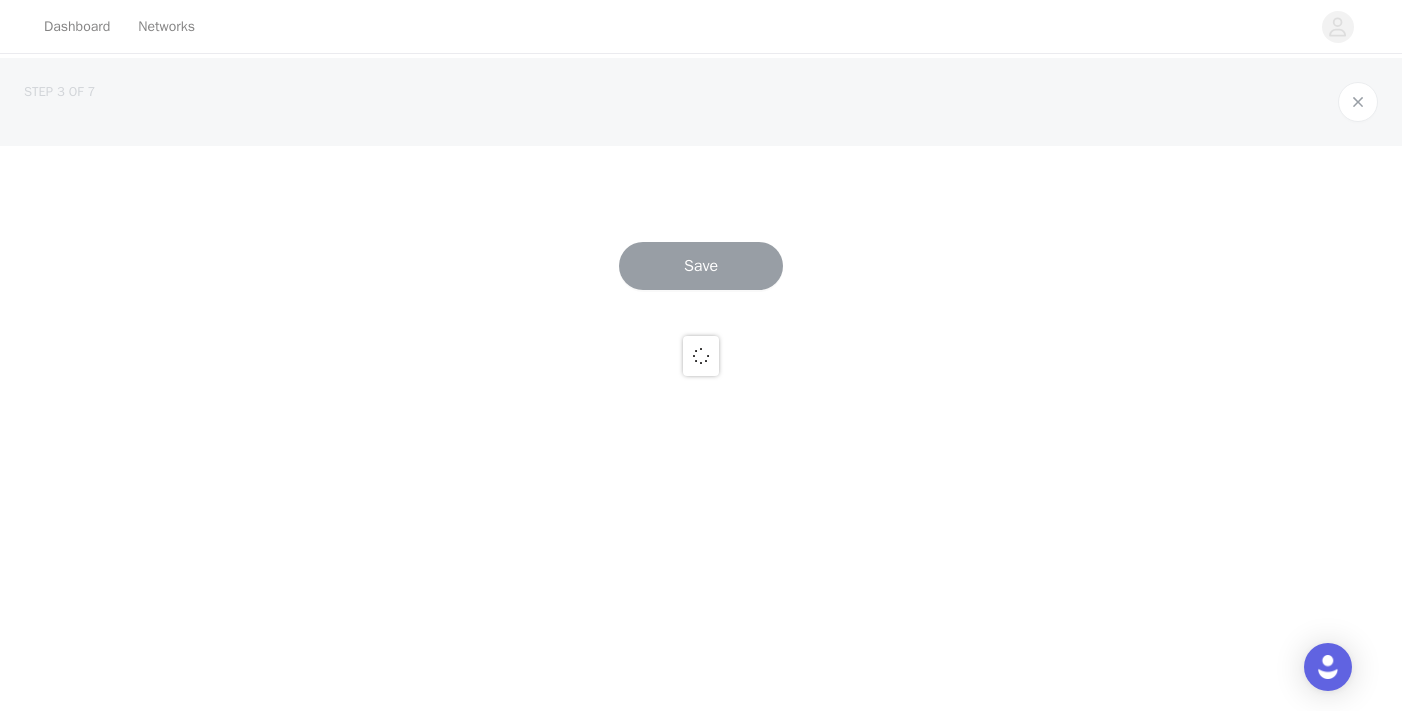 scroll, scrollTop: 0, scrollLeft: 0, axis: both 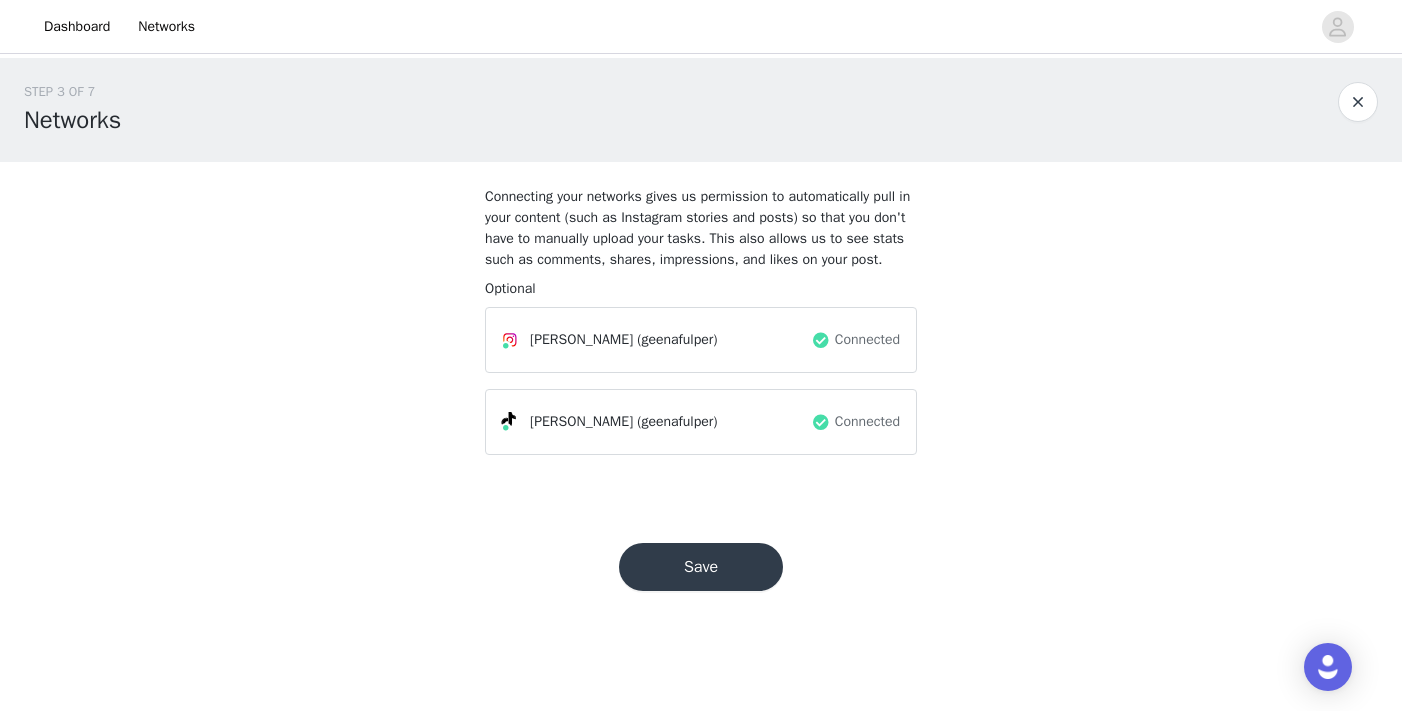 click on "[PERSON_NAME]
(geenafulper)
Connected" at bounding box center (701, 422) 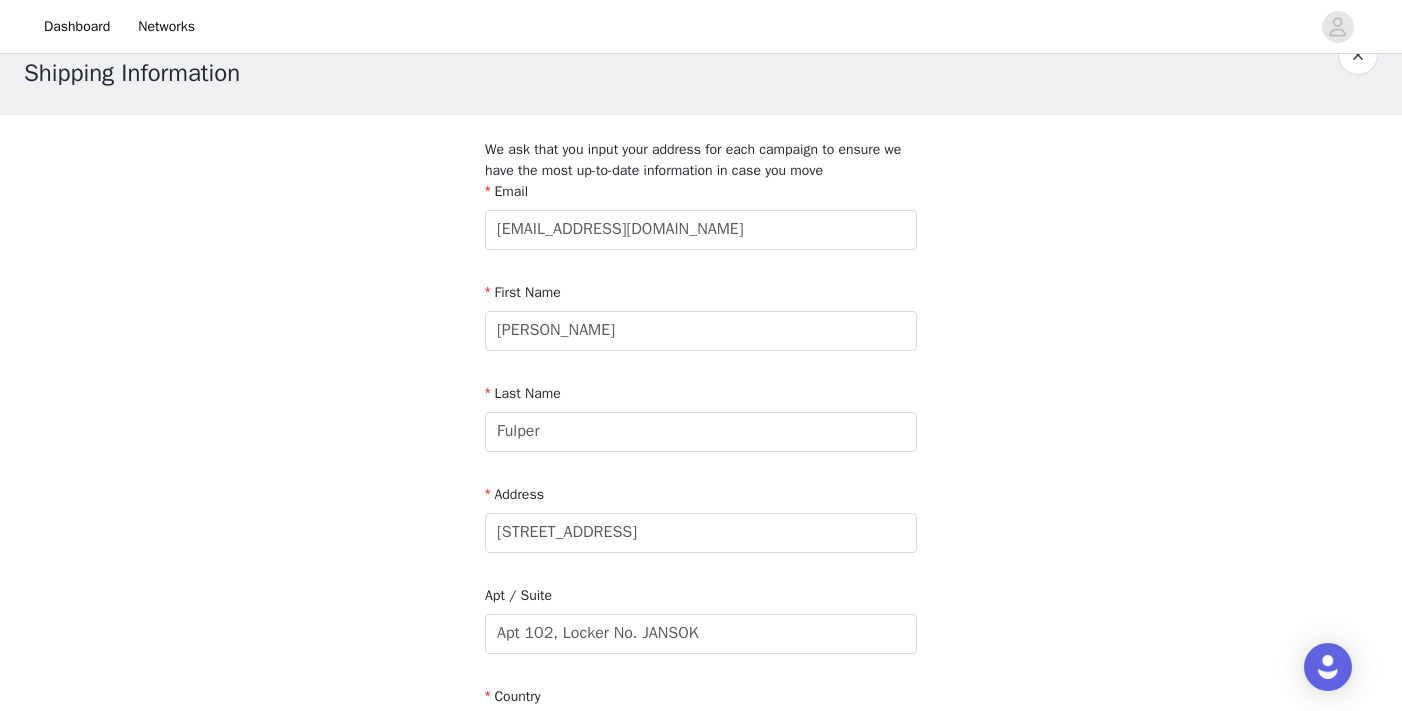 scroll, scrollTop: 694, scrollLeft: 0, axis: vertical 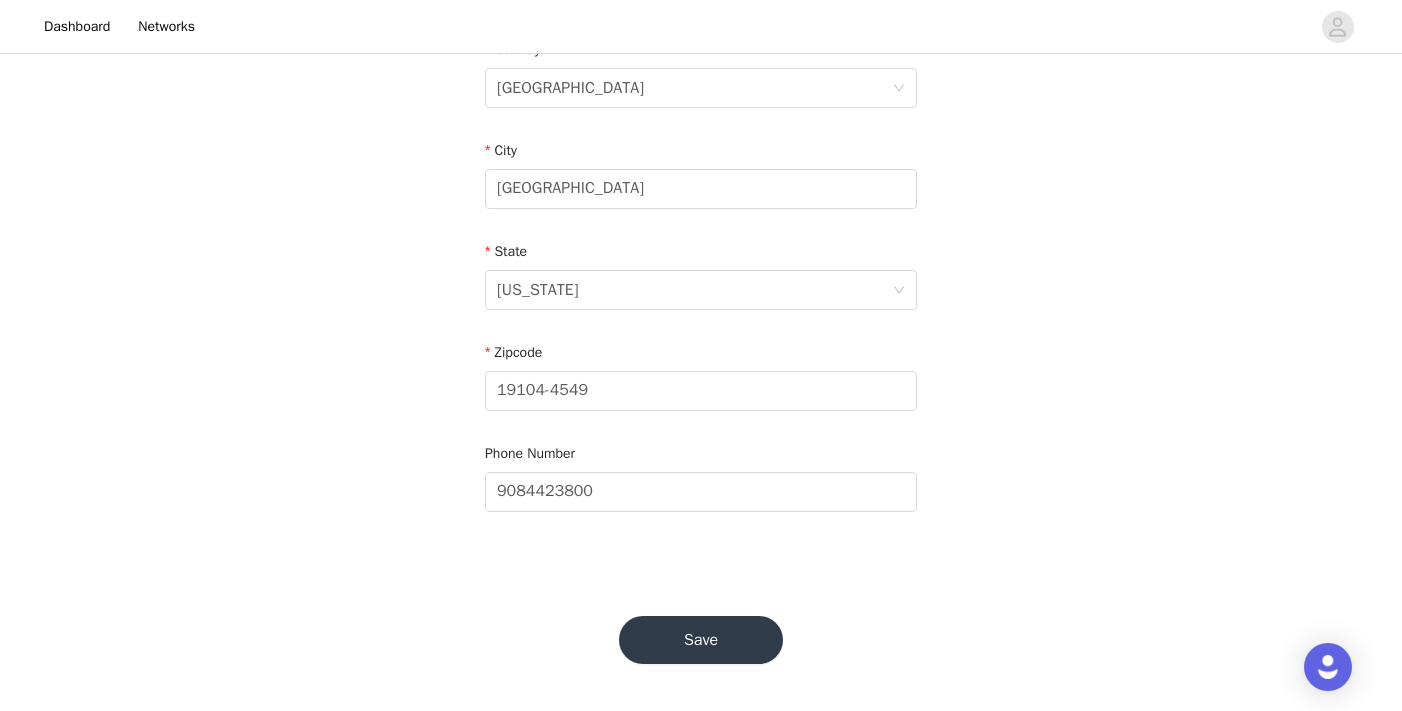 click on "Save" at bounding box center (701, 640) 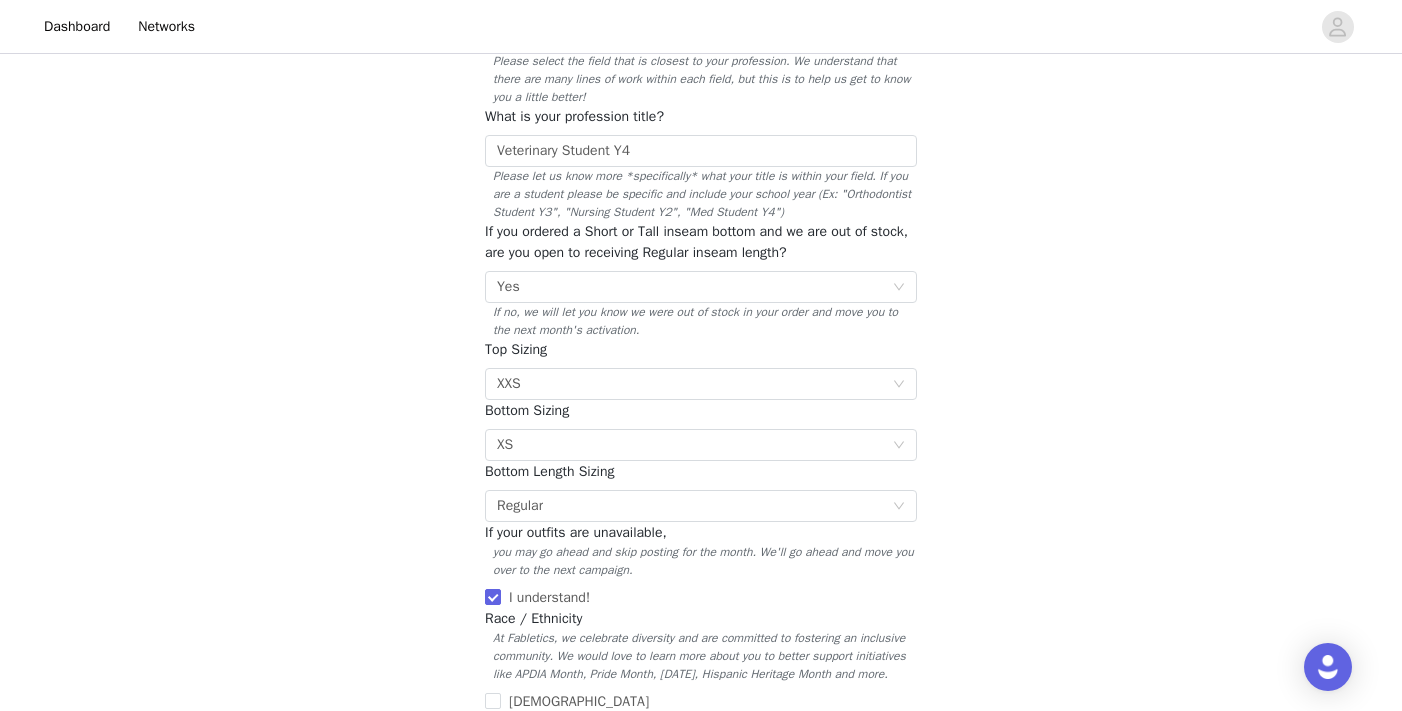 scroll, scrollTop: 788, scrollLeft: 0, axis: vertical 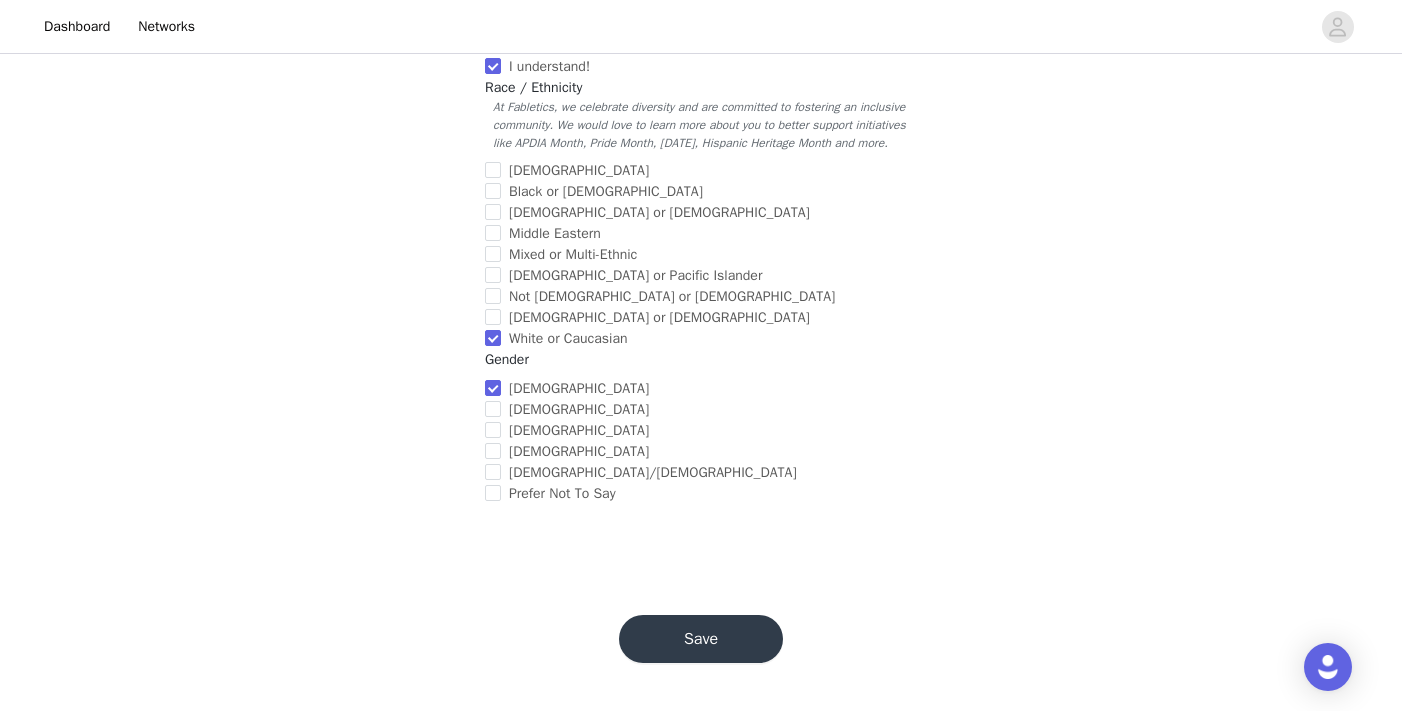 click on "Save" at bounding box center [701, 639] 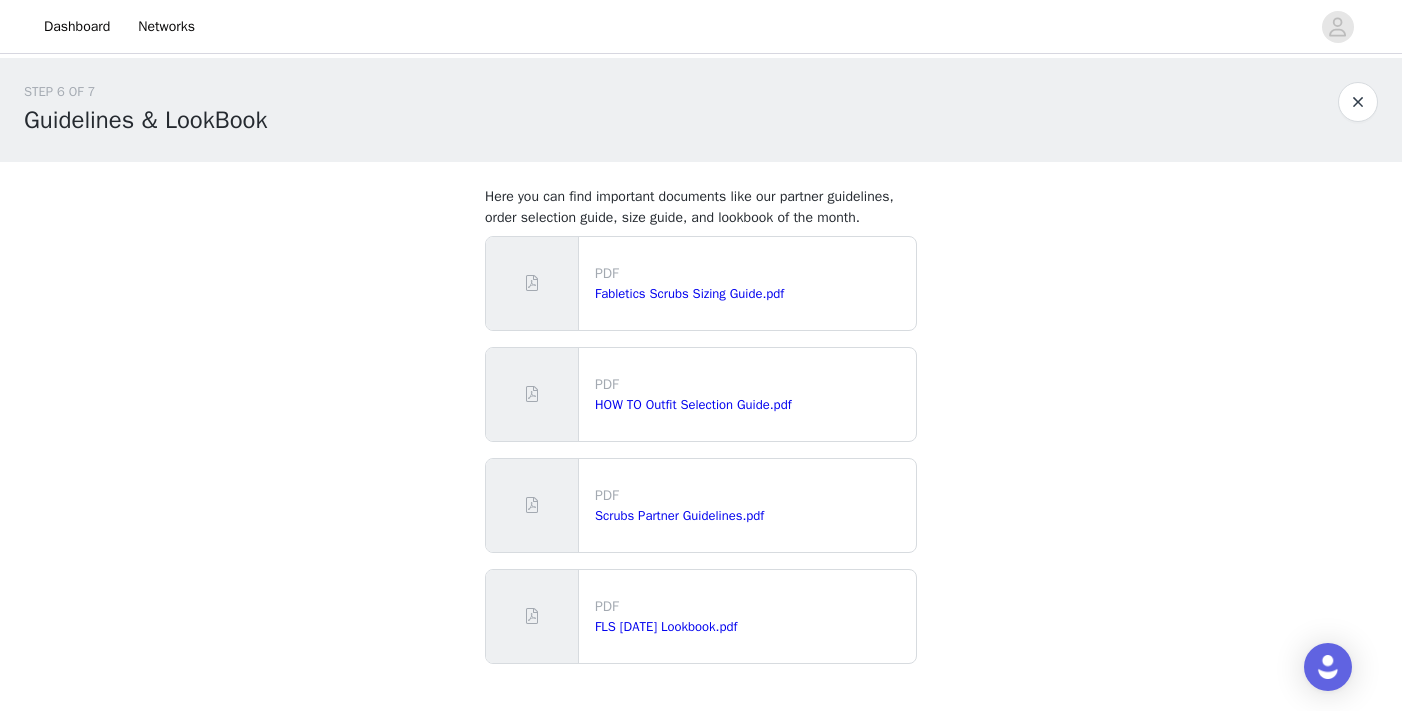 scroll, scrollTop: 136, scrollLeft: 0, axis: vertical 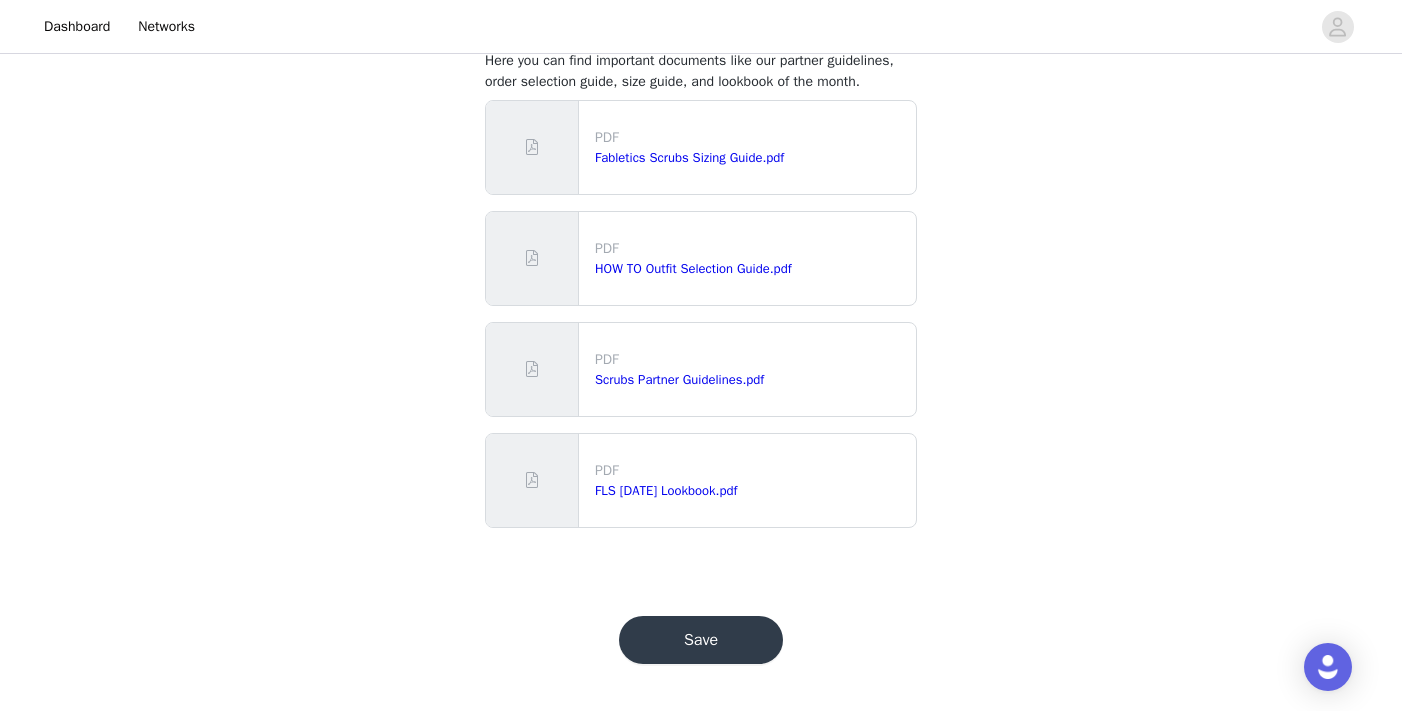 click on "Save" at bounding box center [701, 640] 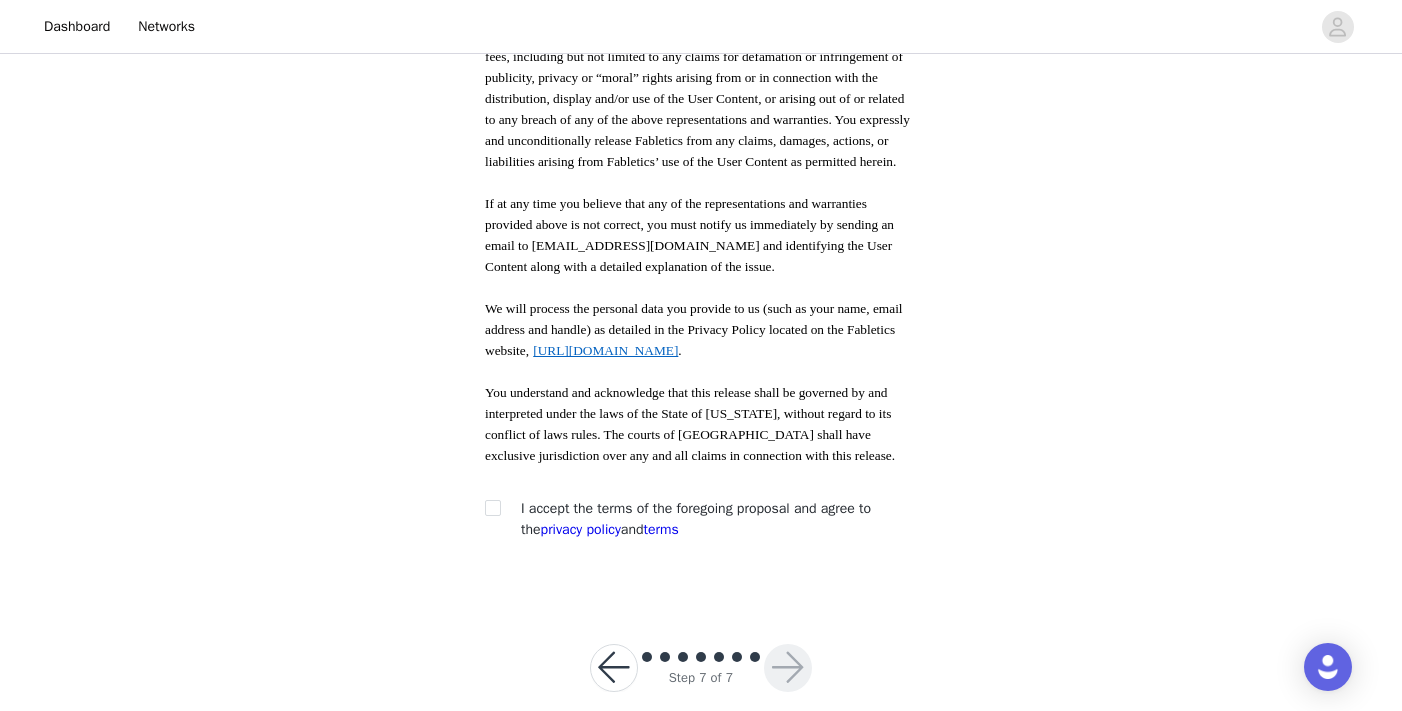 scroll, scrollTop: 1095, scrollLeft: 0, axis: vertical 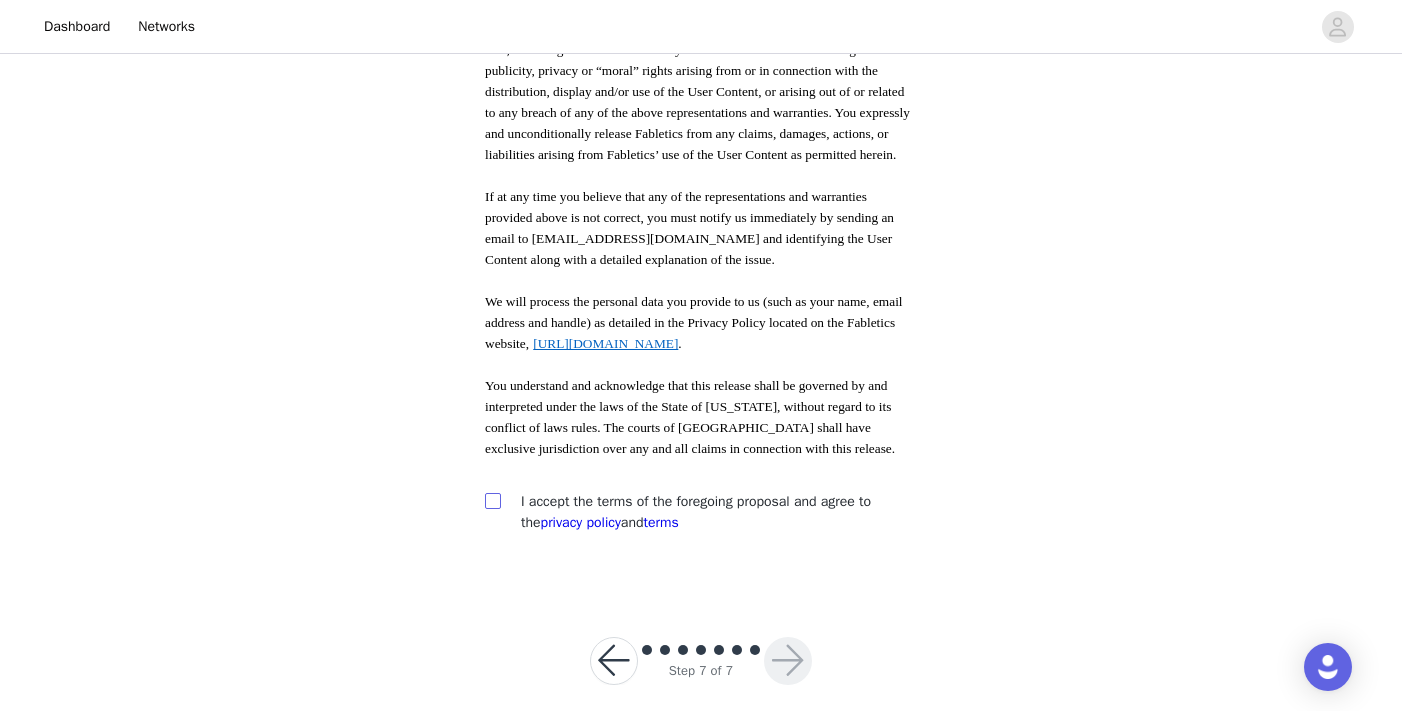 click at bounding box center (493, 501) 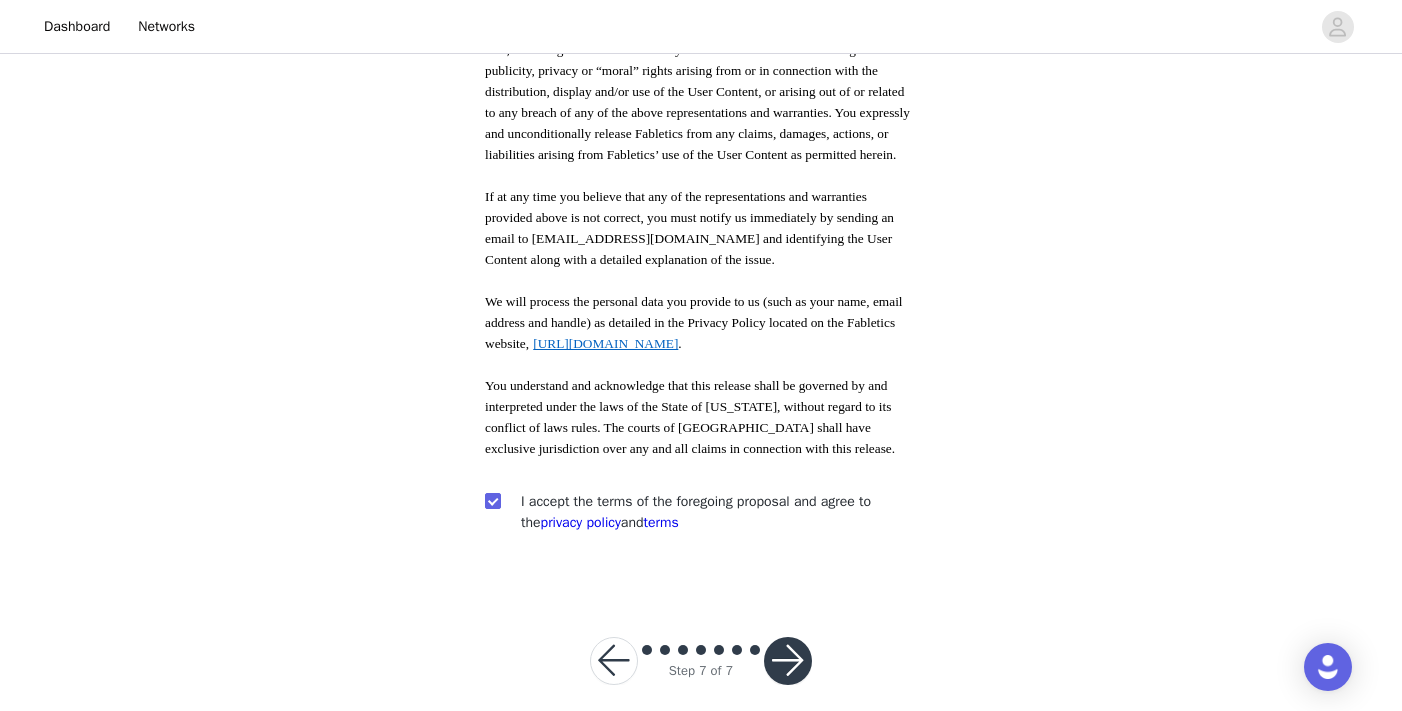 click at bounding box center (701, 651) 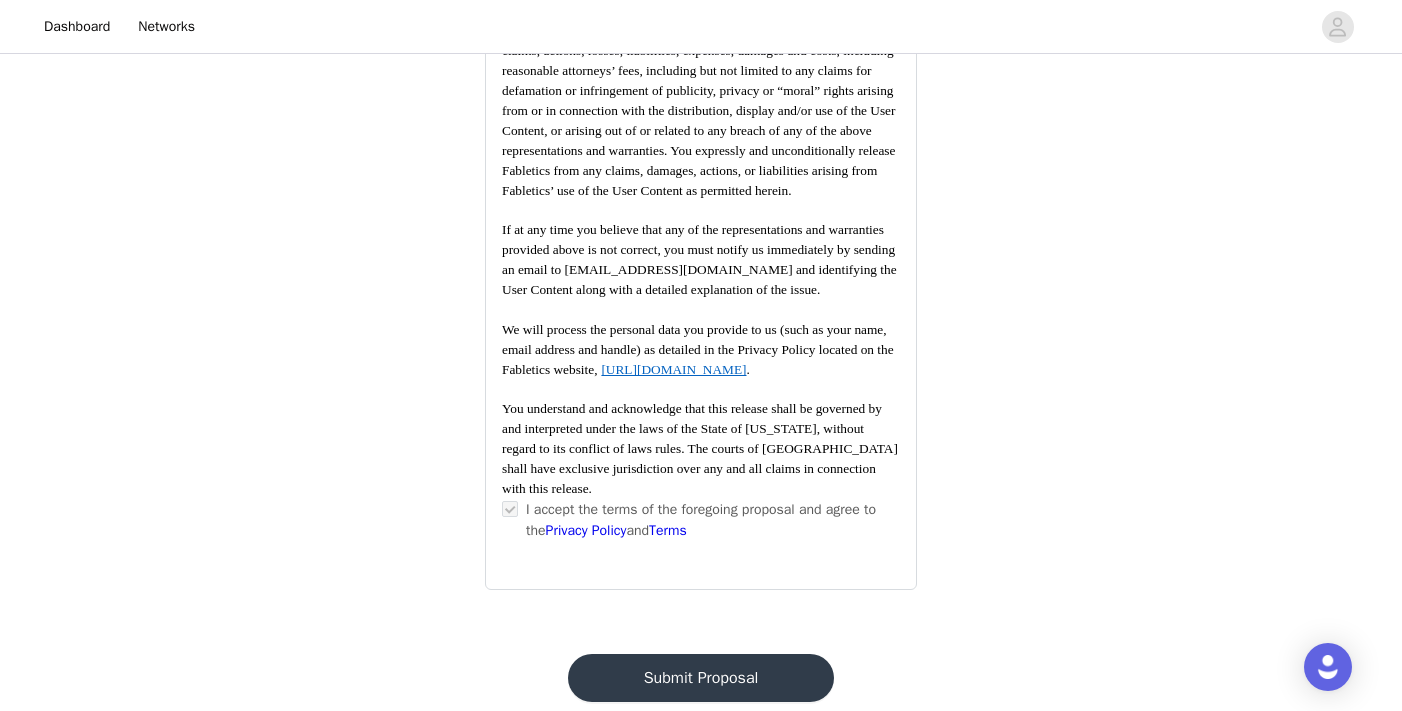 scroll, scrollTop: 2593, scrollLeft: 0, axis: vertical 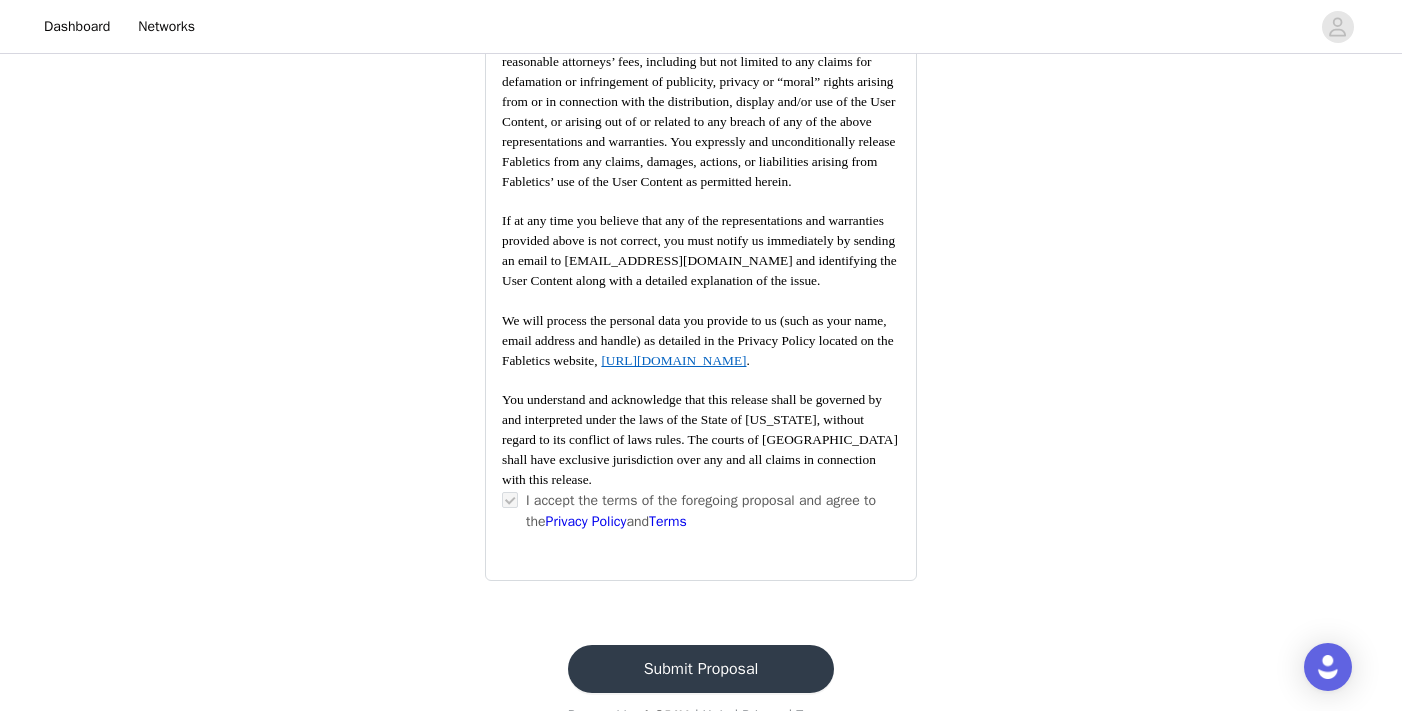 click on "Submit Proposal" at bounding box center (701, 669) 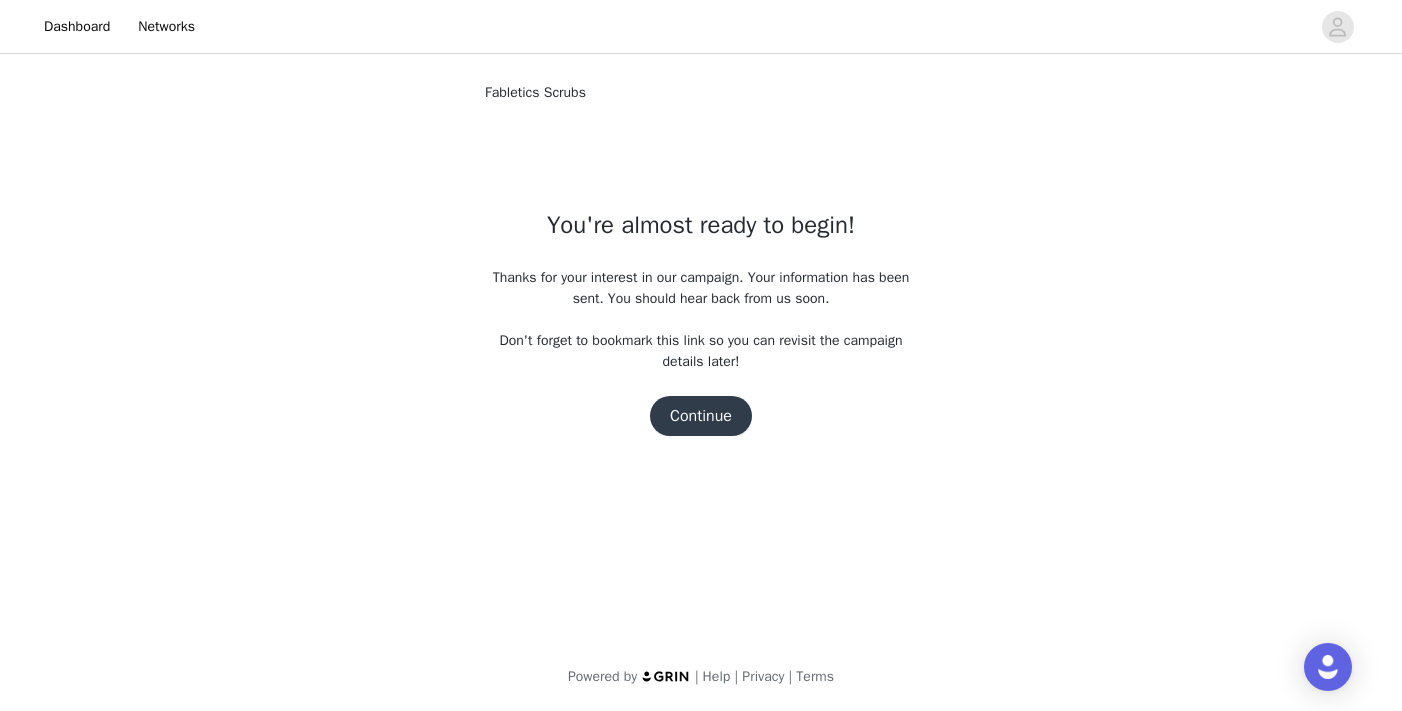 scroll, scrollTop: 0, scrollLeft: 0, axis: both 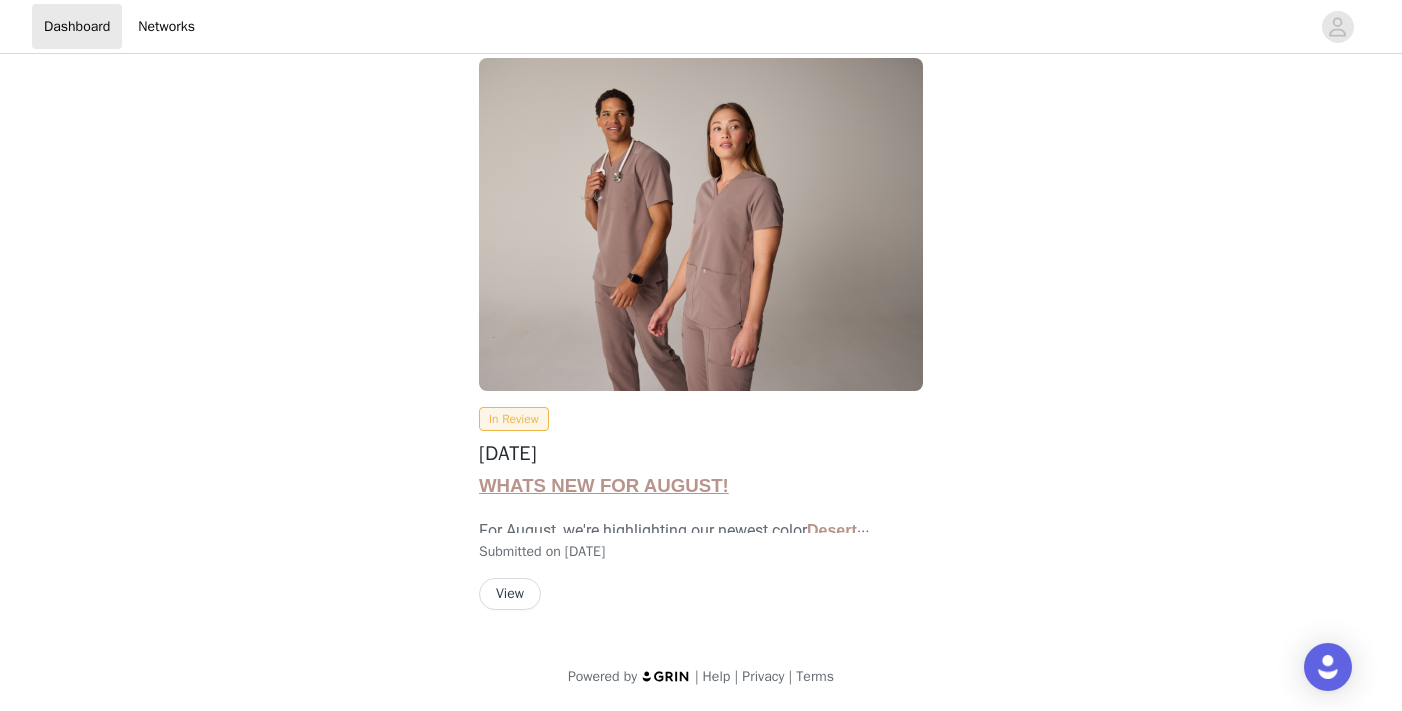 click on "View" at bounding box center (510, 594) 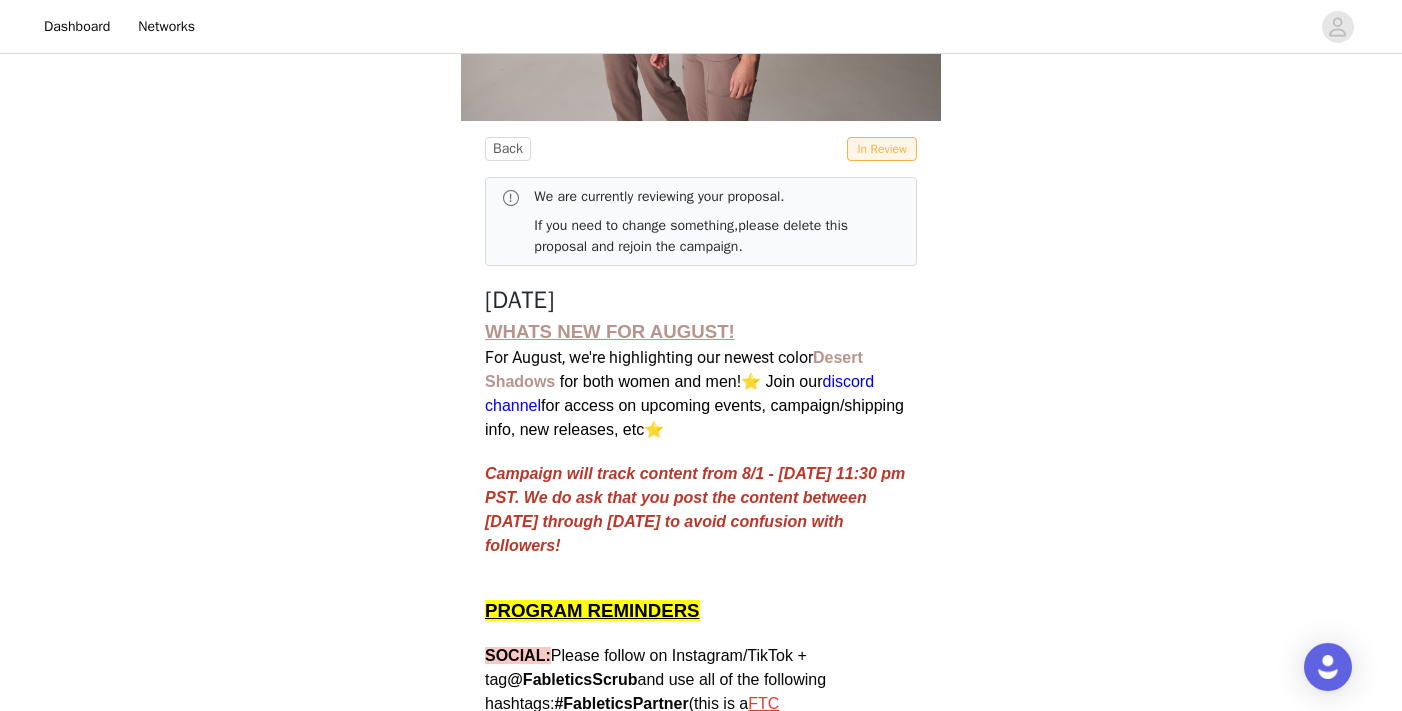 scroll, scrollTop: 0, scrollLeft: 0, axis: both 